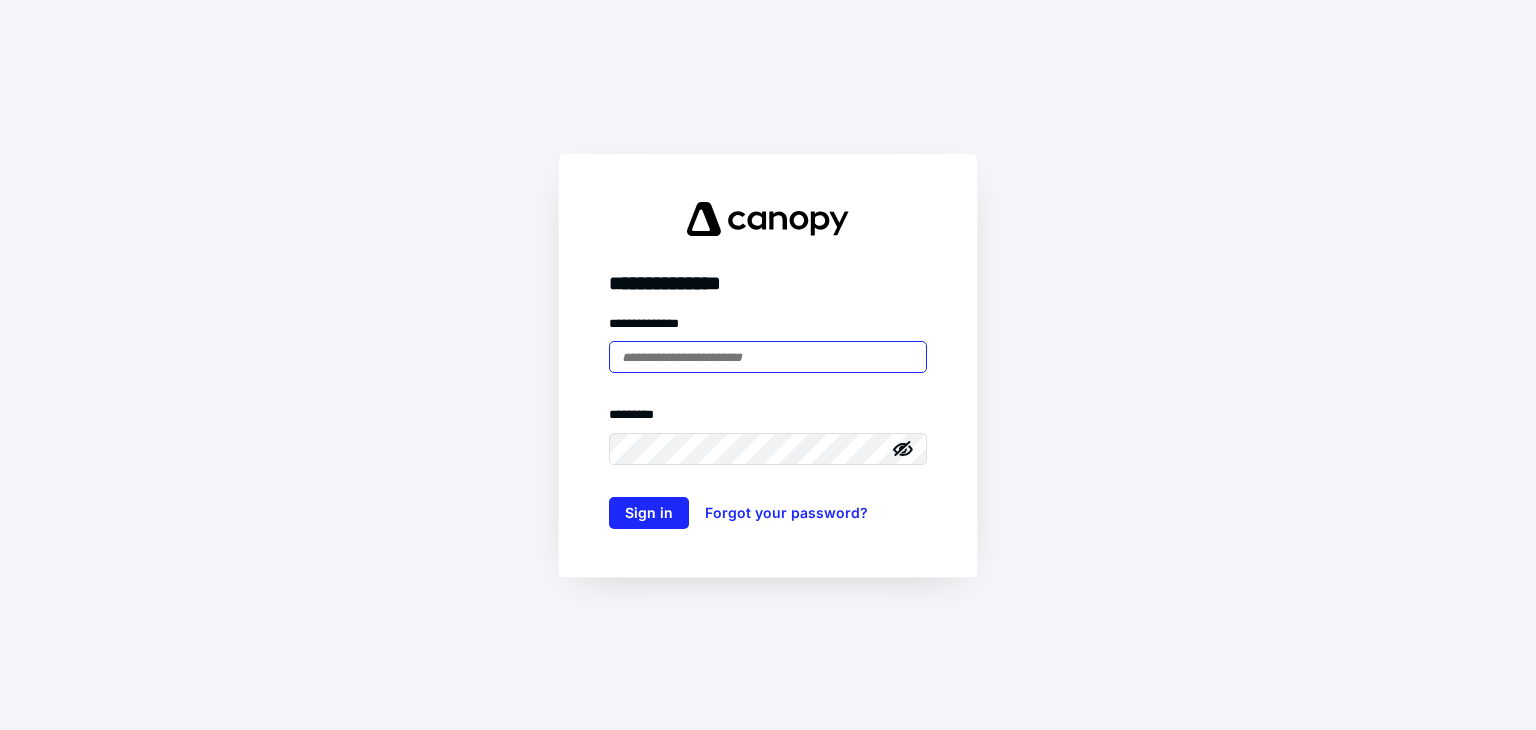 scroll, scrollTop: 0, scrollLeft: 0, axis: both 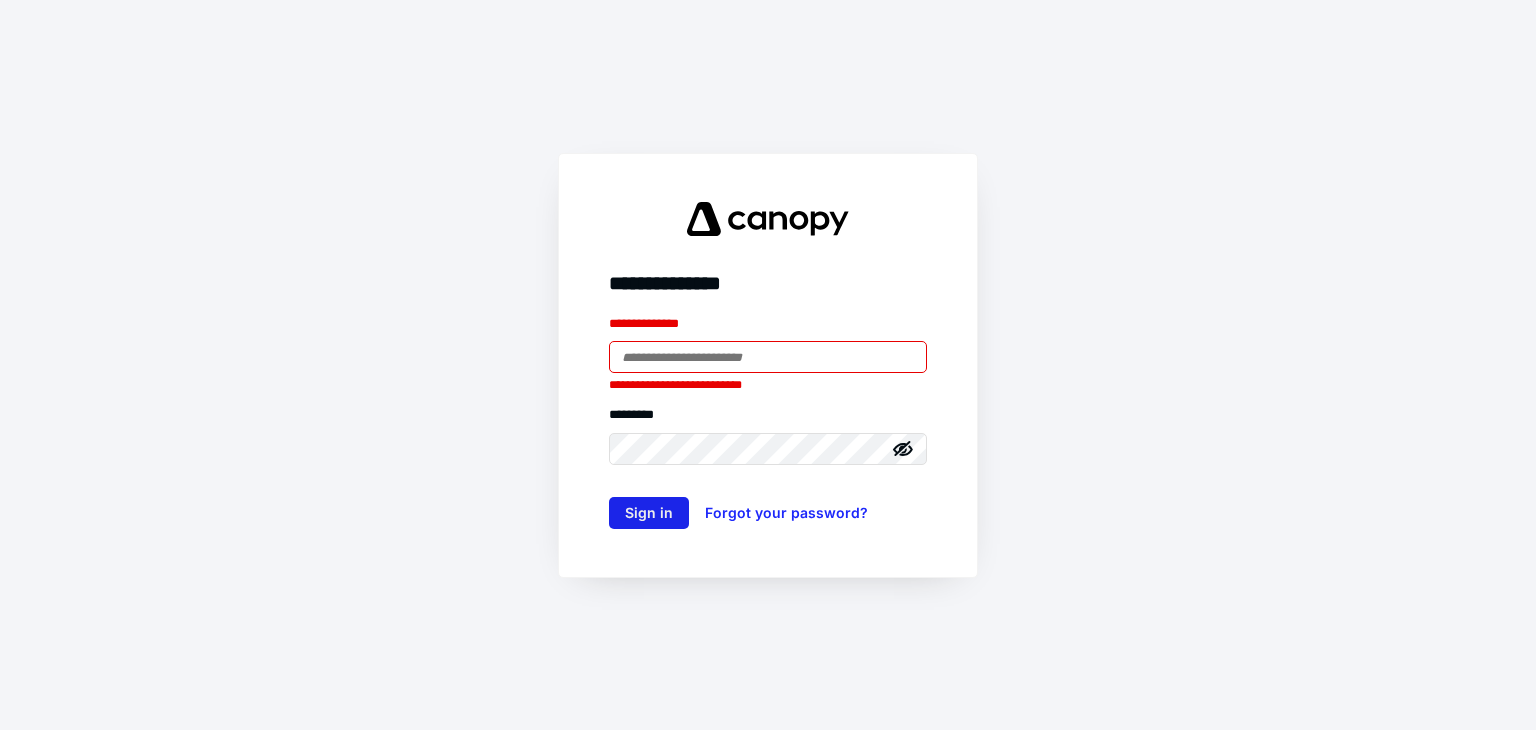 type on "**********" 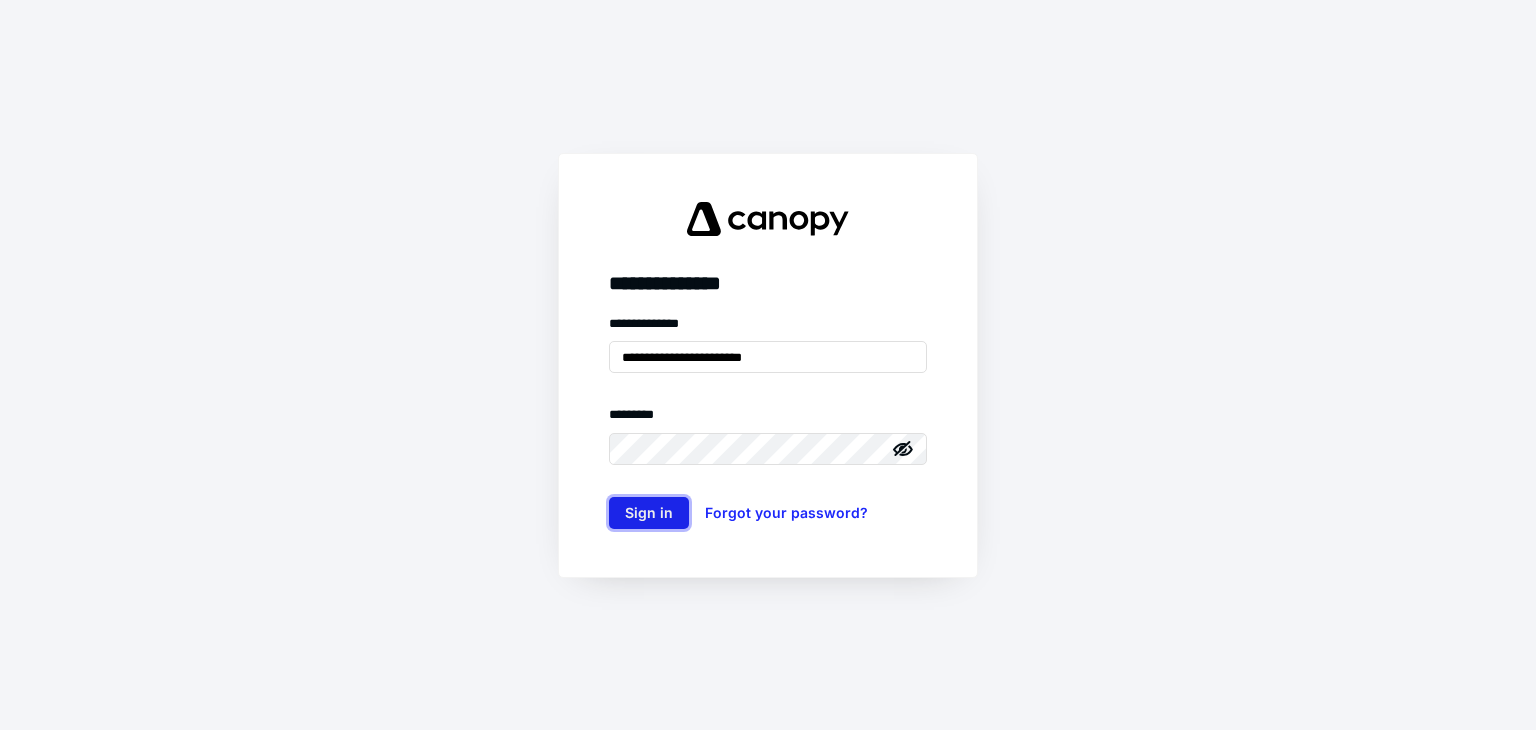 click on "Sign in" at bounding box center (649, 513) 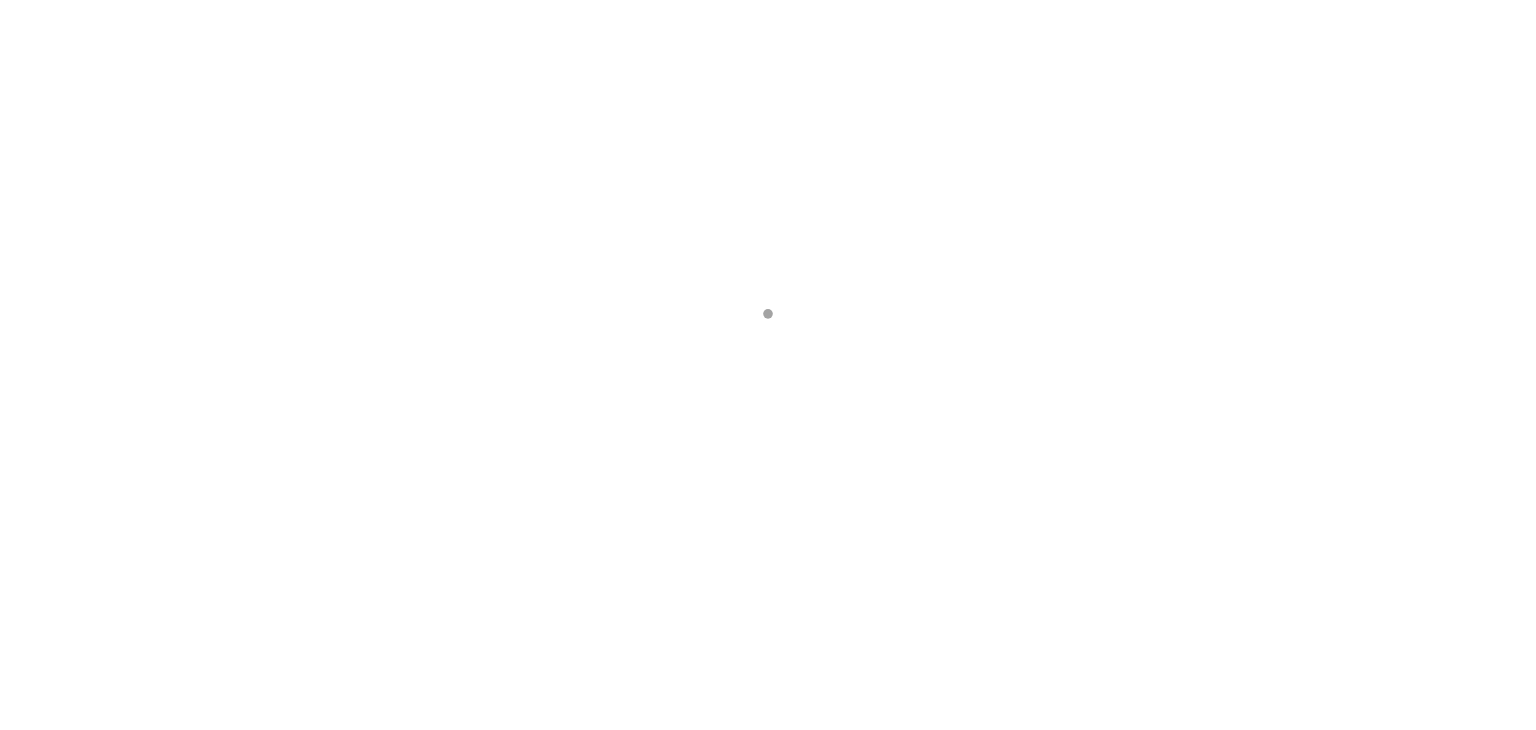 scroll, scrollTop: 0, scrollLeft: 0, axis: both 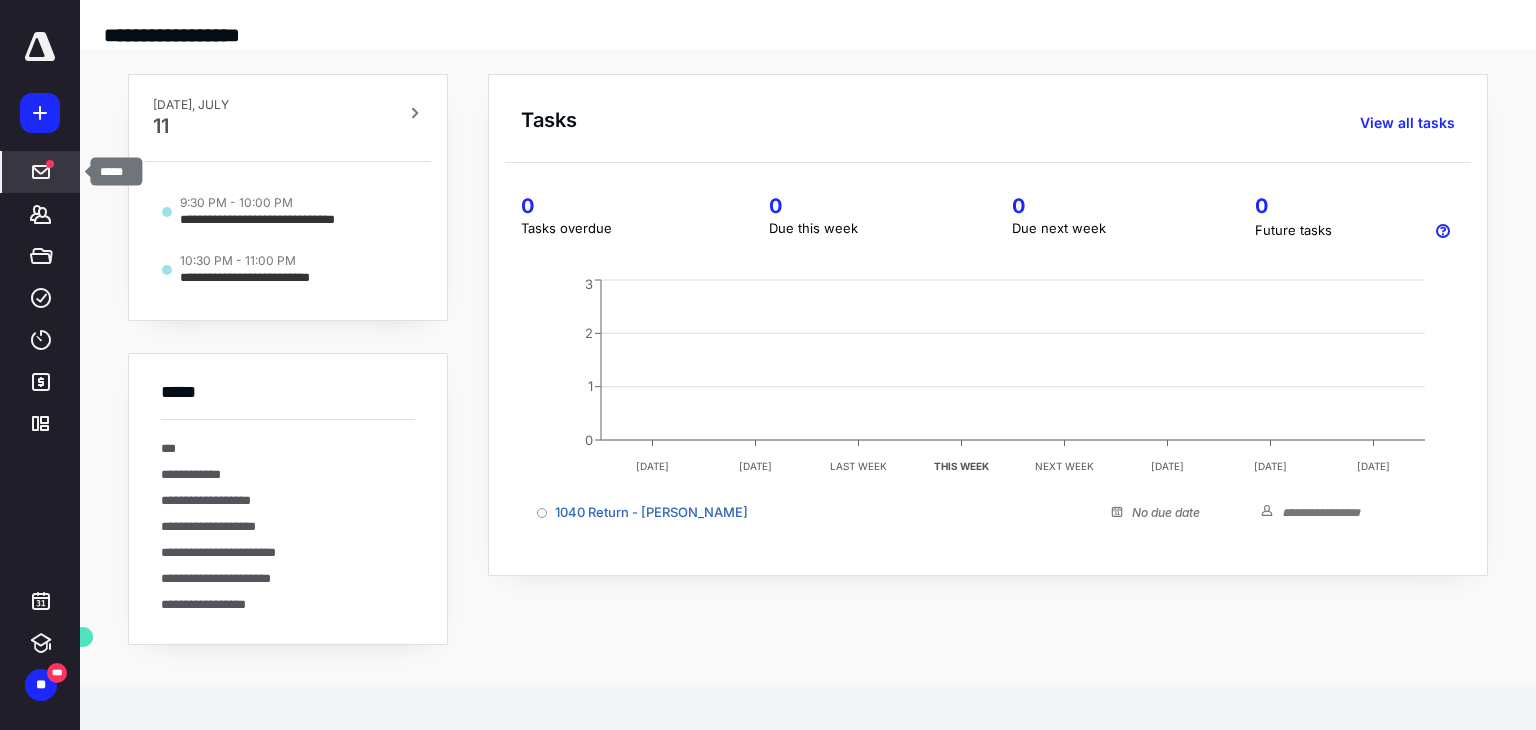 click 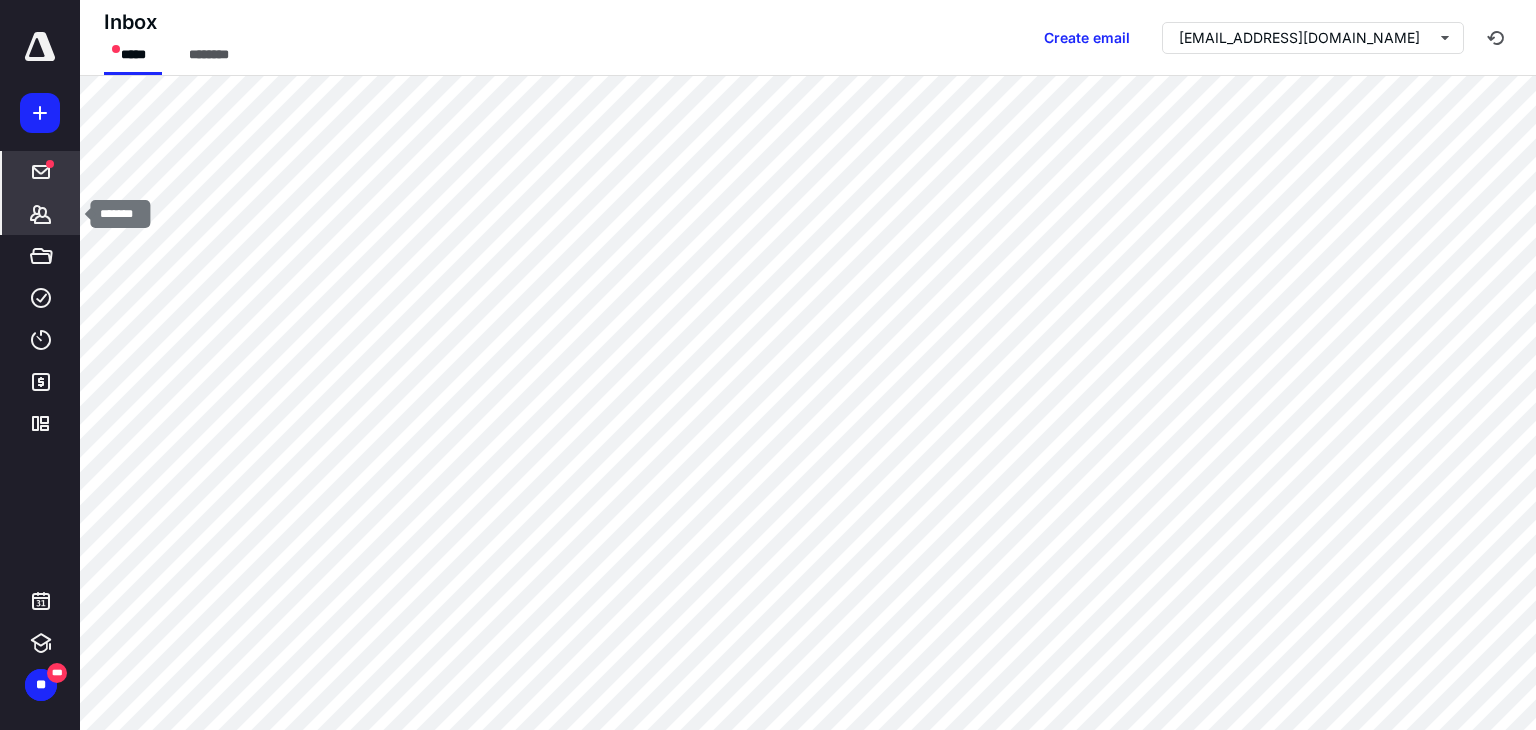 click 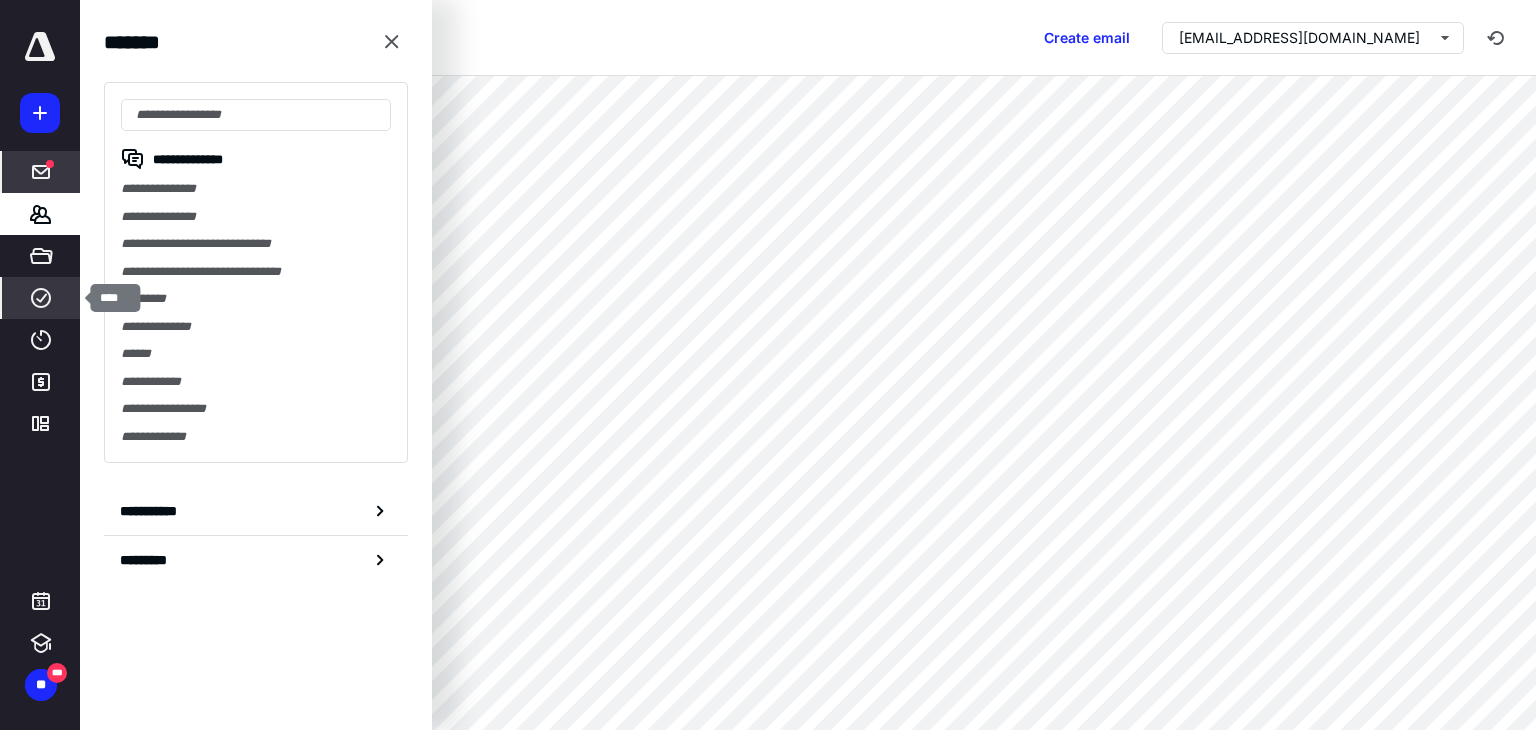 click on "****" at bounding box center (41, 298) 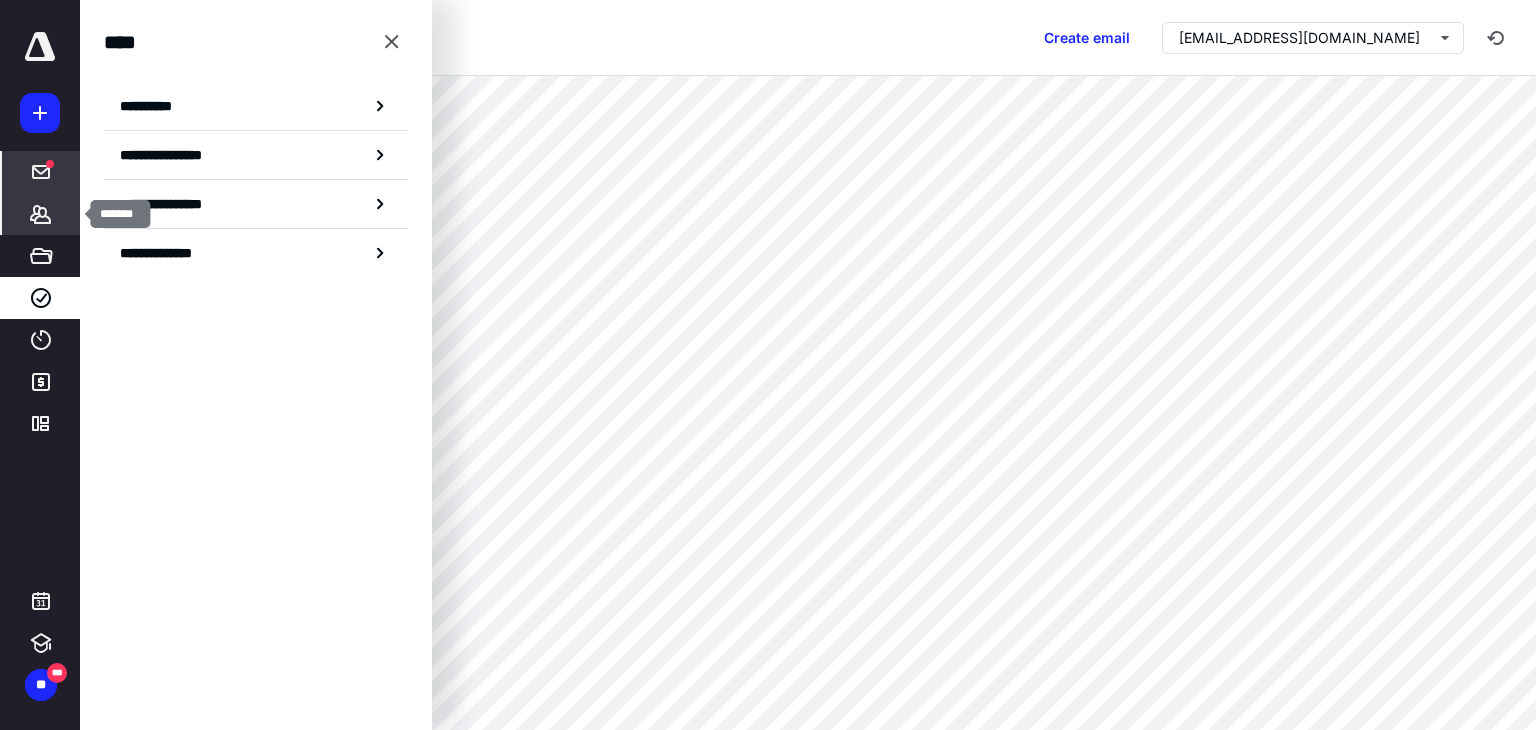 click 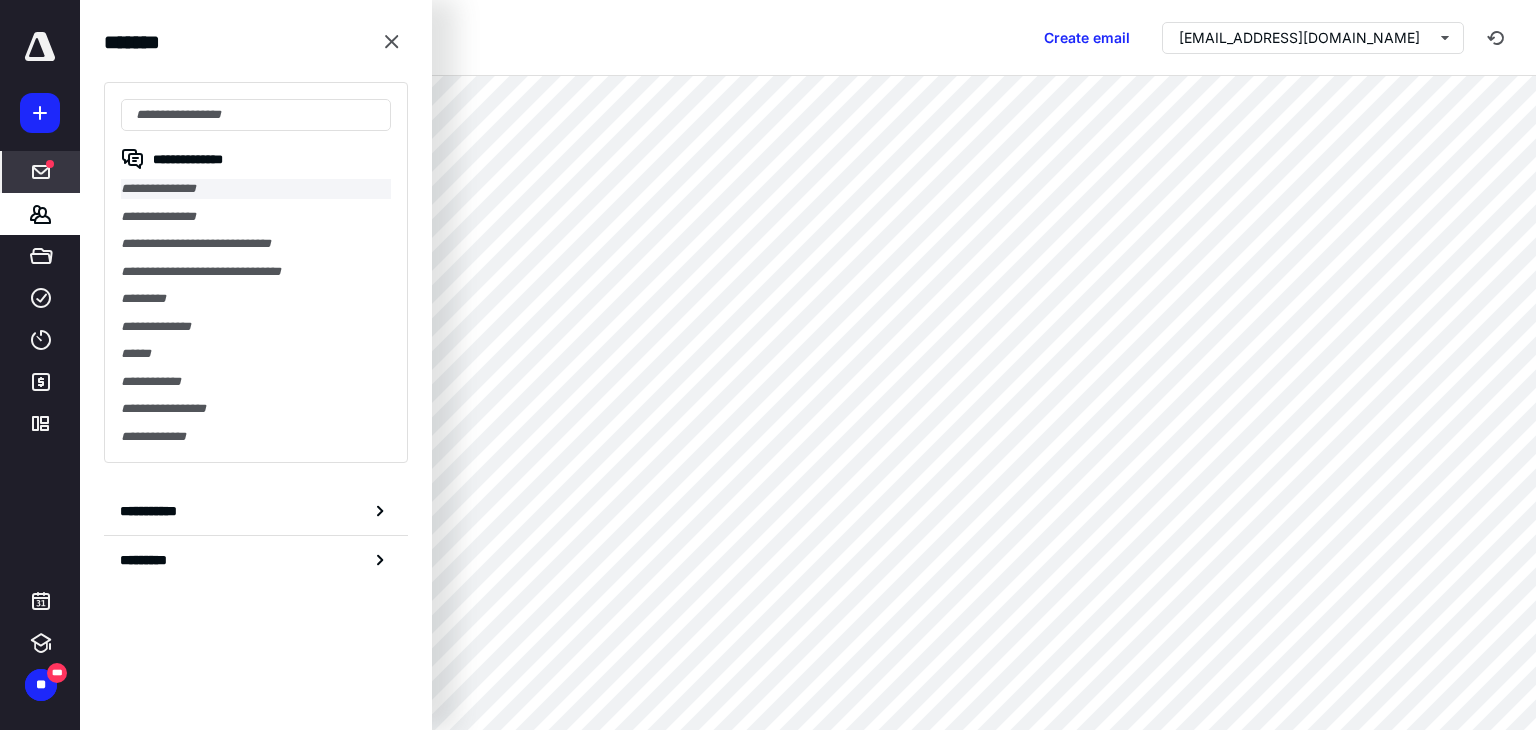click on "**********" at bounding box center [256, 189] 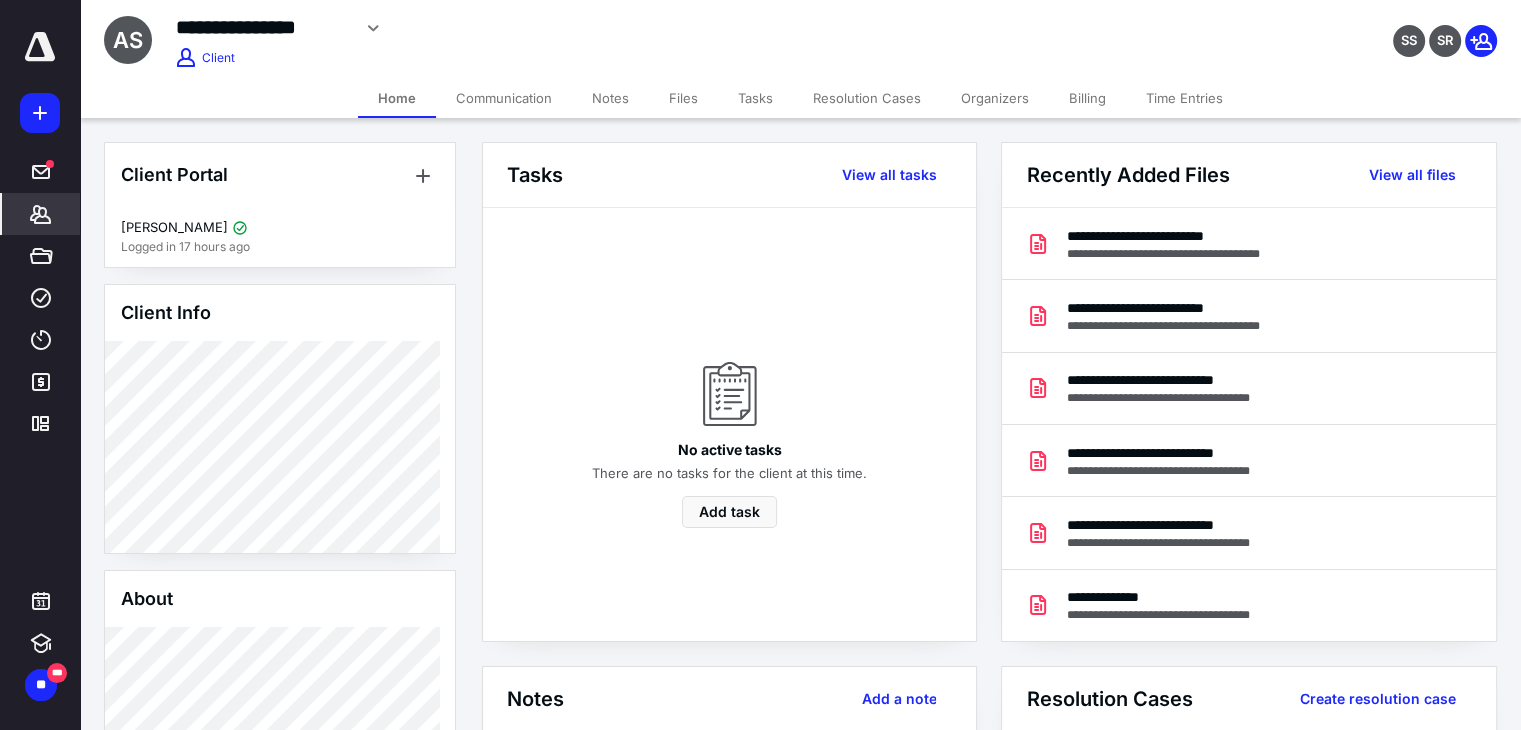 click on "Files" at bounding box center (683, 98) 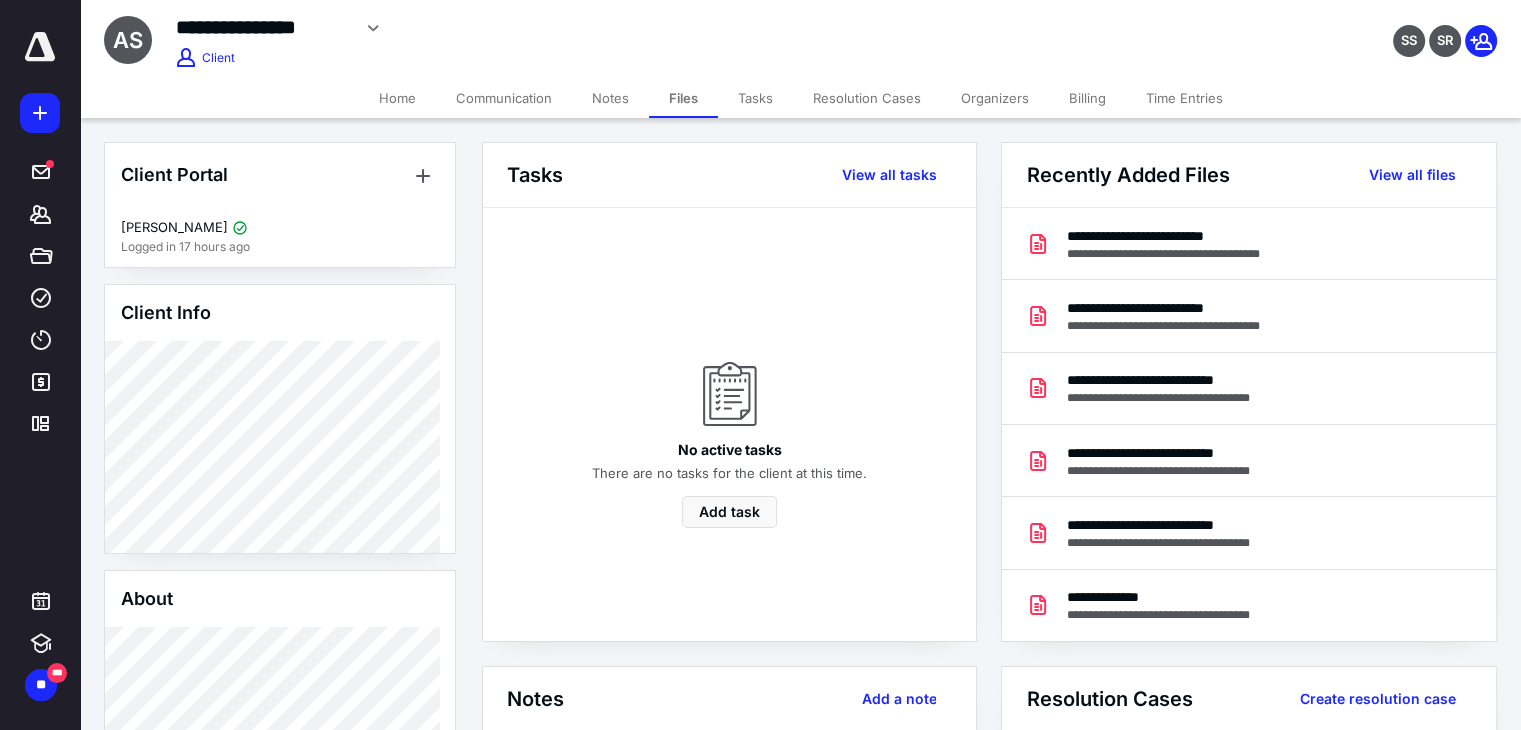 click on "Files" at bounding box center (683, 98) 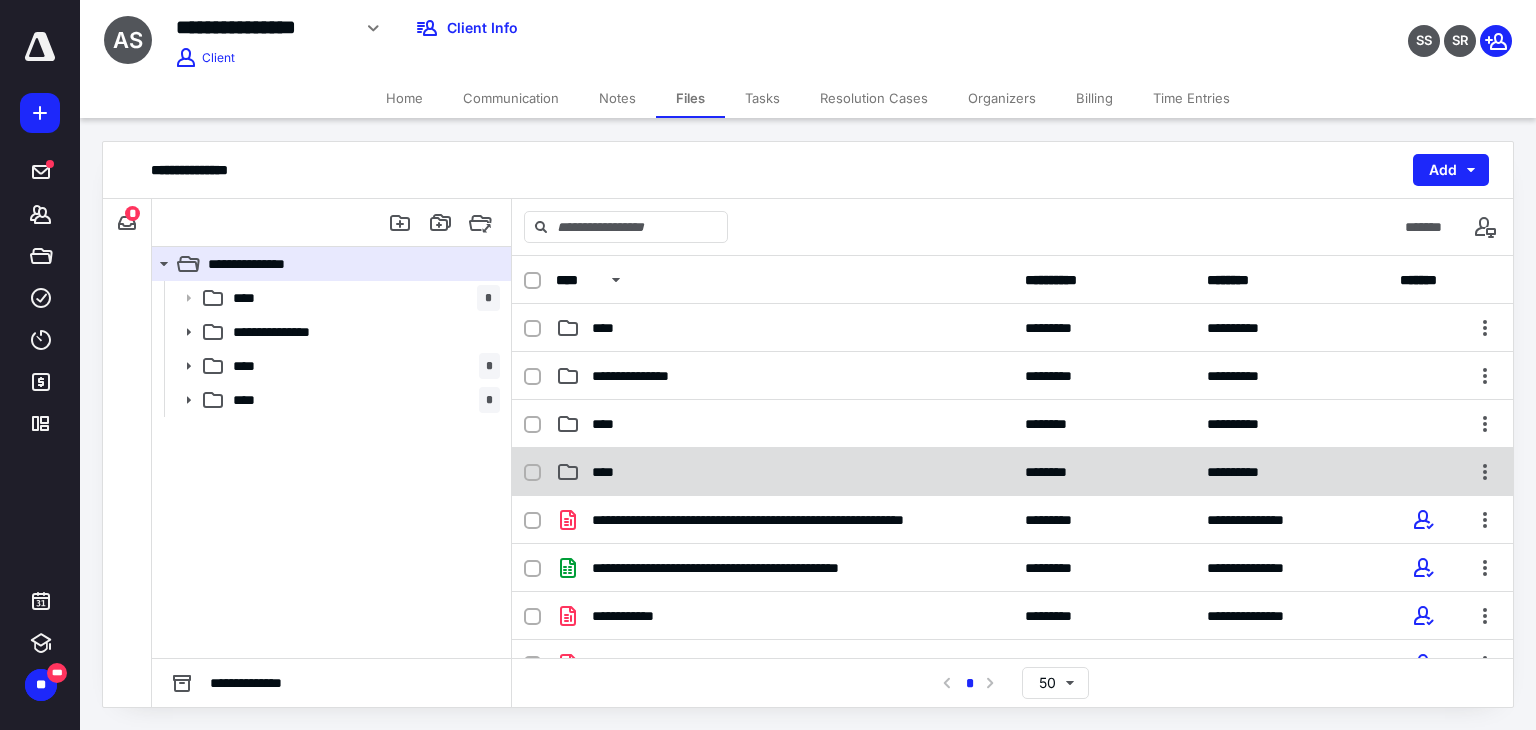click on "****" at bounding box center (784, 472) 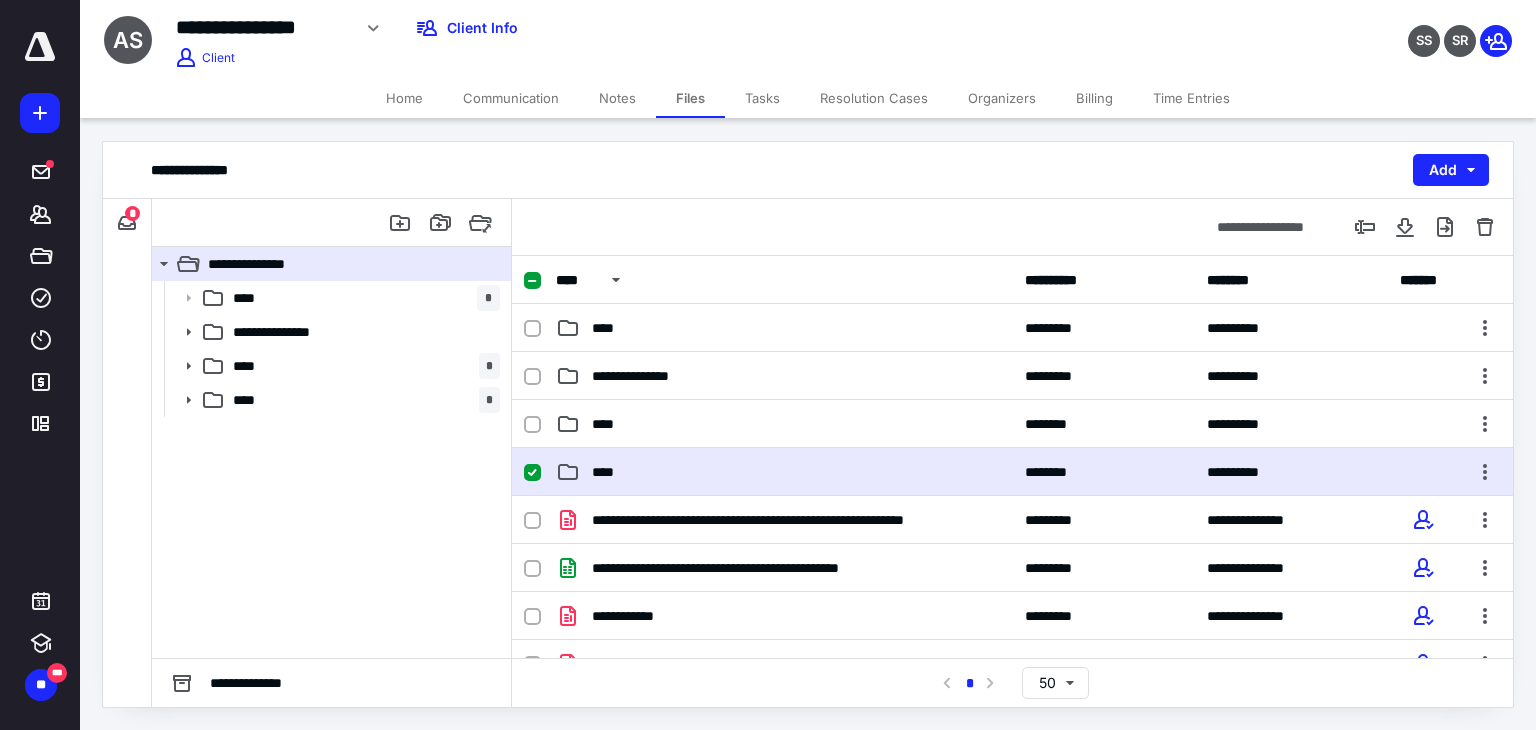 click on "****" at bounding box center (784, 472) 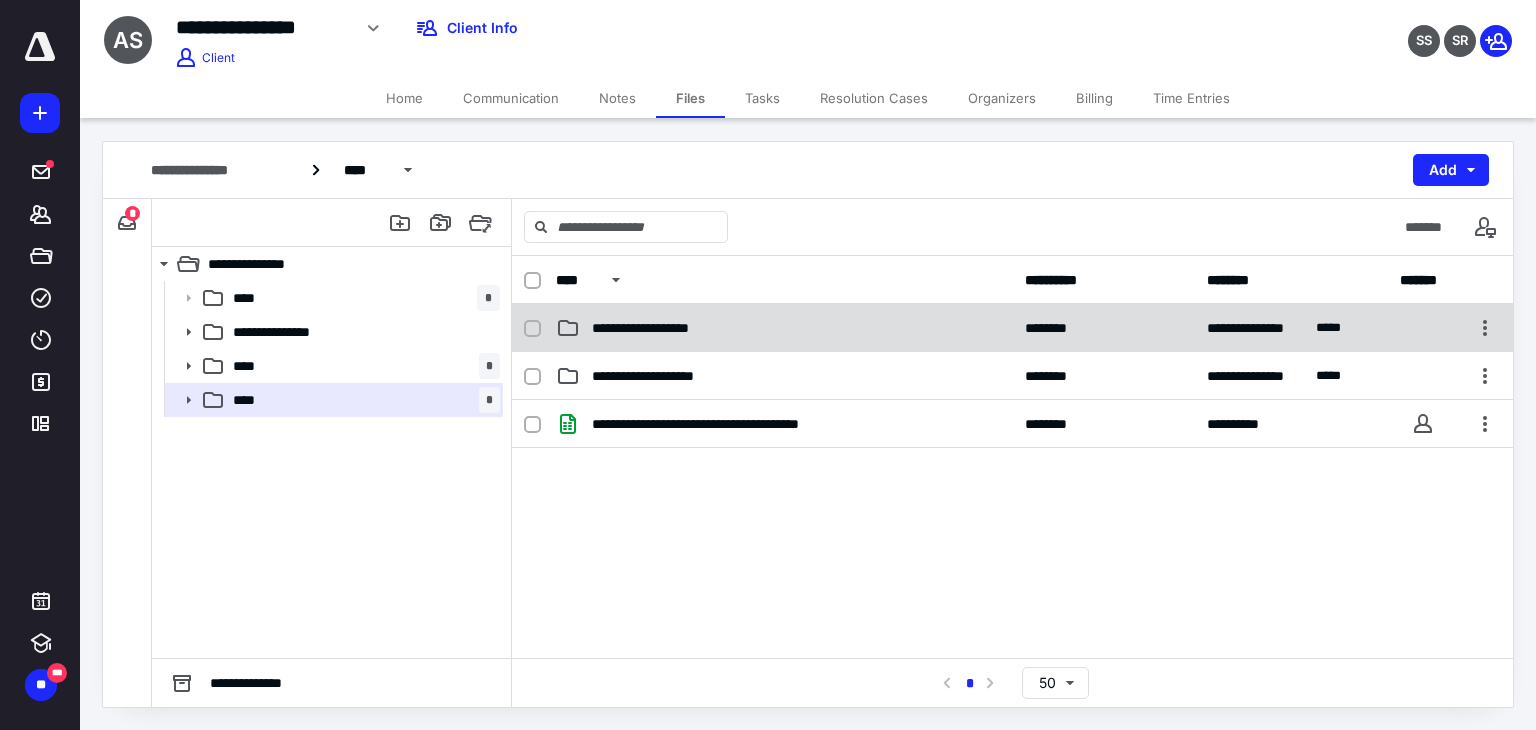 click on "**********" at bounding box center (784, 328) 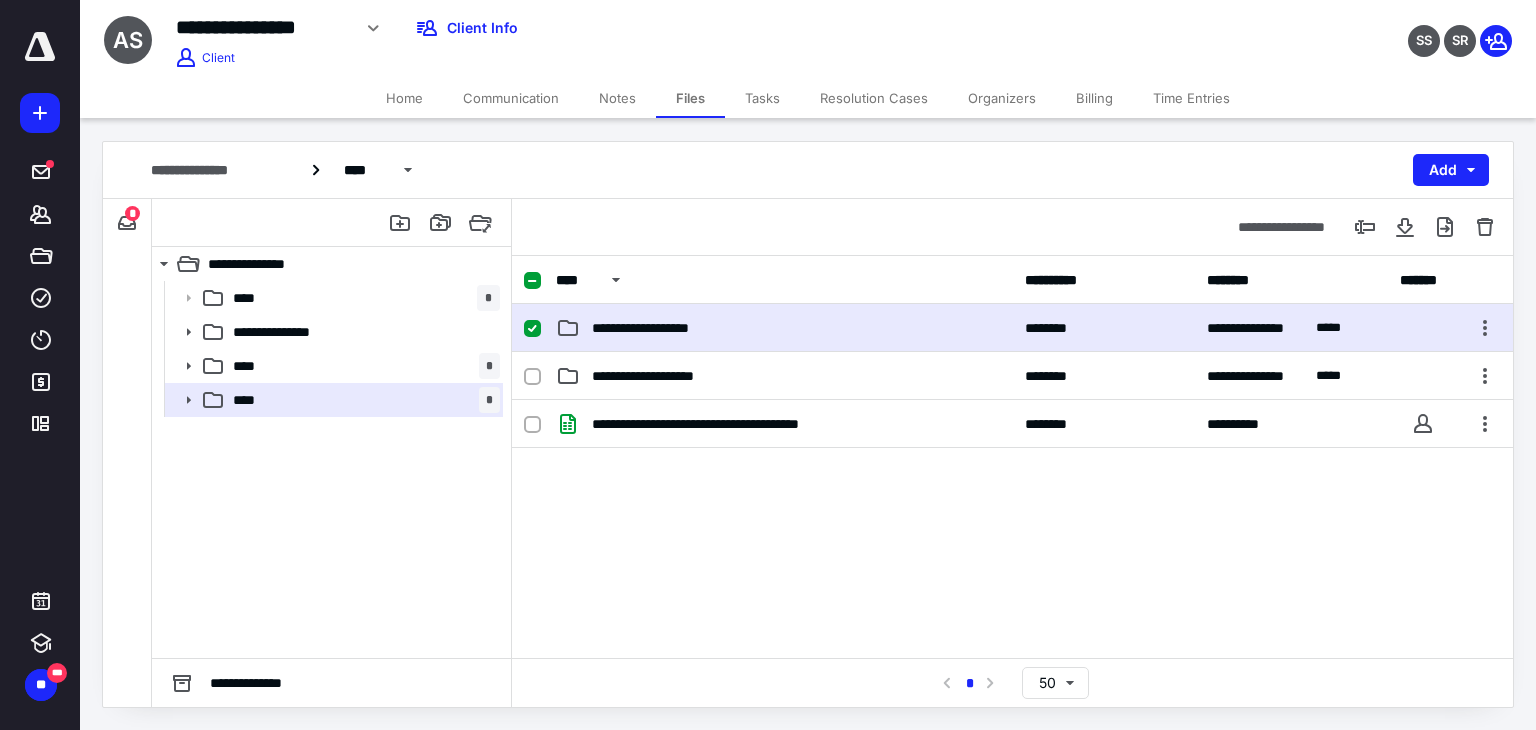 click on "**********" at bounding box center (784, 328) 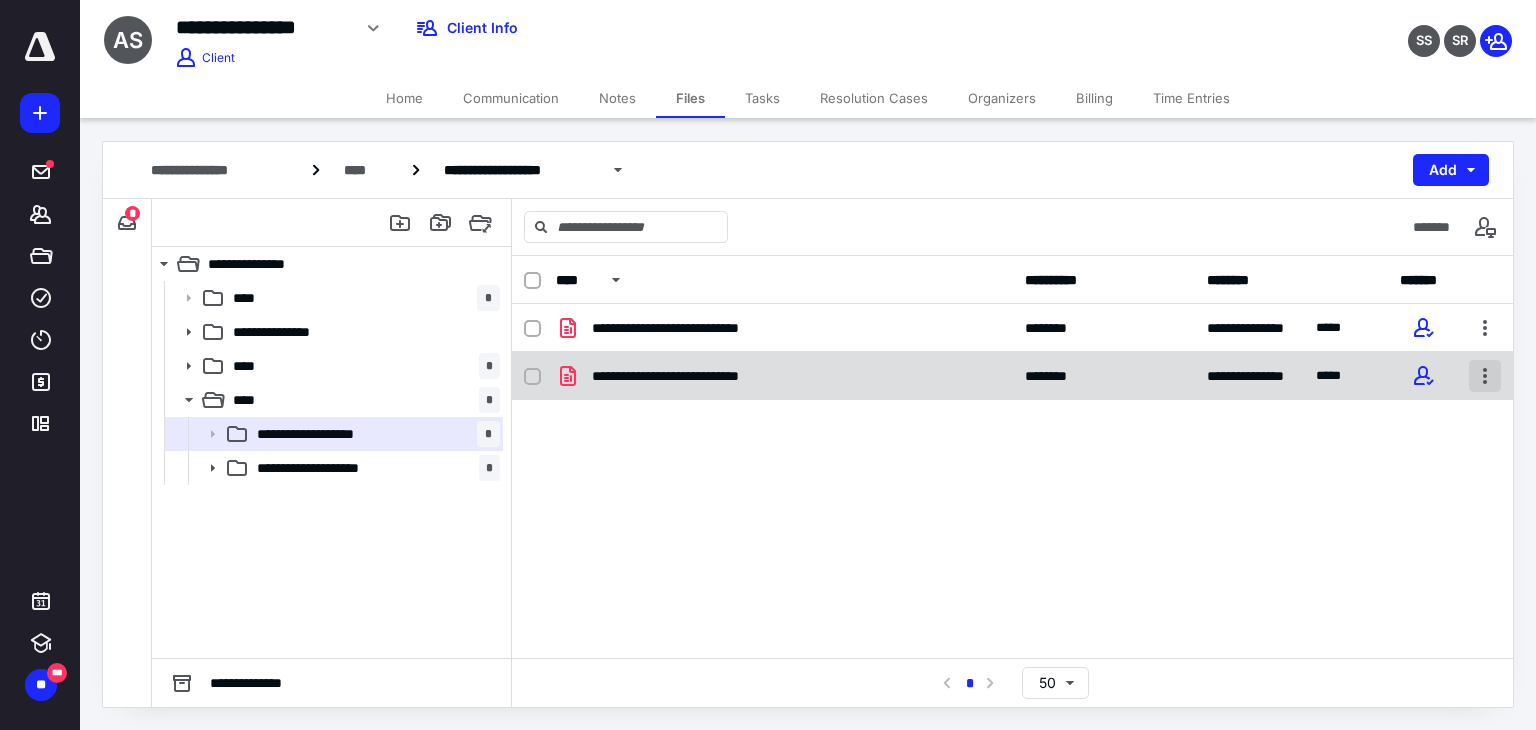 click at bounding box center (1485, 376) 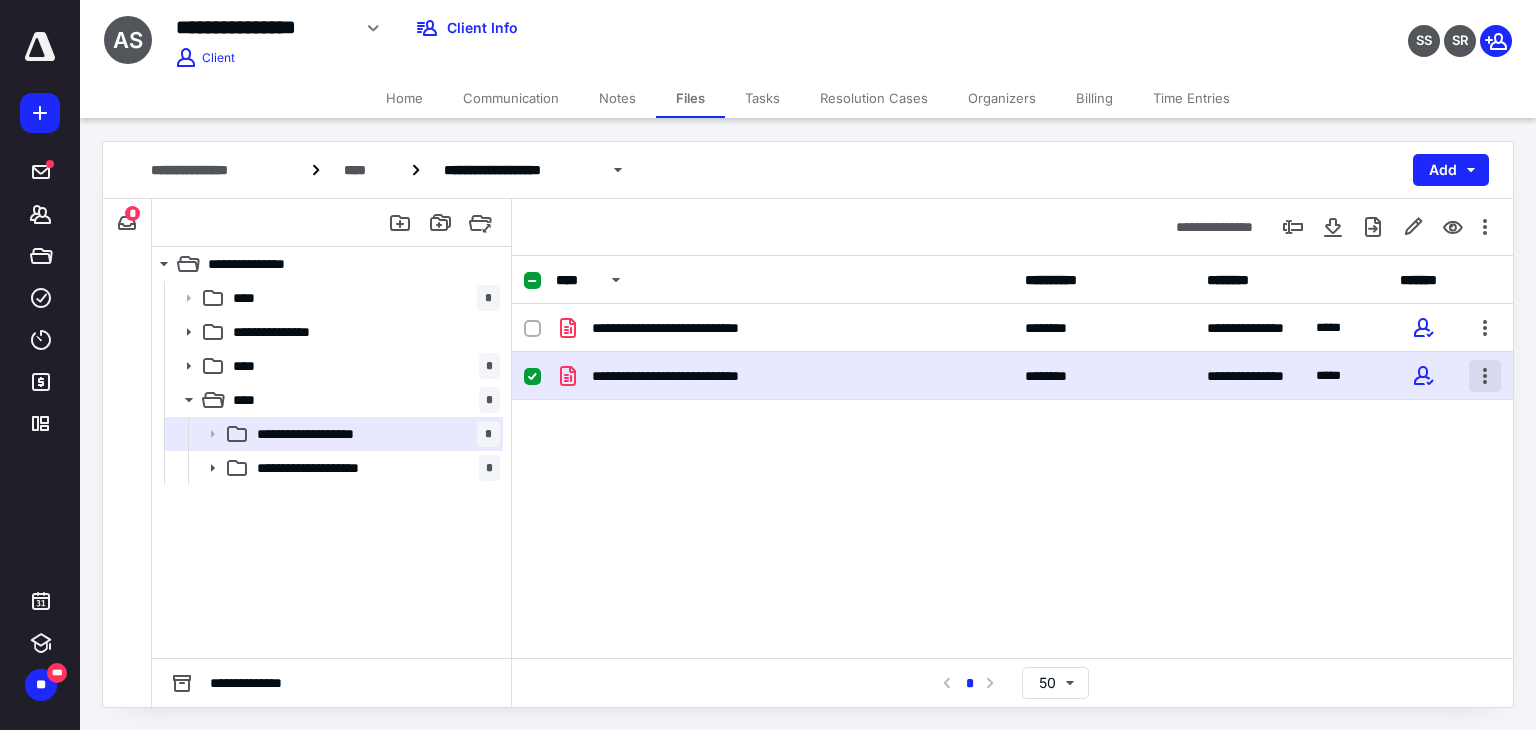 checkbox on "true" 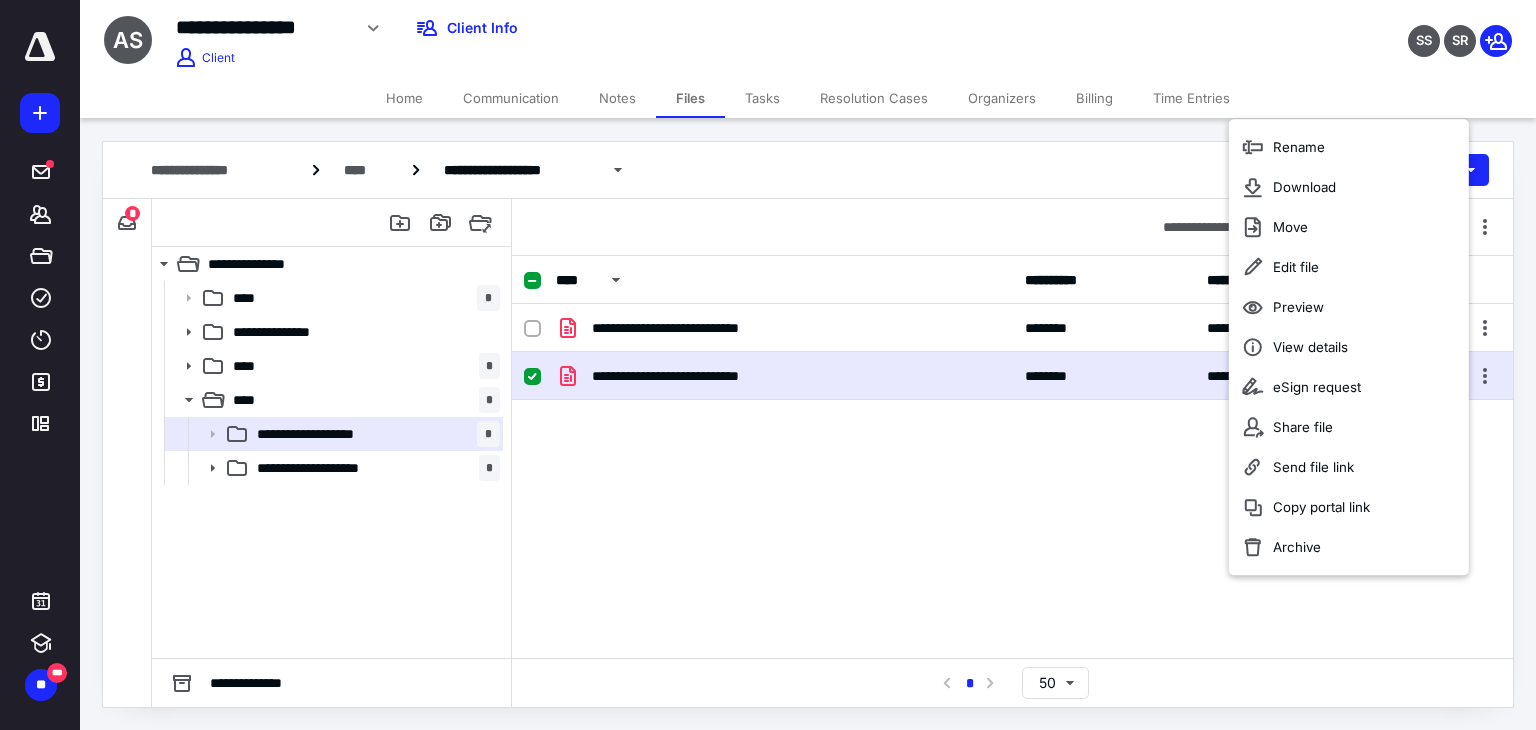 click on "**********" at bounding box center [1012, 454] 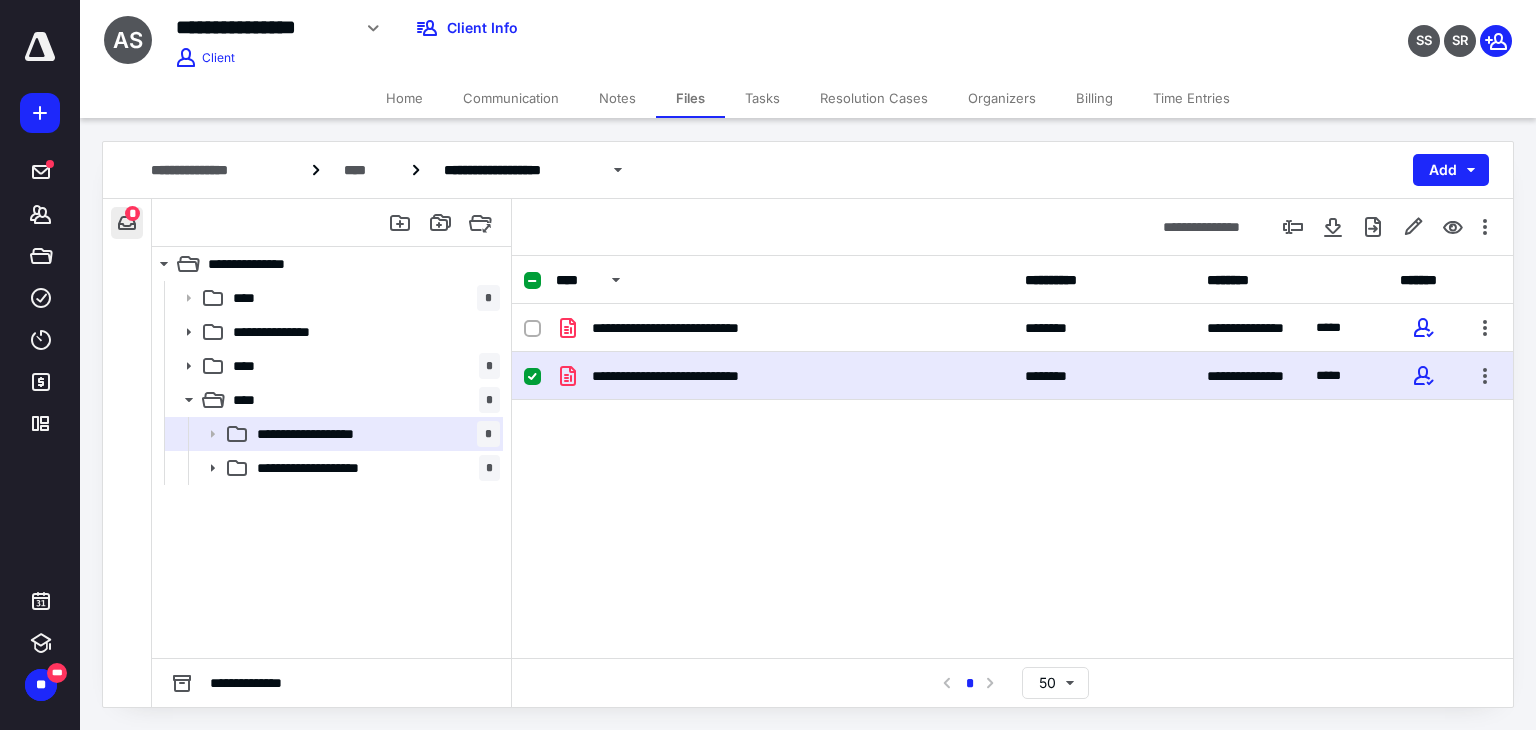 click at bounding box center (127, 223) 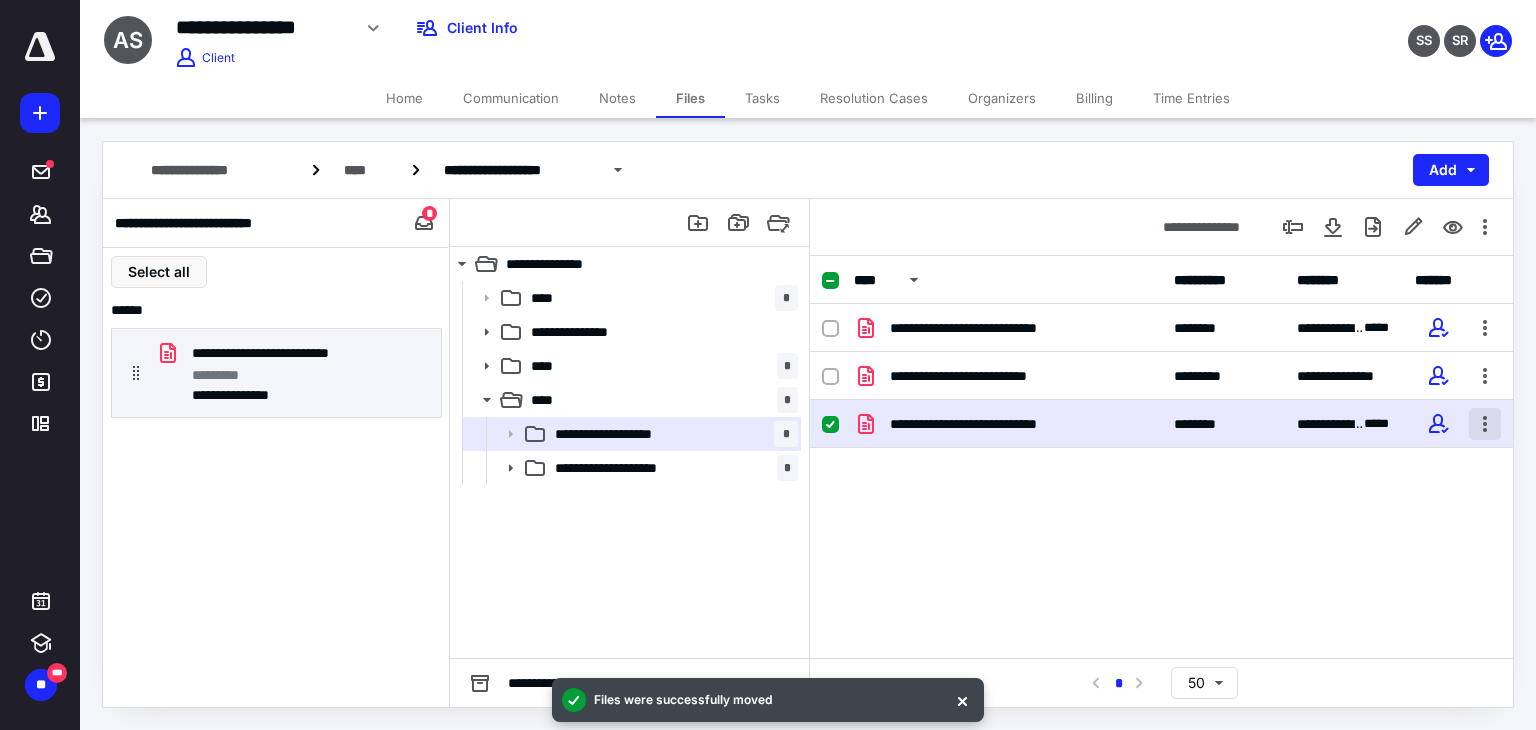 click at bounding box center [1485, 424] 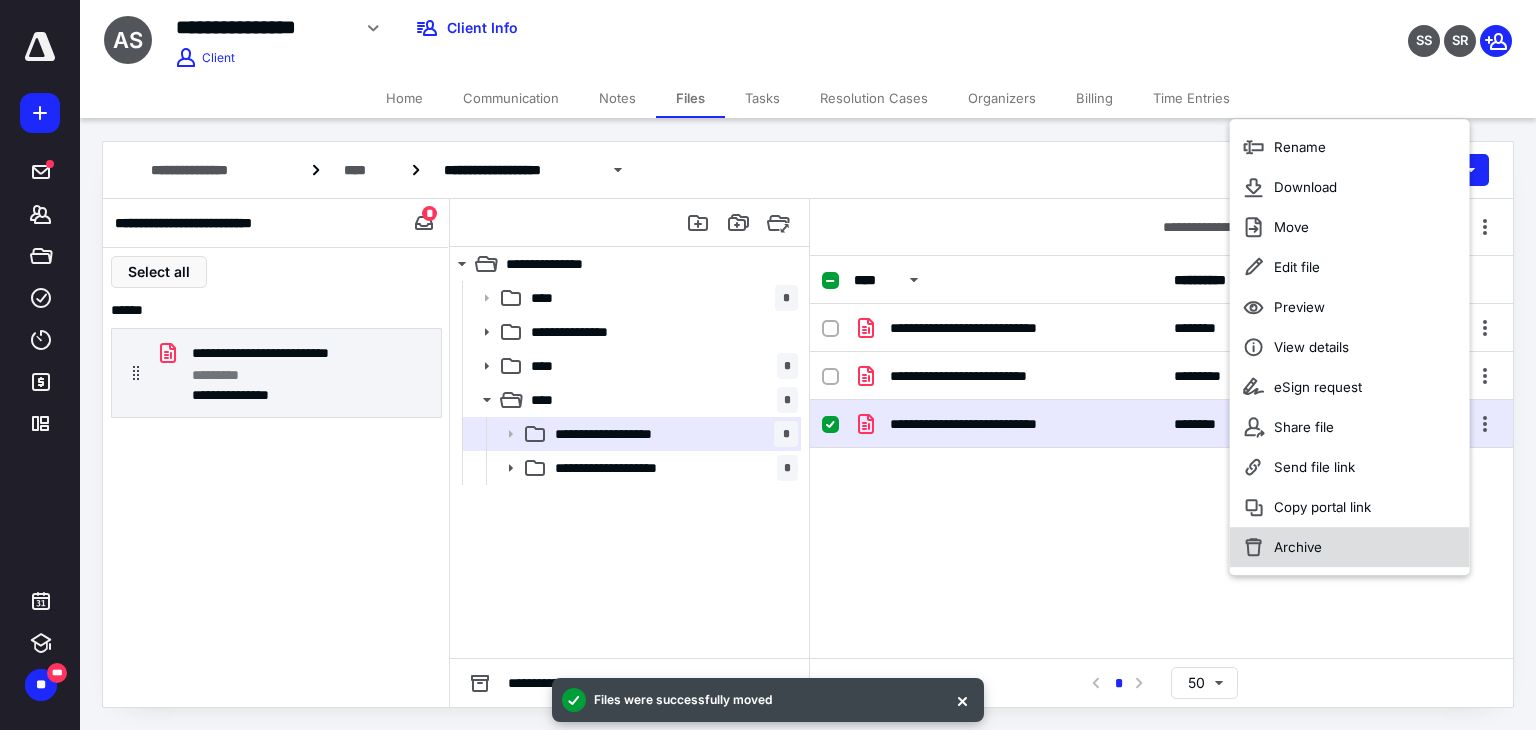 click on "Archive" at bounding box center (1350, 547) 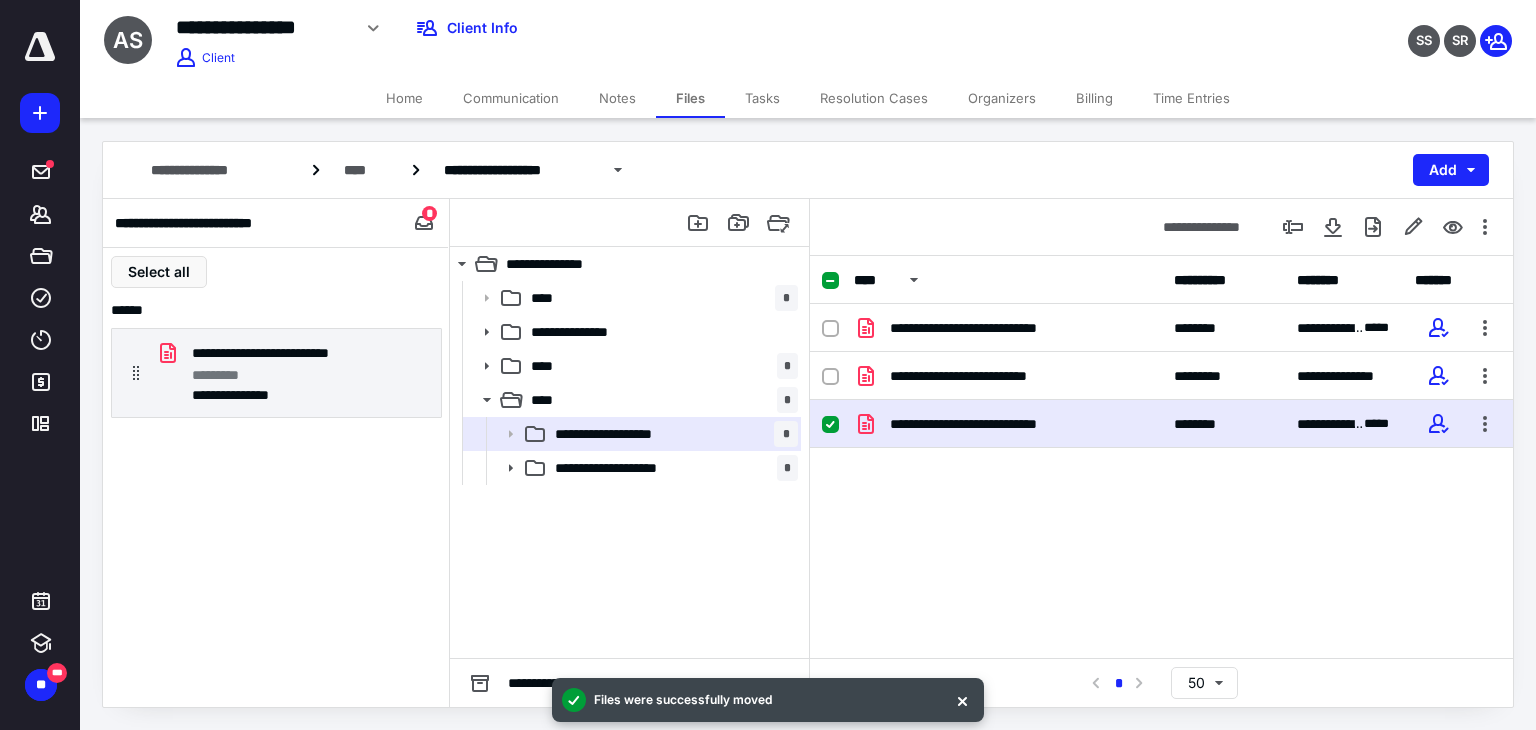 checkbox on "false" 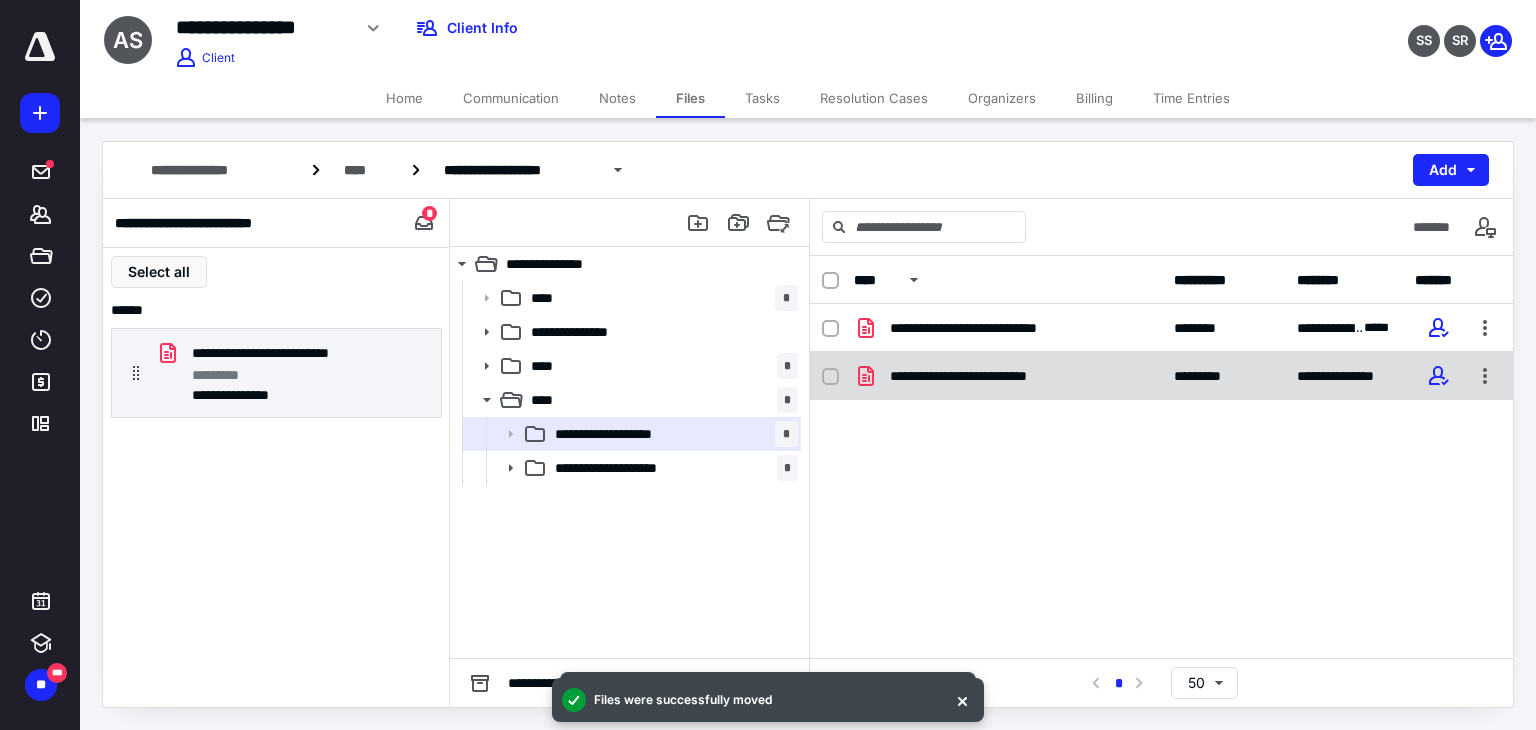click on "**********" at bounding box center [1008, 376] 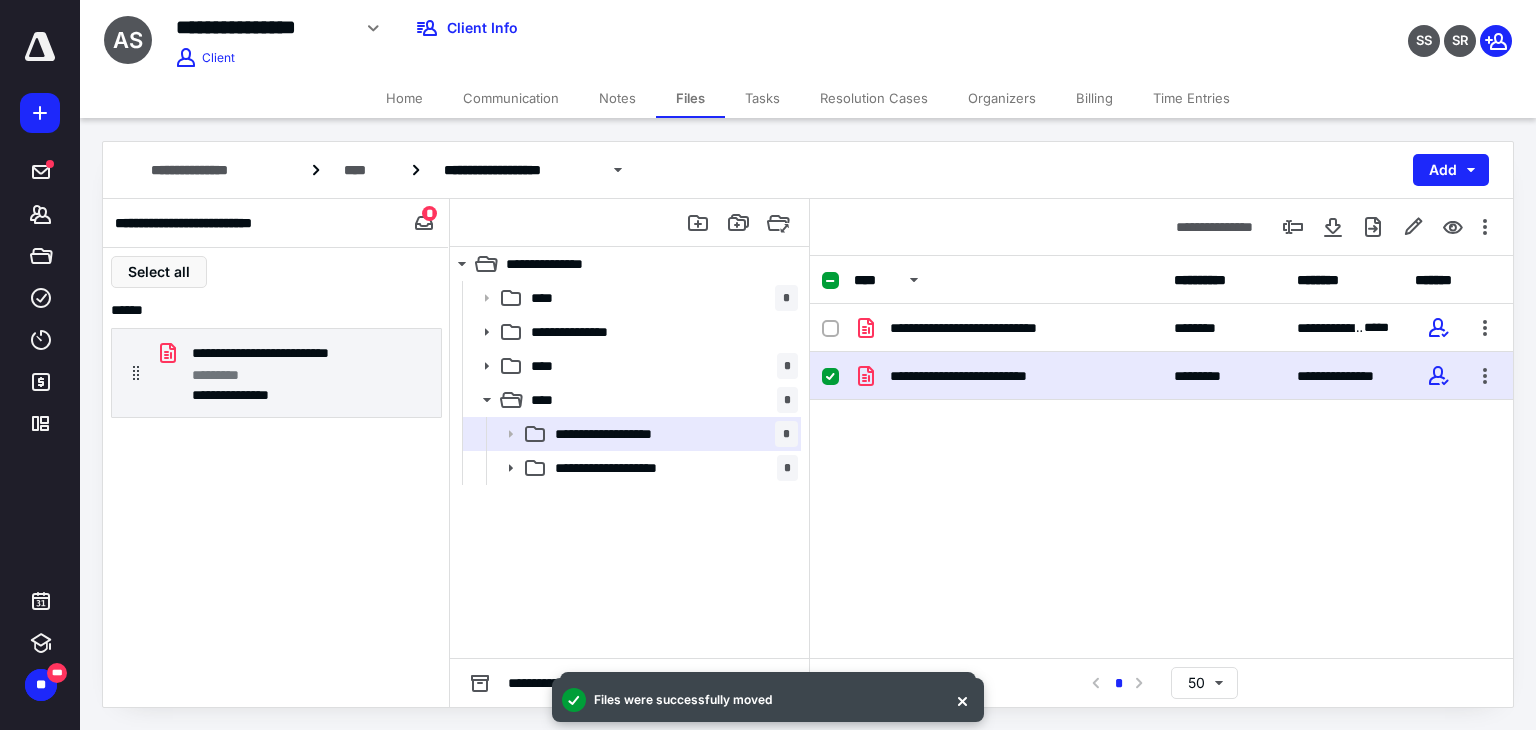 click on "**********" at bounding box center [1008, 376] 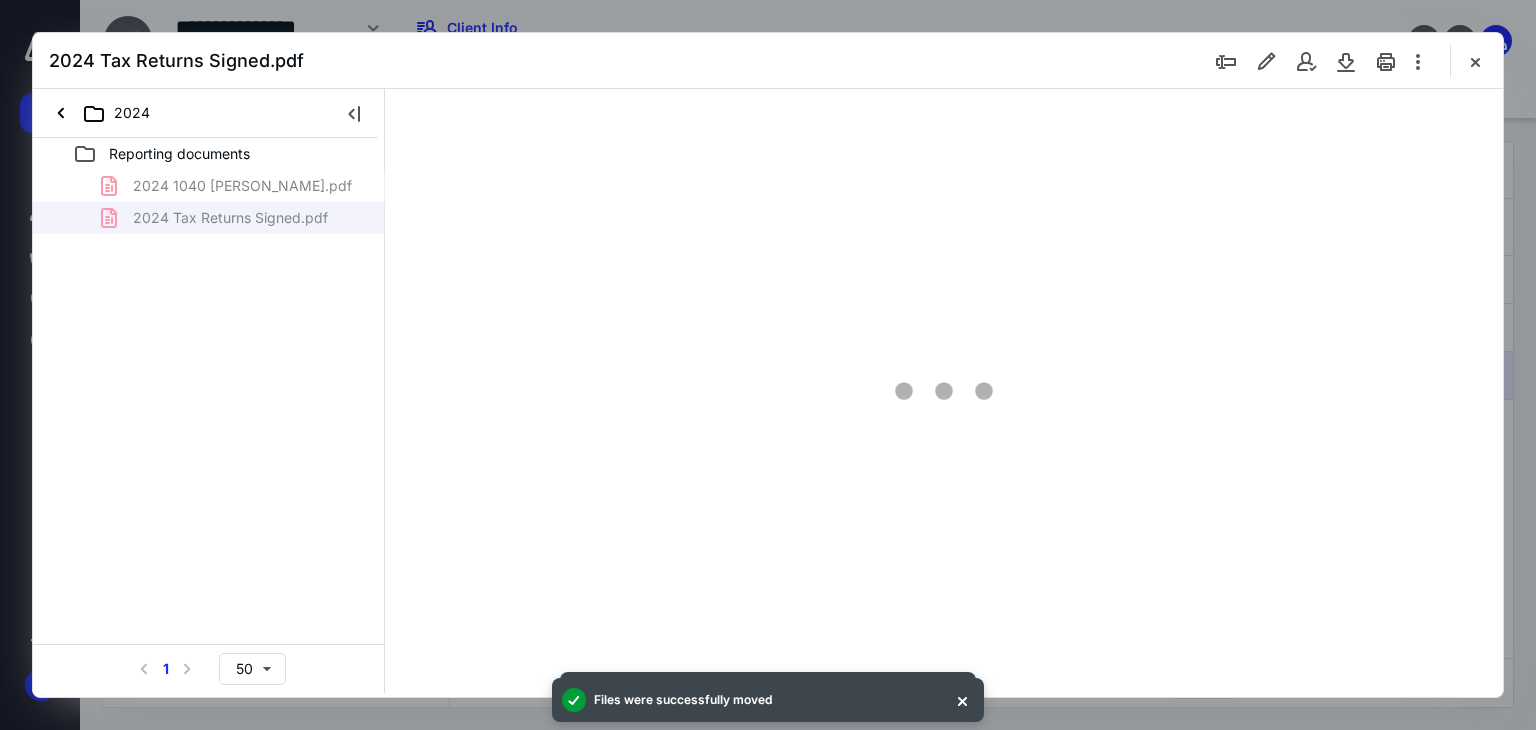 scroll, scrollTop: 0, scrollLeft: 0, axis: both 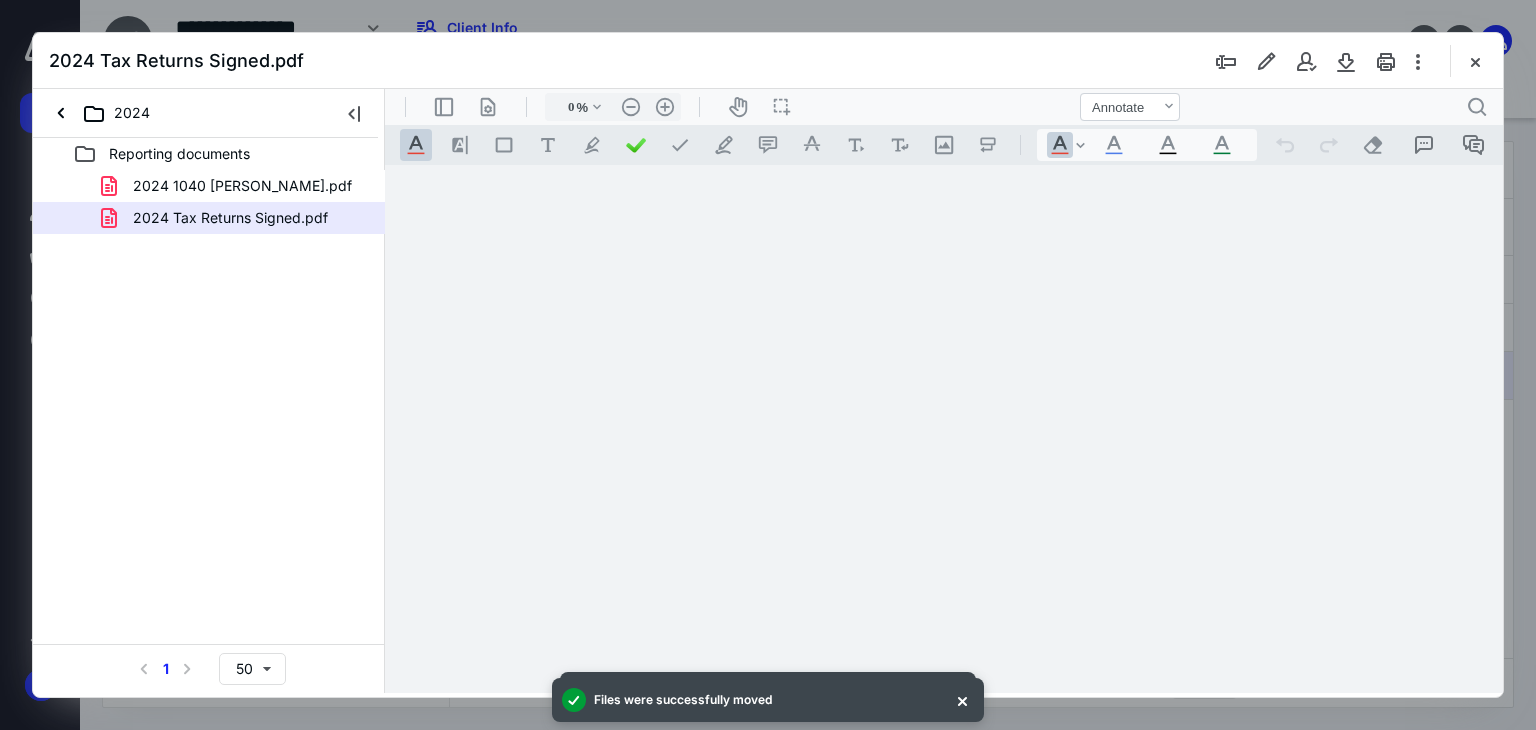 type on "67" 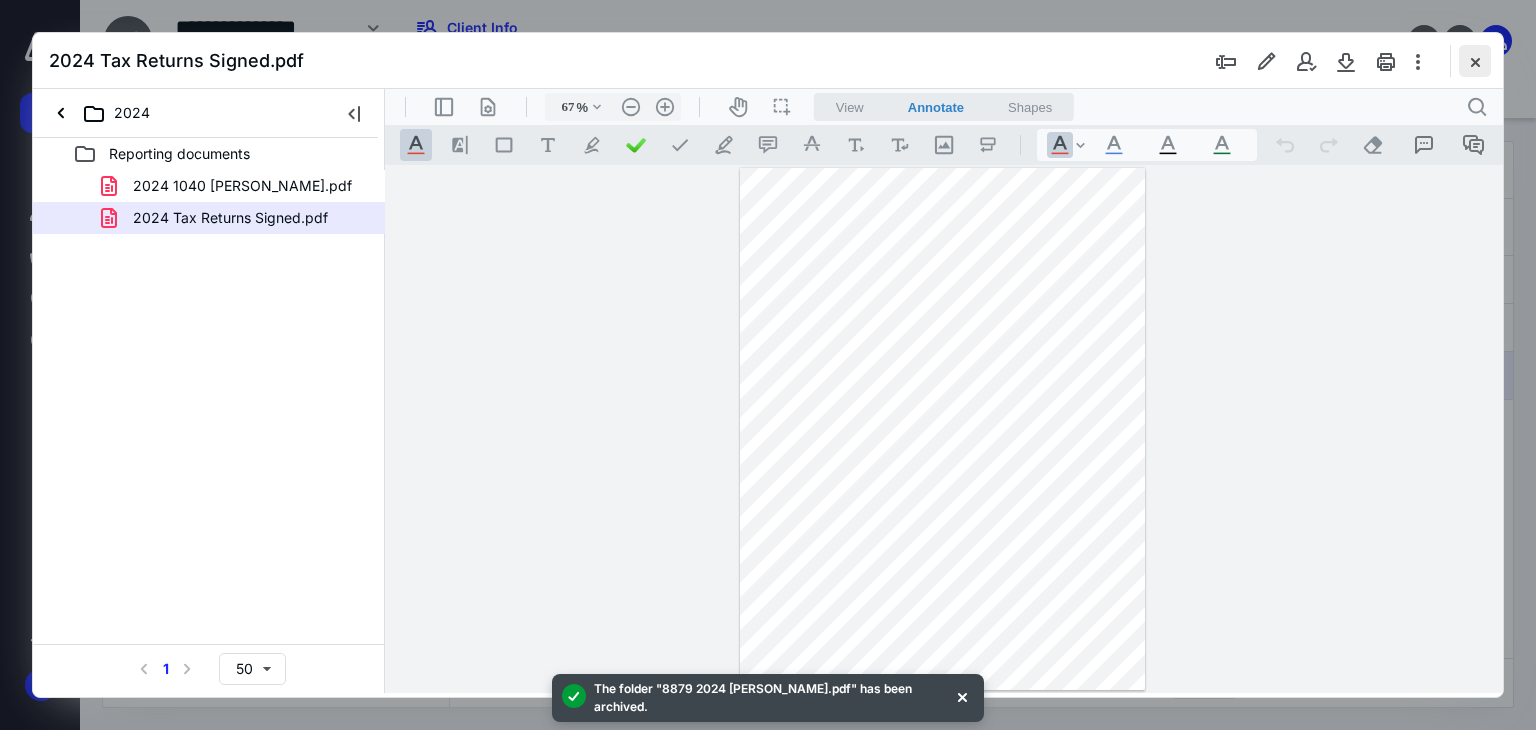 click at bounding box center (1475, 61) 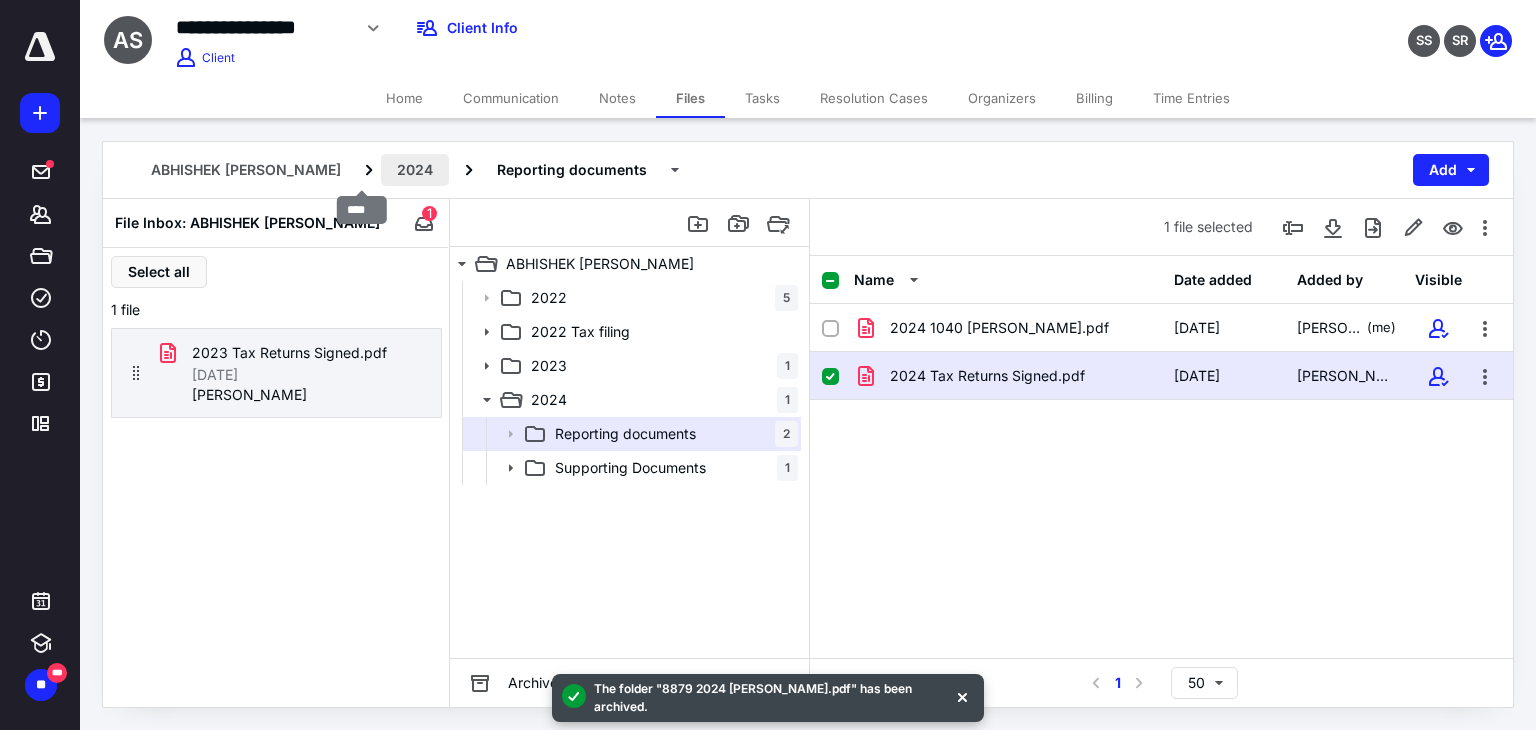 click on "2024" at bounding box center [415, 170] 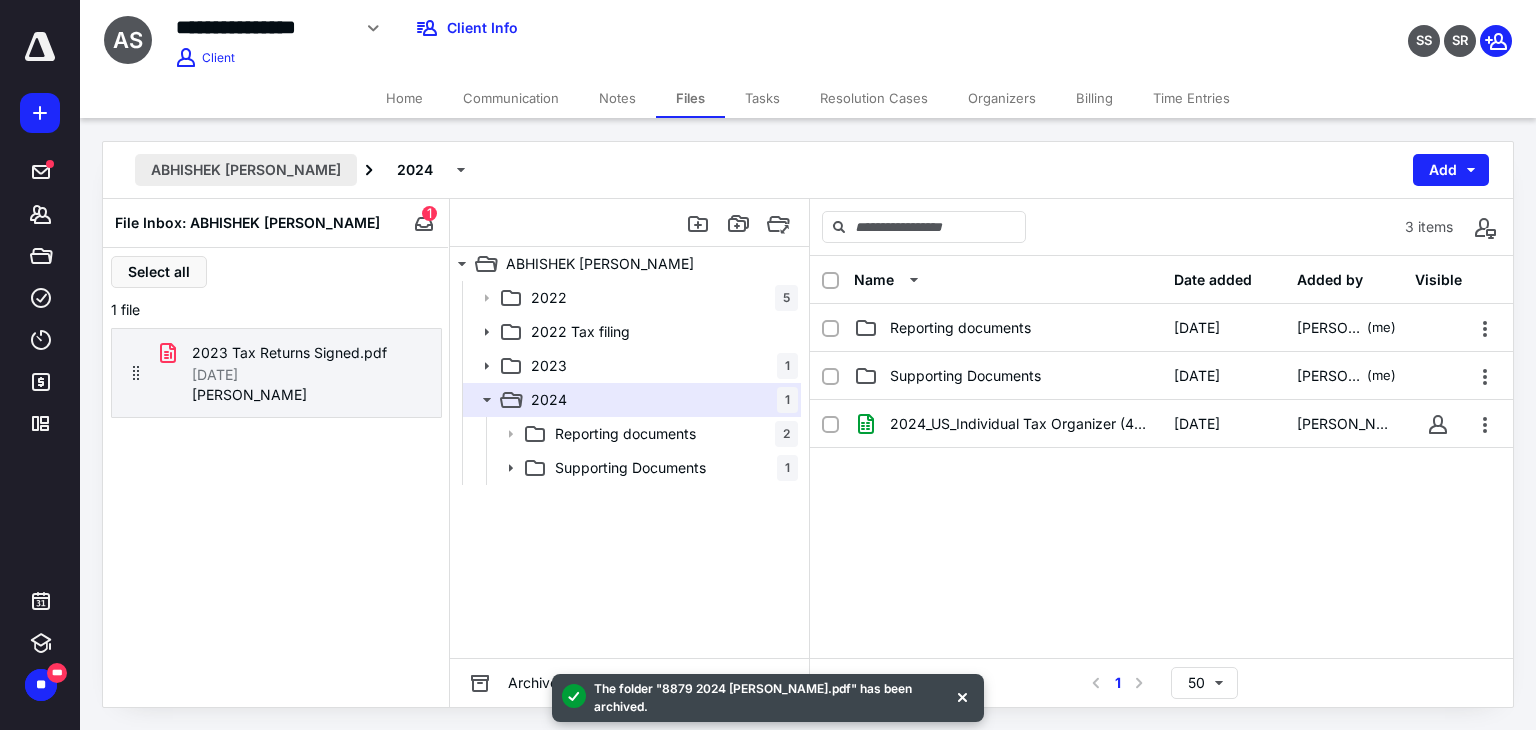 click on "ABHISHEK SANMAY" at bounding box center (246, 170) 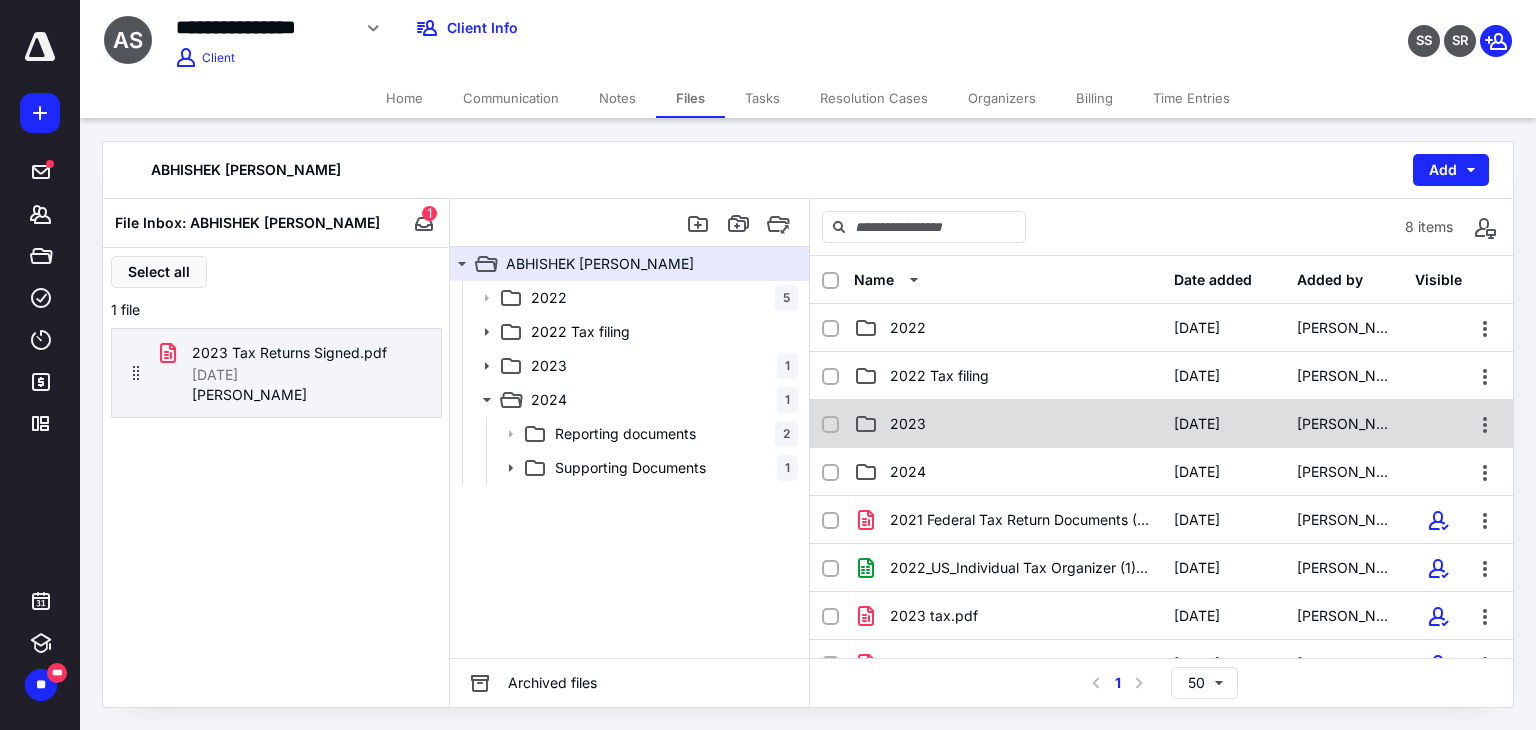 click on "2023" at bounding box center (908, 424) 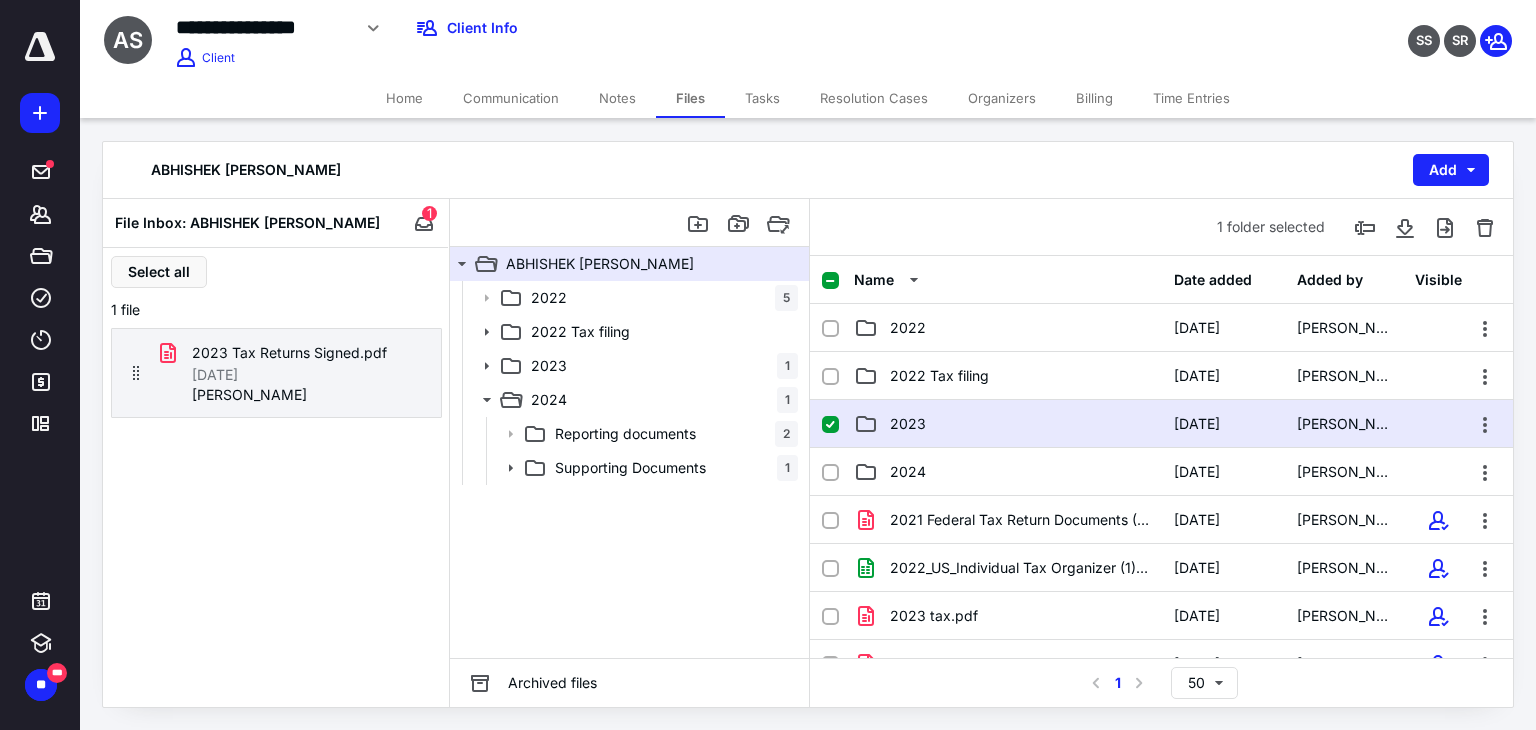 click on "2023" at bounding box center [908, 424] 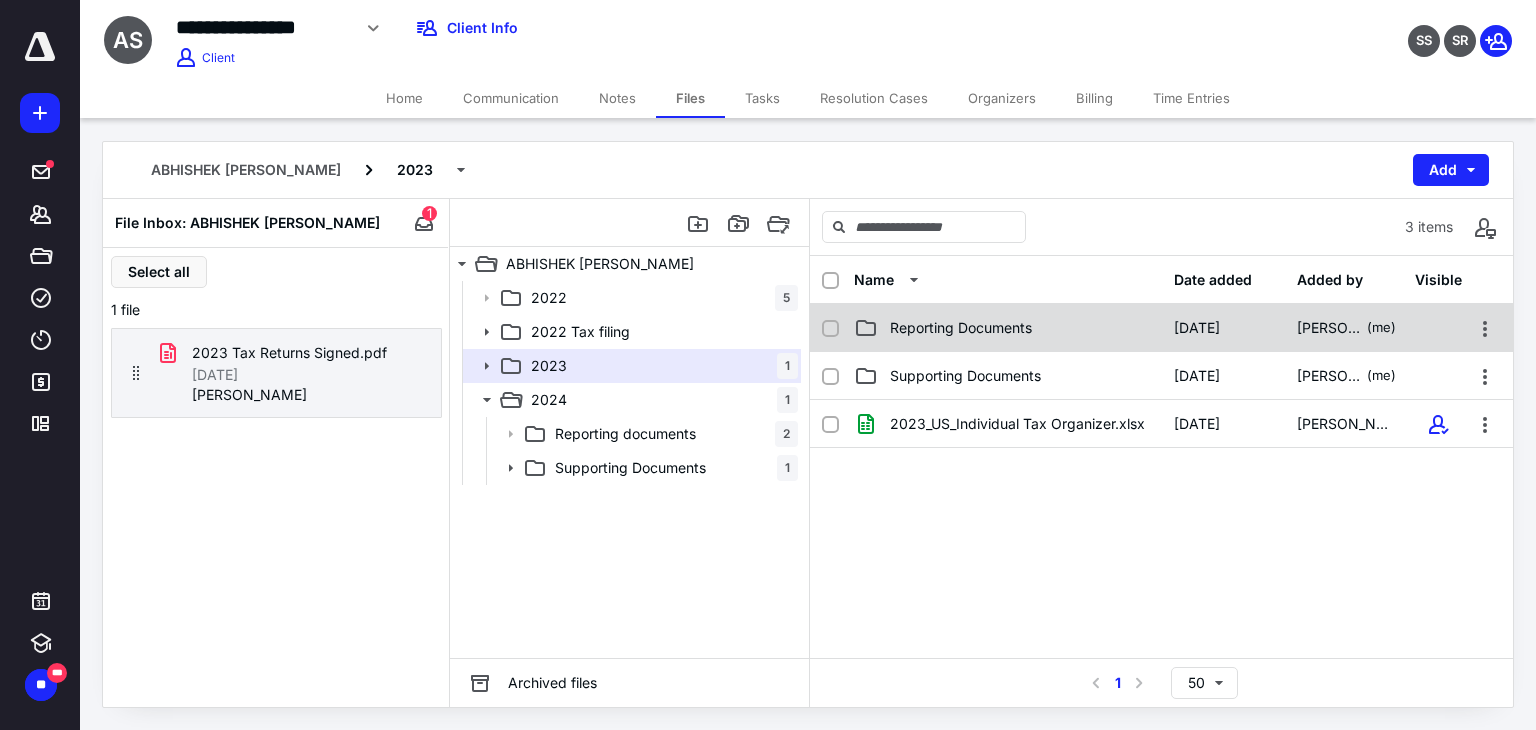 click on "Reporting Documents 7/1/2025 Sidharth Shenoy  (me)" at bounding box center (1161, 328) 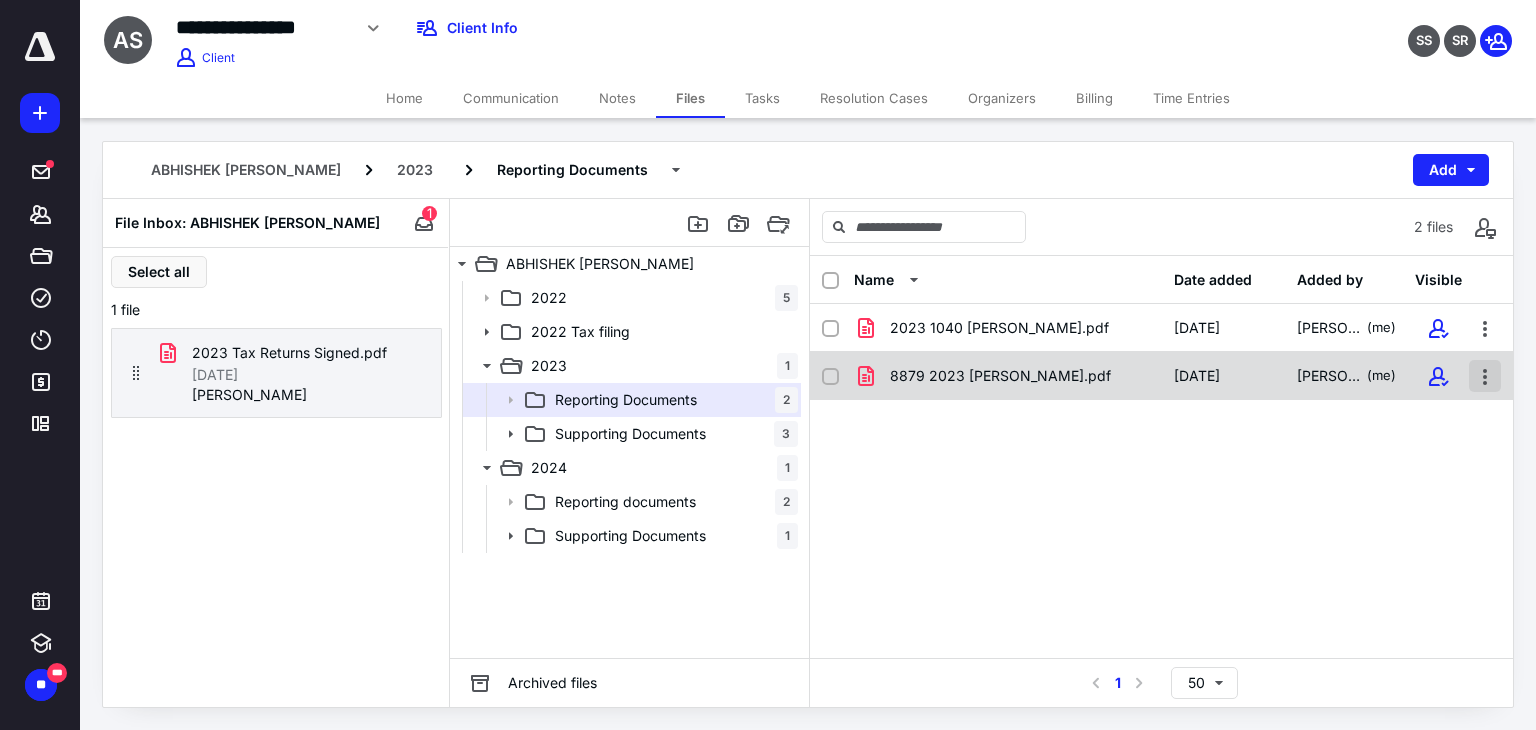 click at bounding box center (1485, 376) 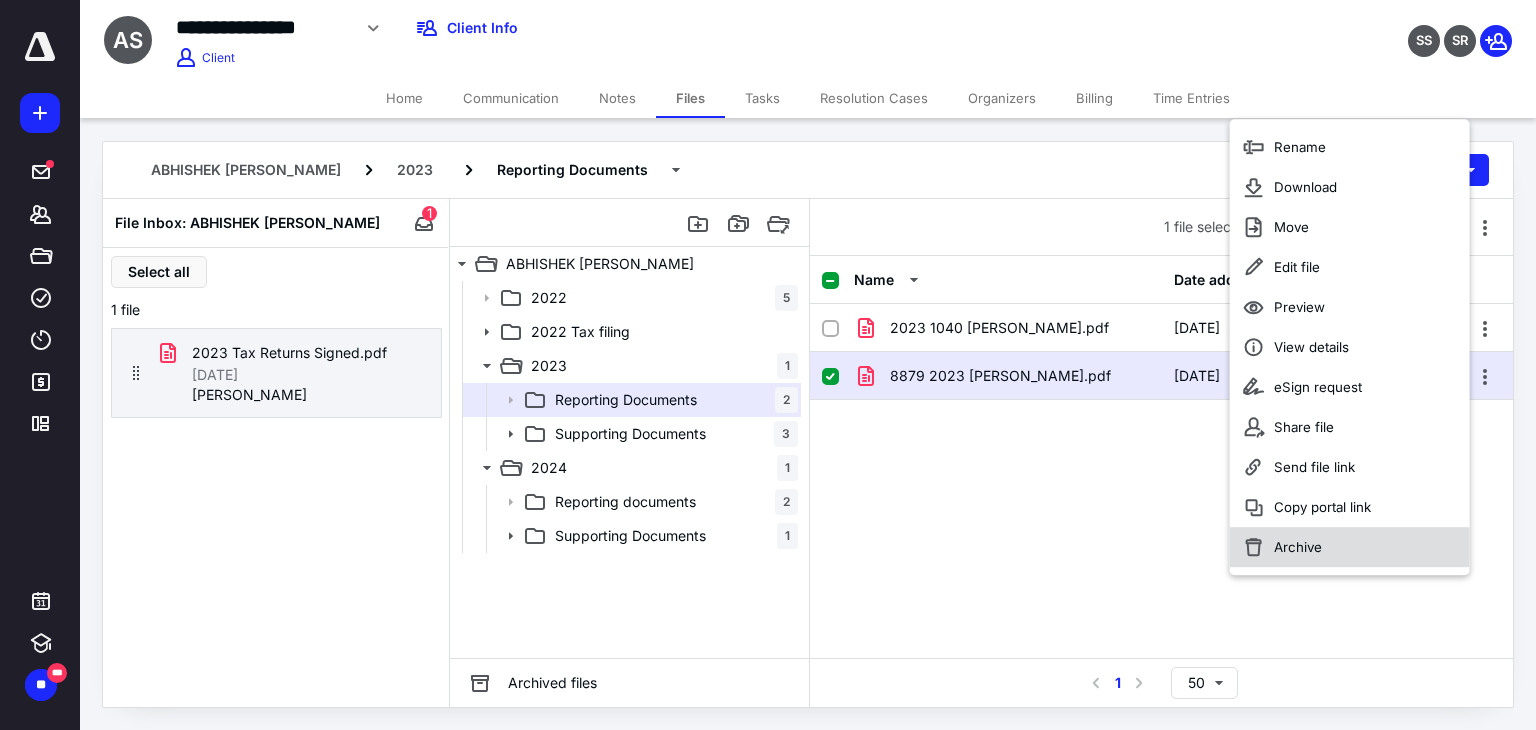 click on "Archive" at bounding box center (1350, 547) 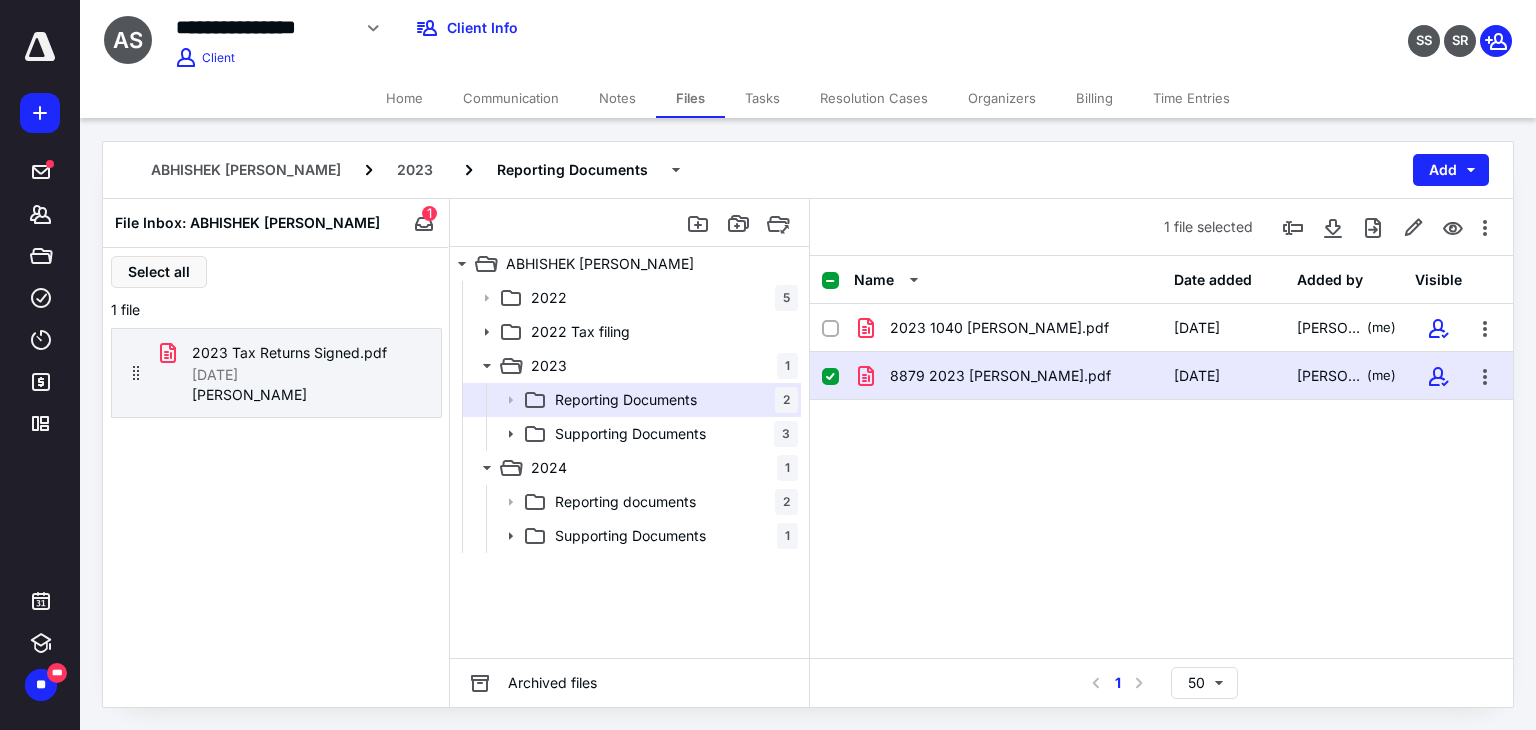 checkbox on "false" 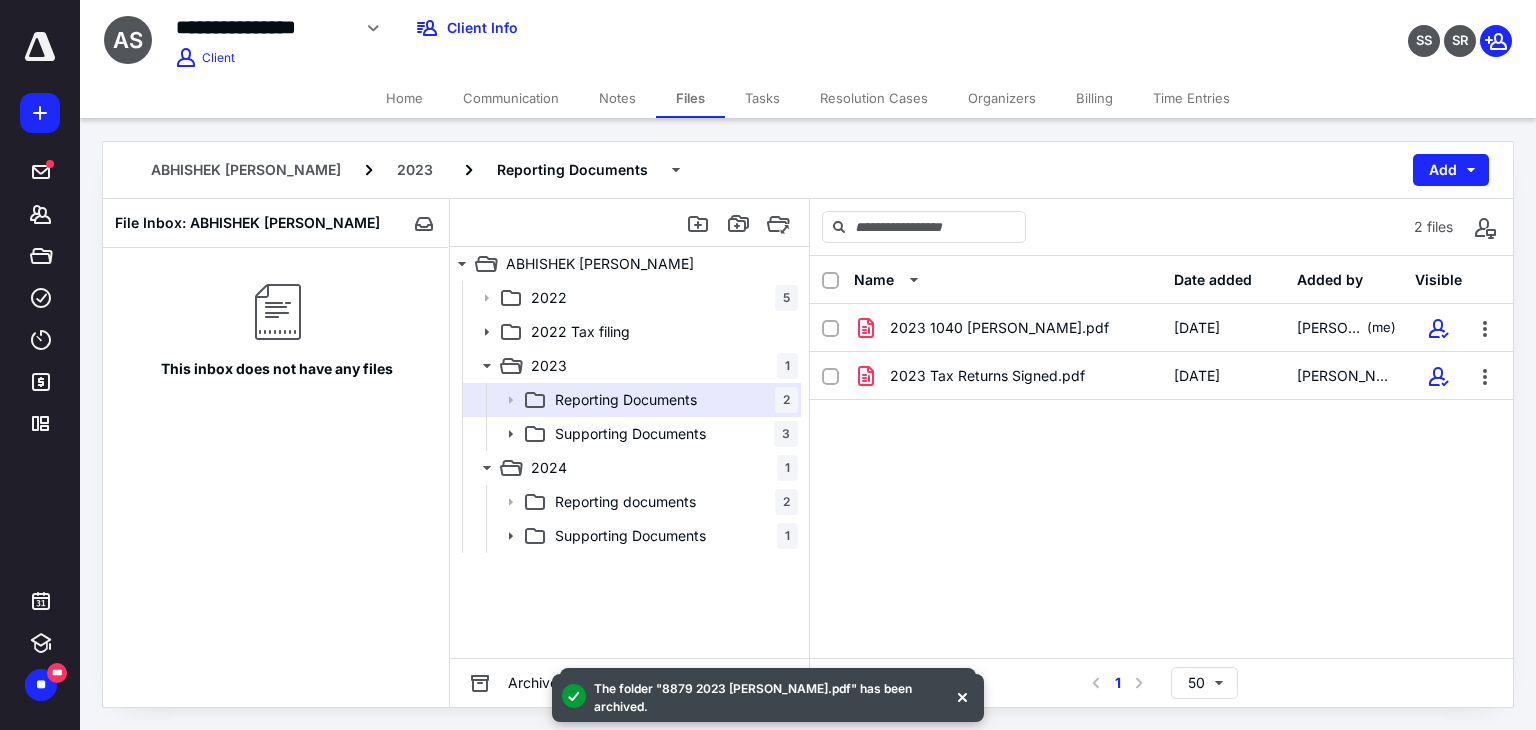click on "2023 1040 Abhishek Harish.pdf 7/2/2025 Sidharth Shenoy  (me) 2023 Tax Returns Signed.pdf 7/10/2025 ABHISHEK HARISH" at bounding box center (1161, 454) 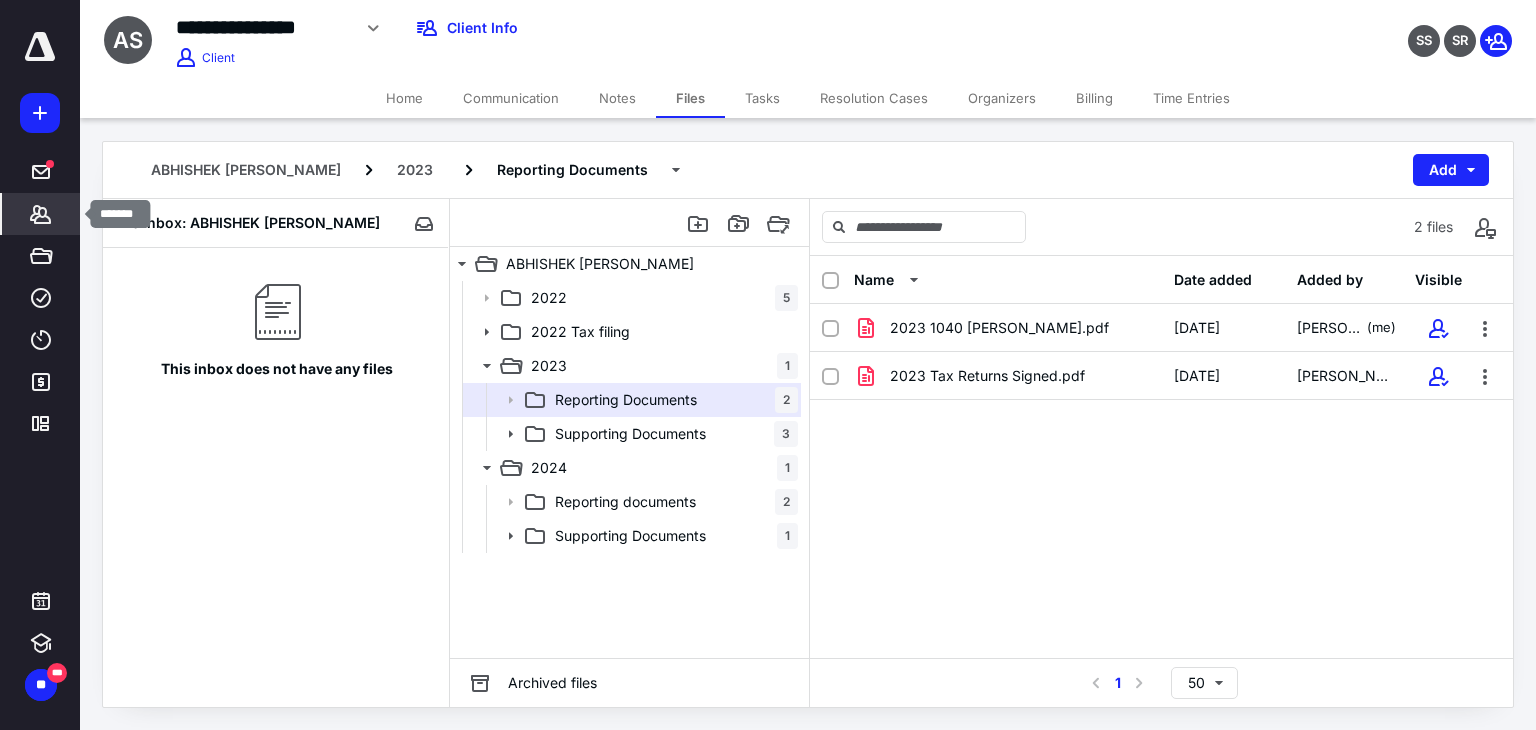 click 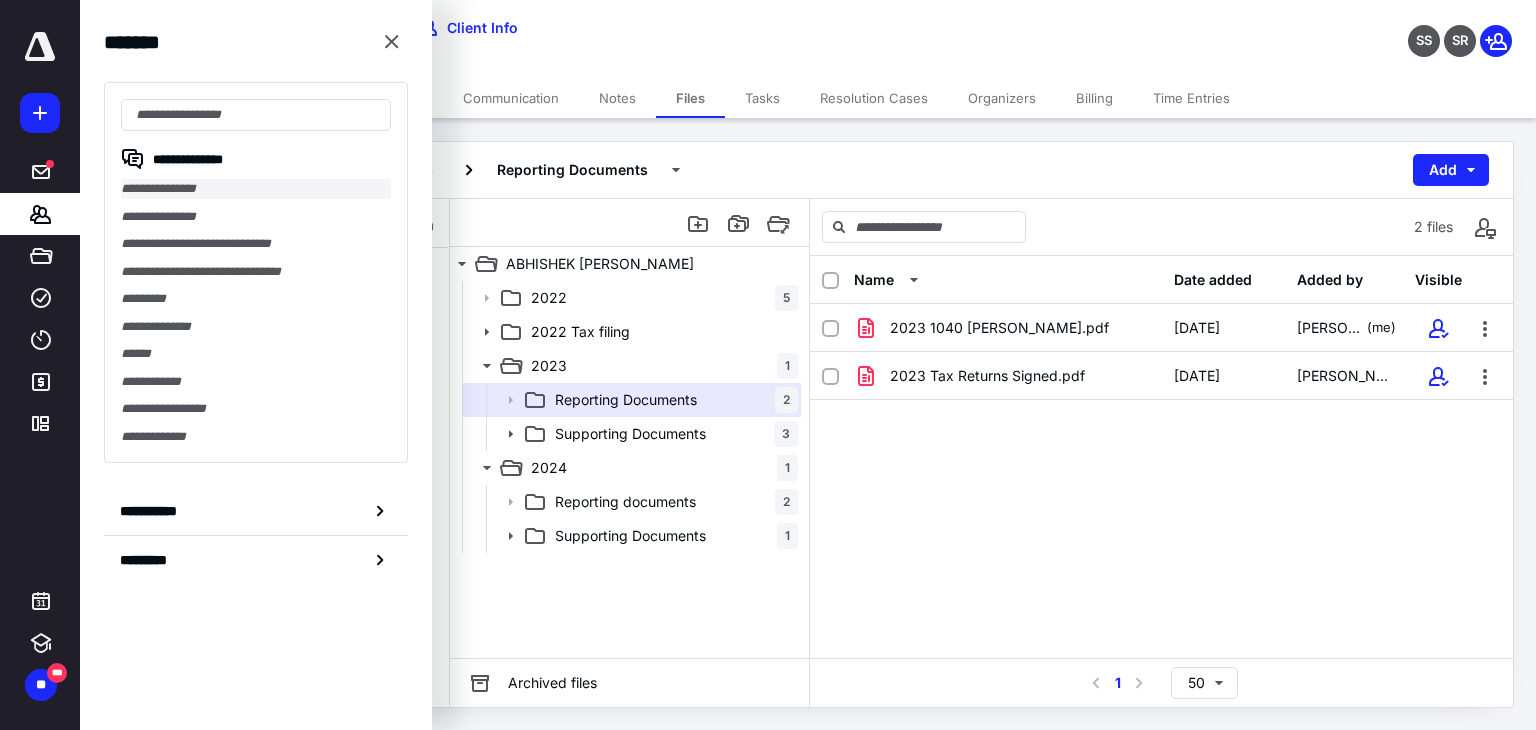 click on "**********" at bounding box center (256, 189) 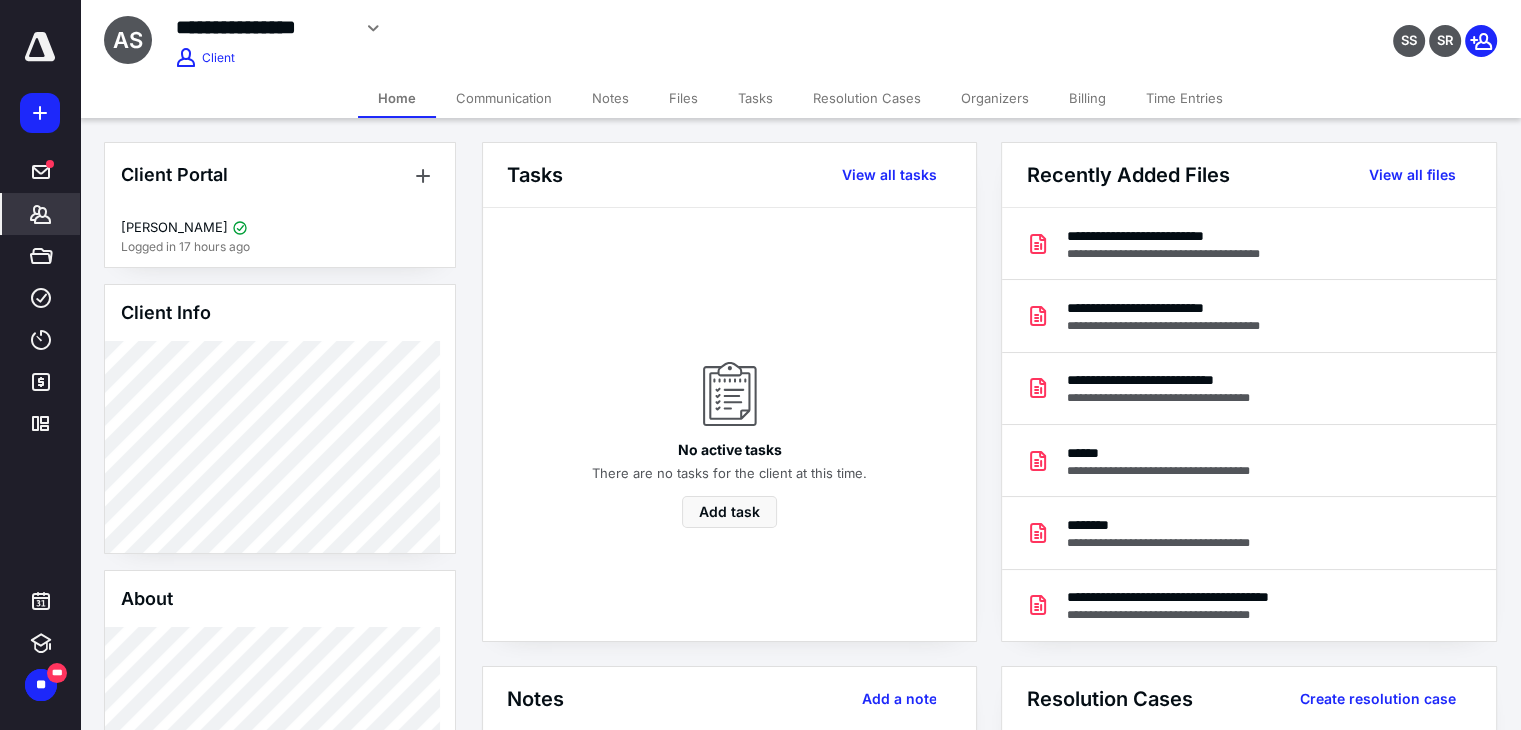 click on "Billing" at bounding box center (1087, 98) 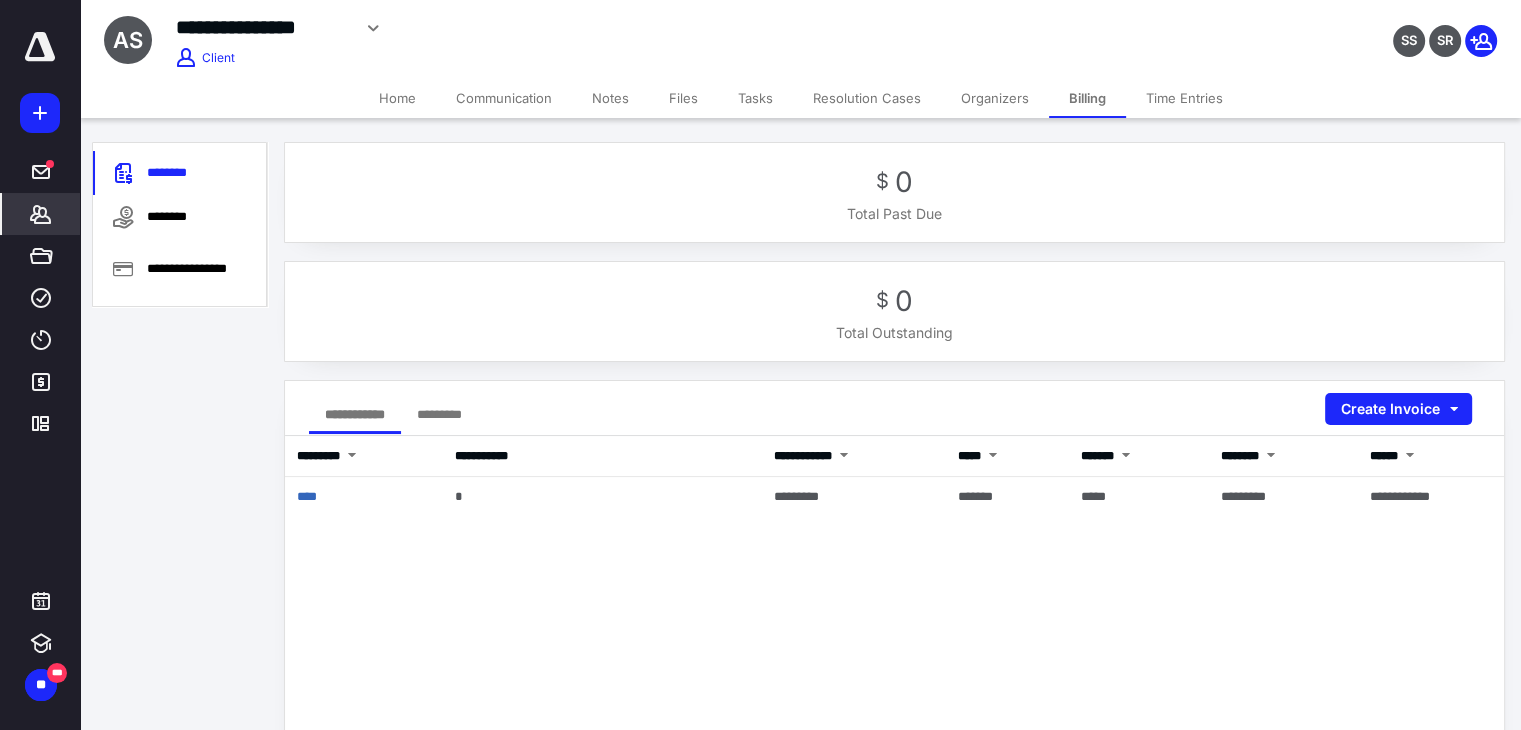 click on "Tasks" at bounding box center (755, 98) 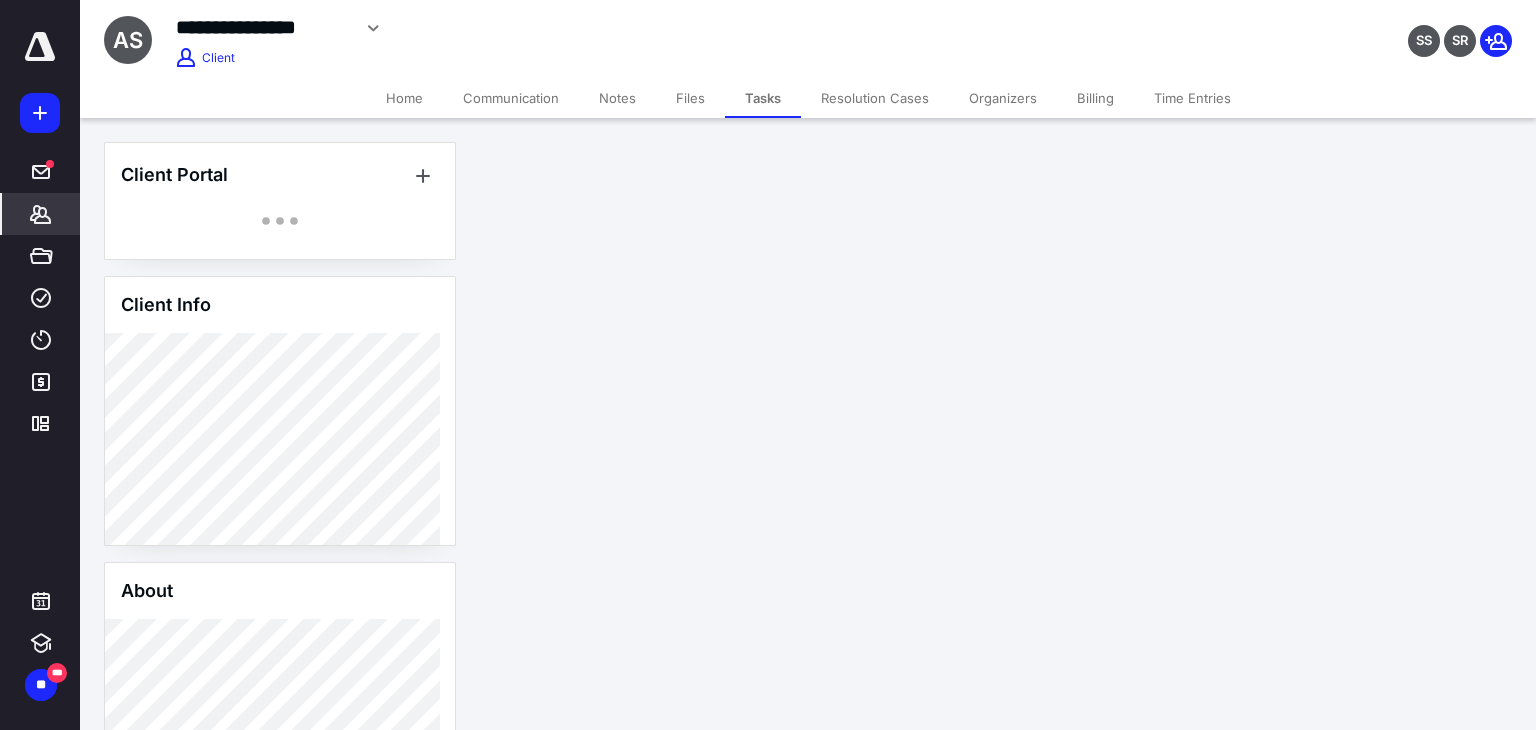 click on "Files" at bounding box center [690, 98] 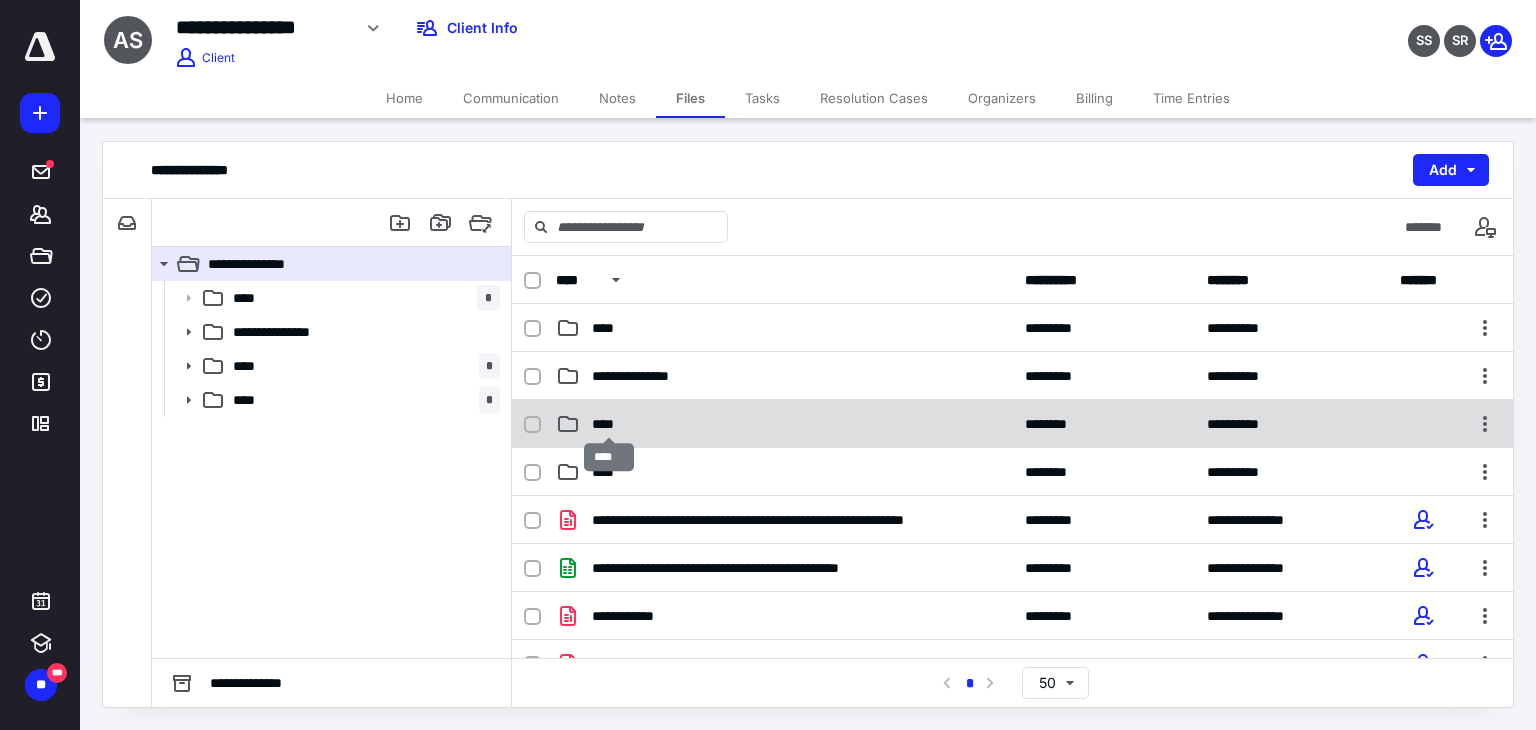 click on "****" at bounding box center (609, 424) 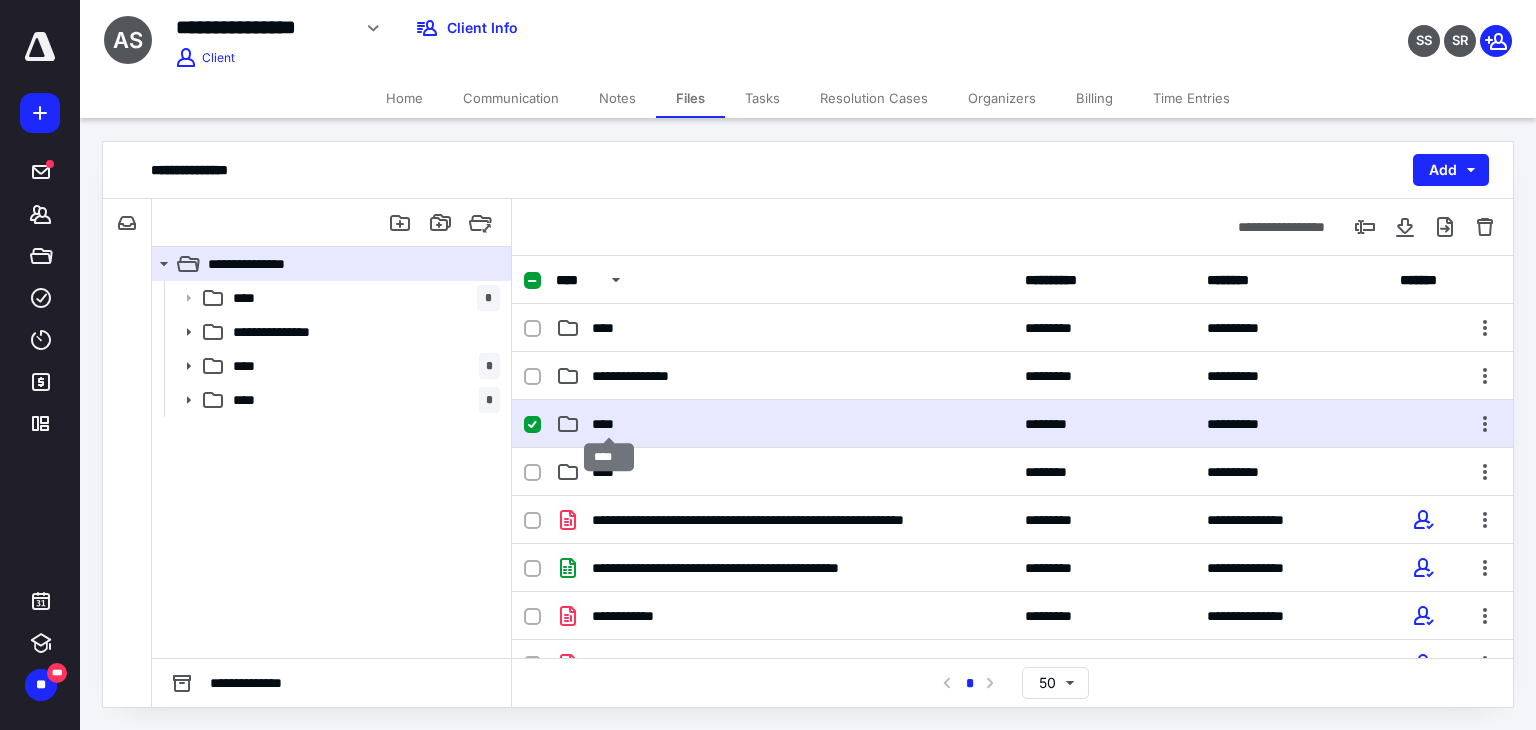 click on "****" at bounding box center (609, 424) 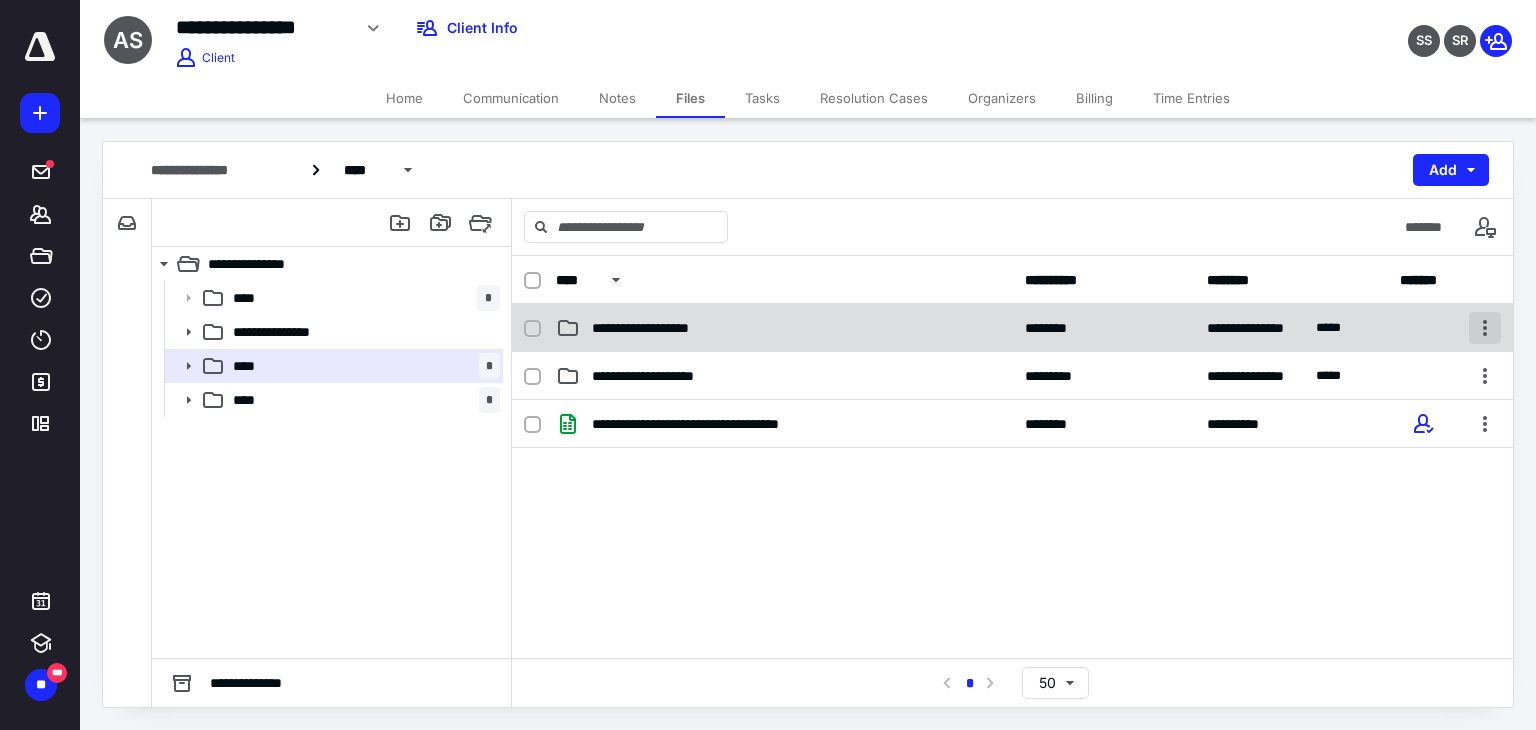 click at bounding box center [1485, 328] 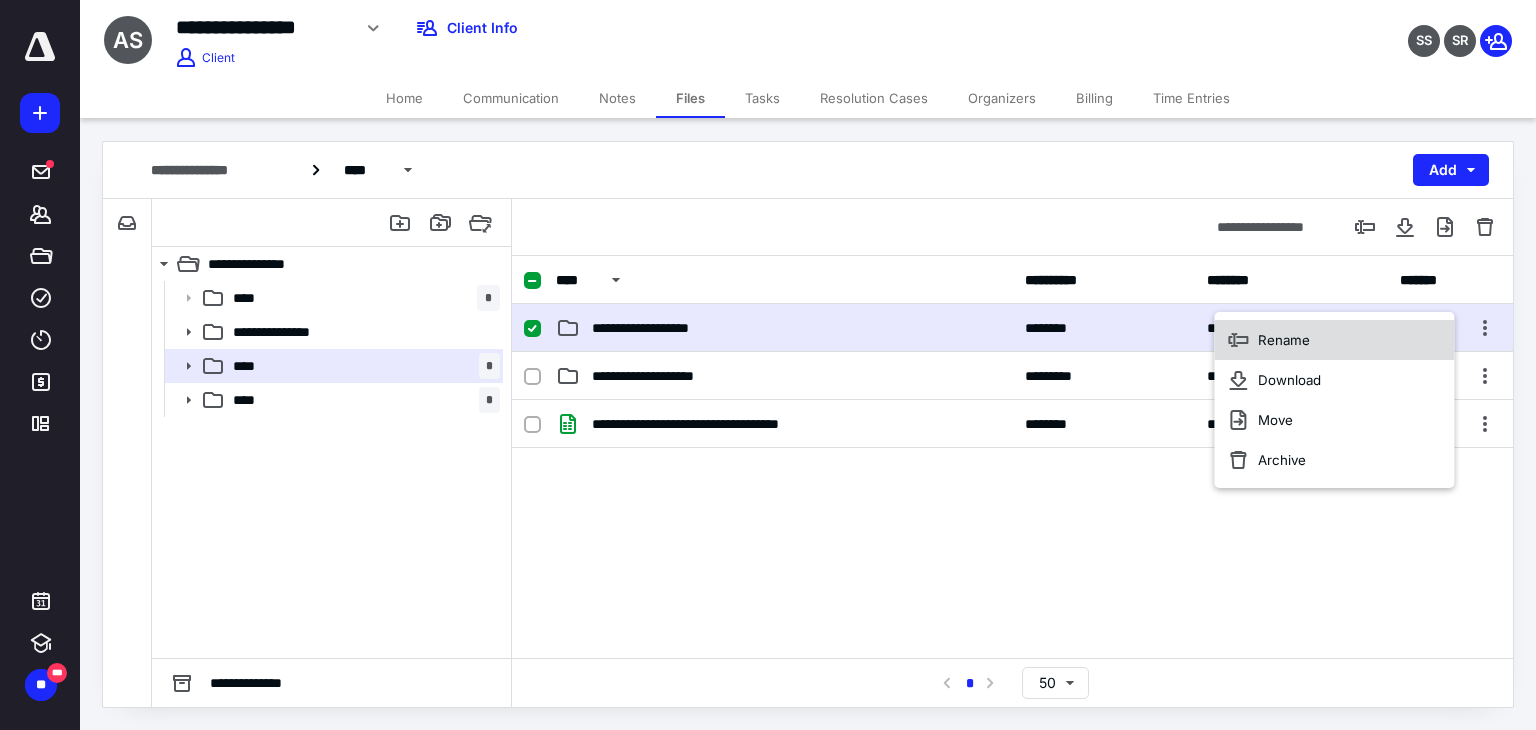 click on "Rename" at bounding box center [1284, 340] 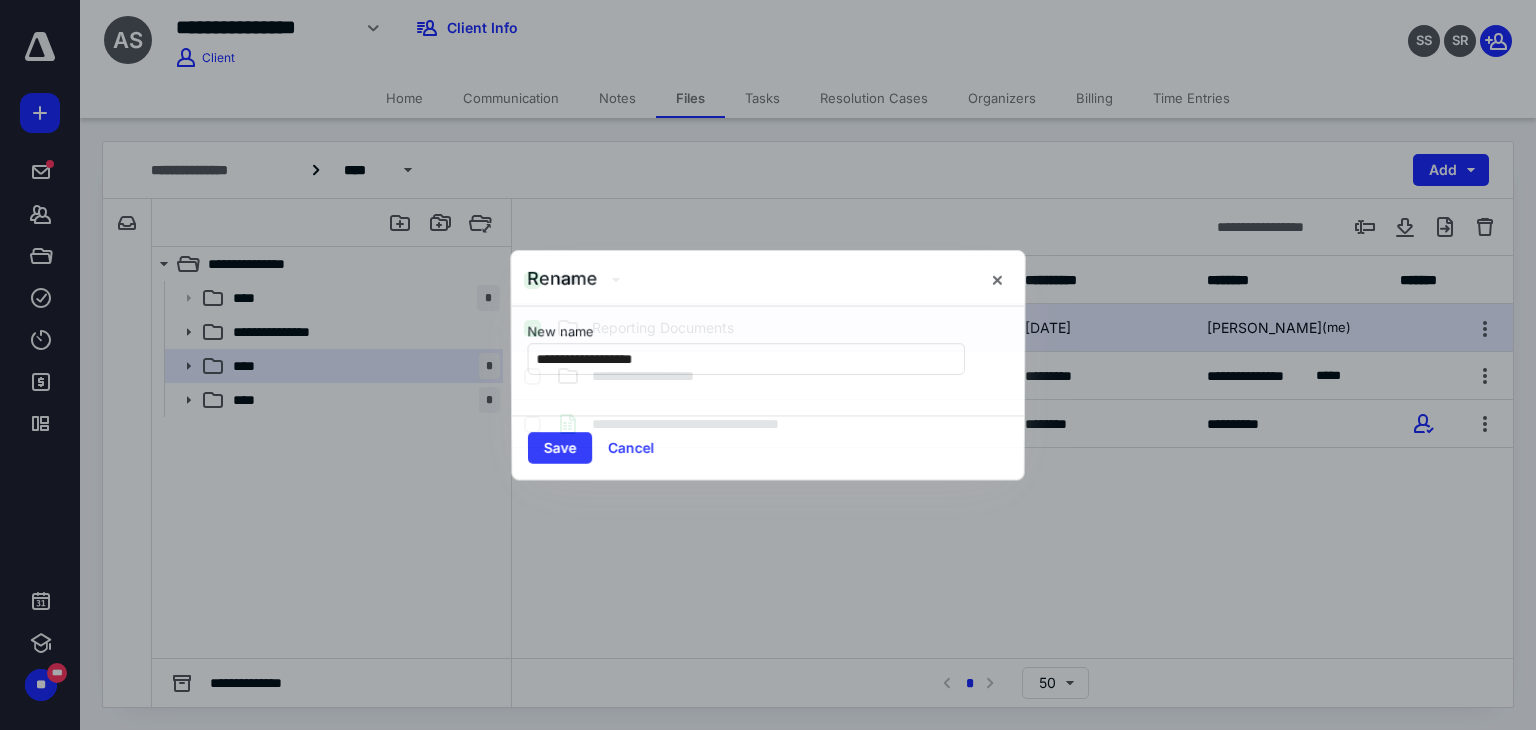 click at bounding box center (768, 365) 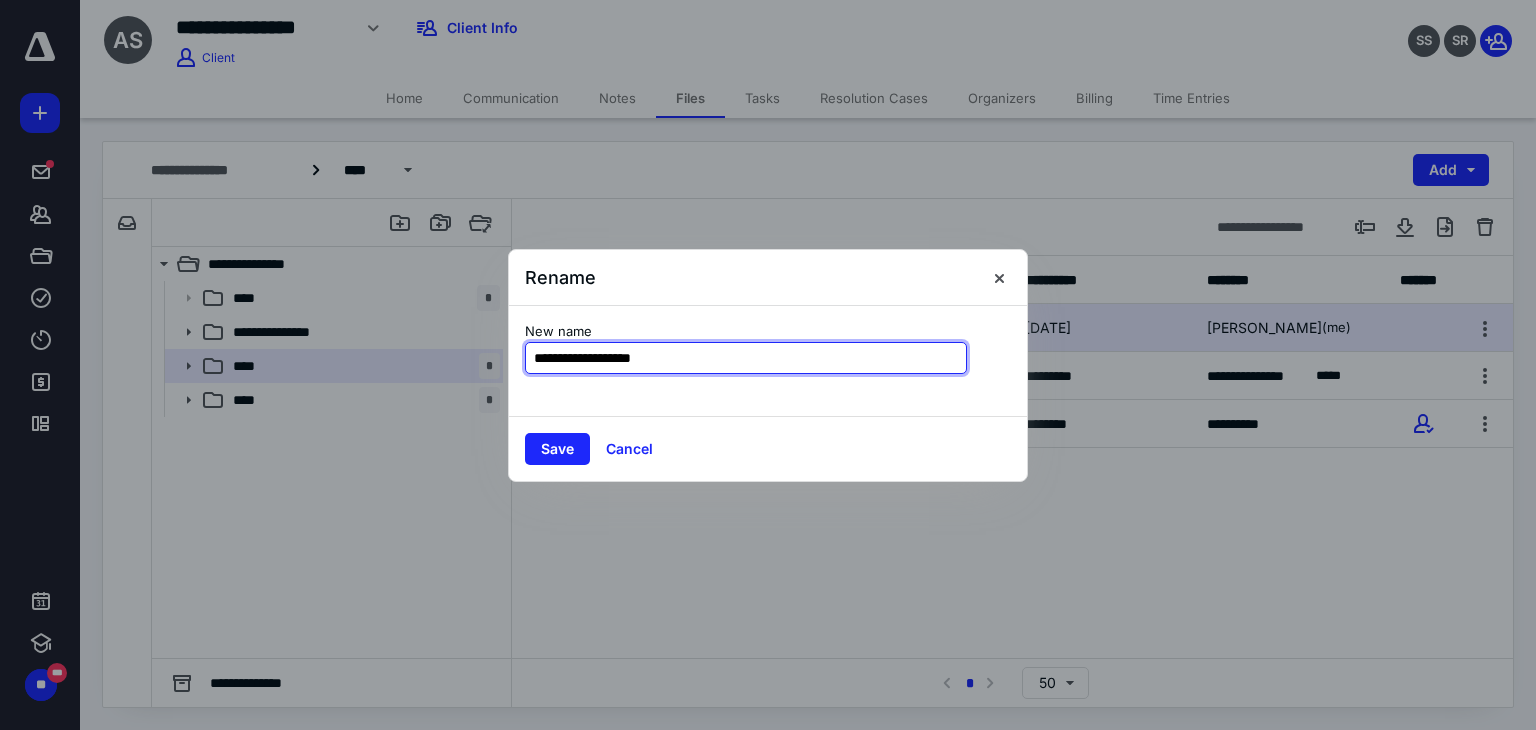 click on "**********" at bounding box center (746, 358) 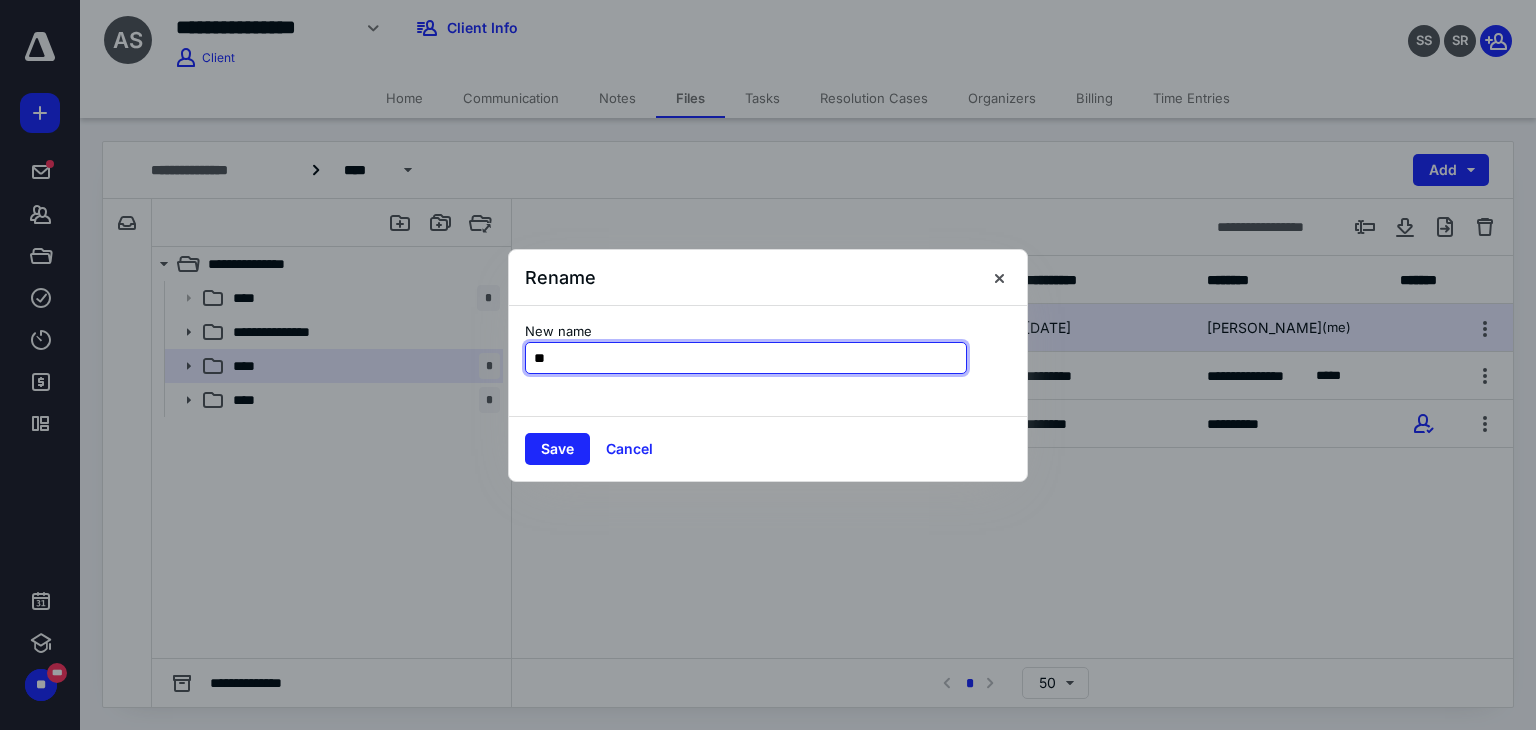 type on "*" 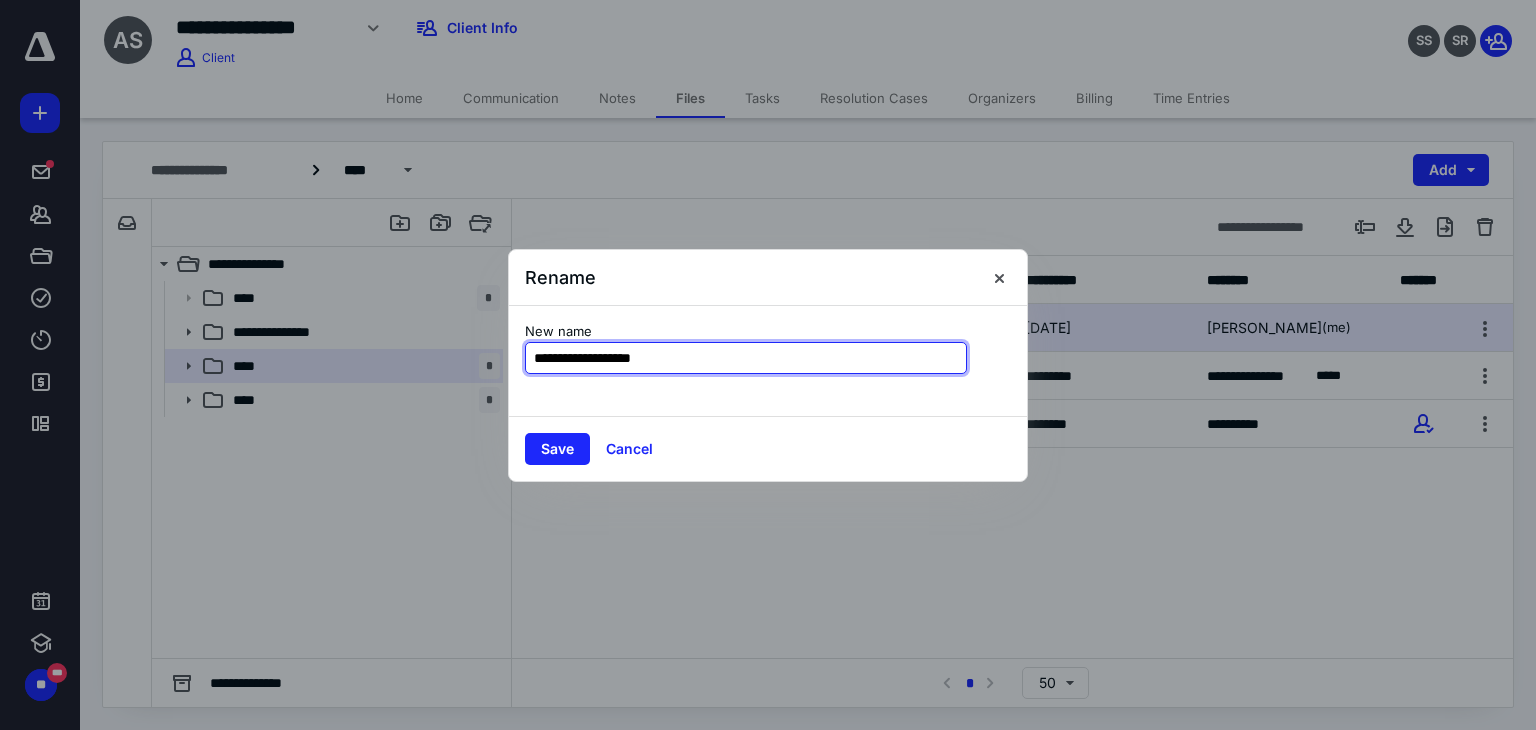 type on "**********" 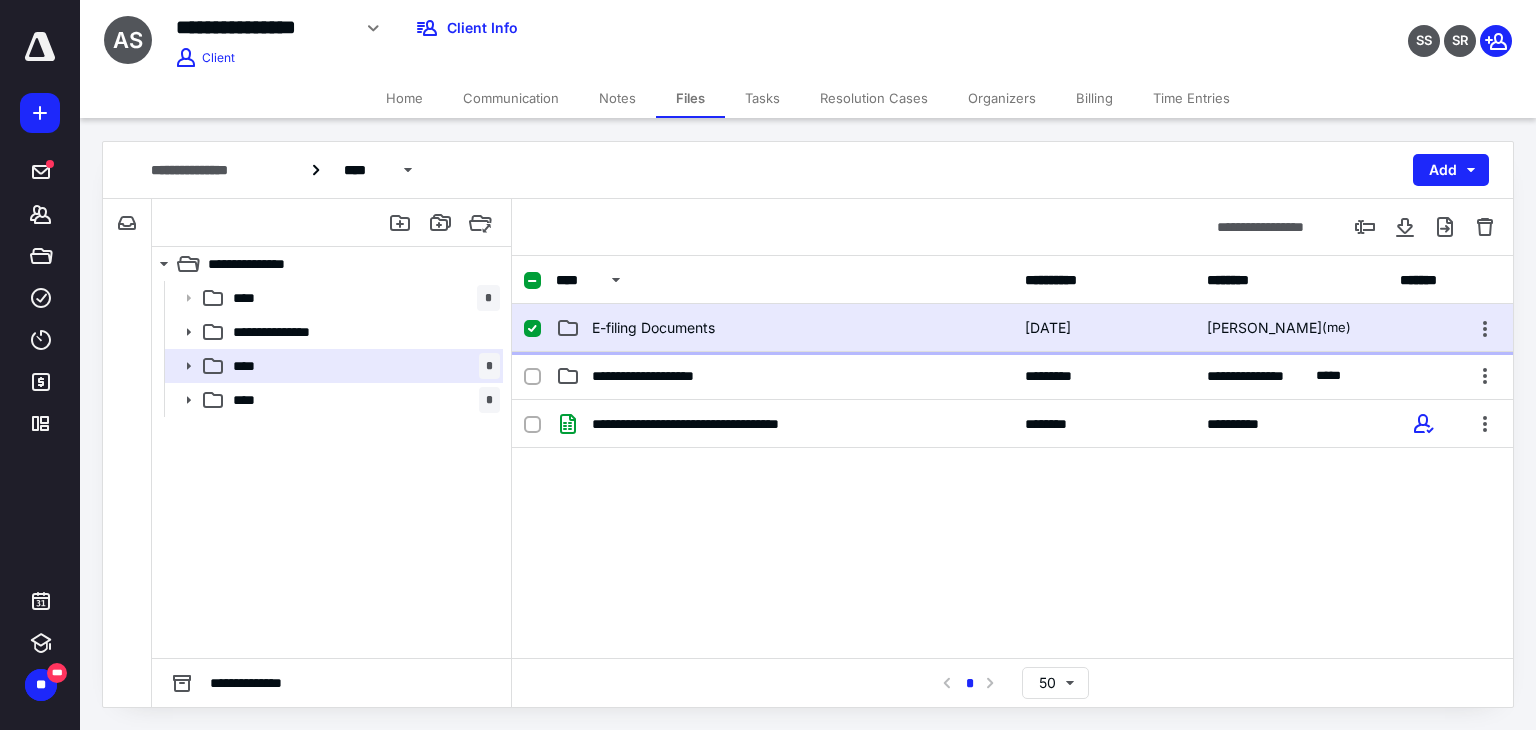 click on "E-filing Documents" at bounding box center (784, 328) 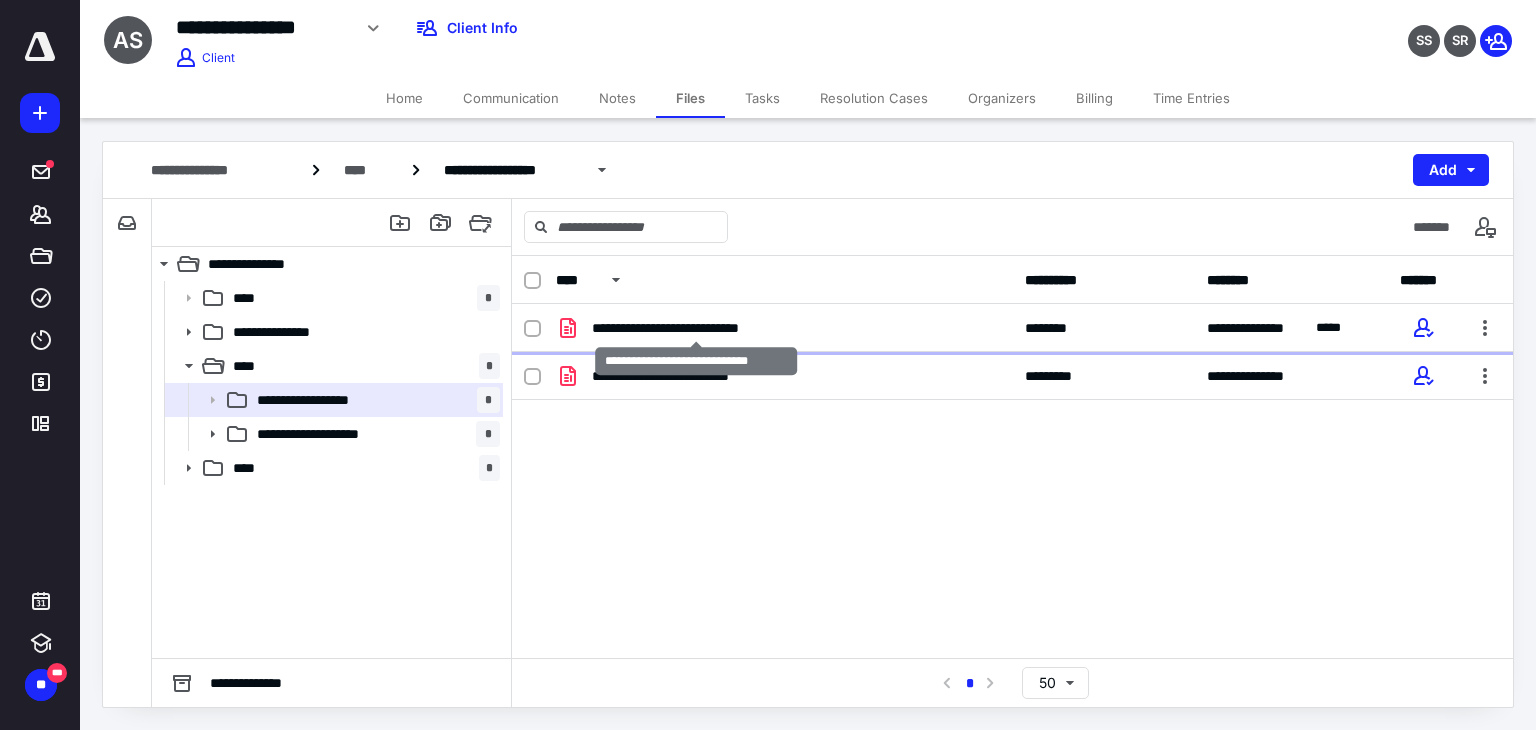 click on "**********" at bounding box center (696, 328) 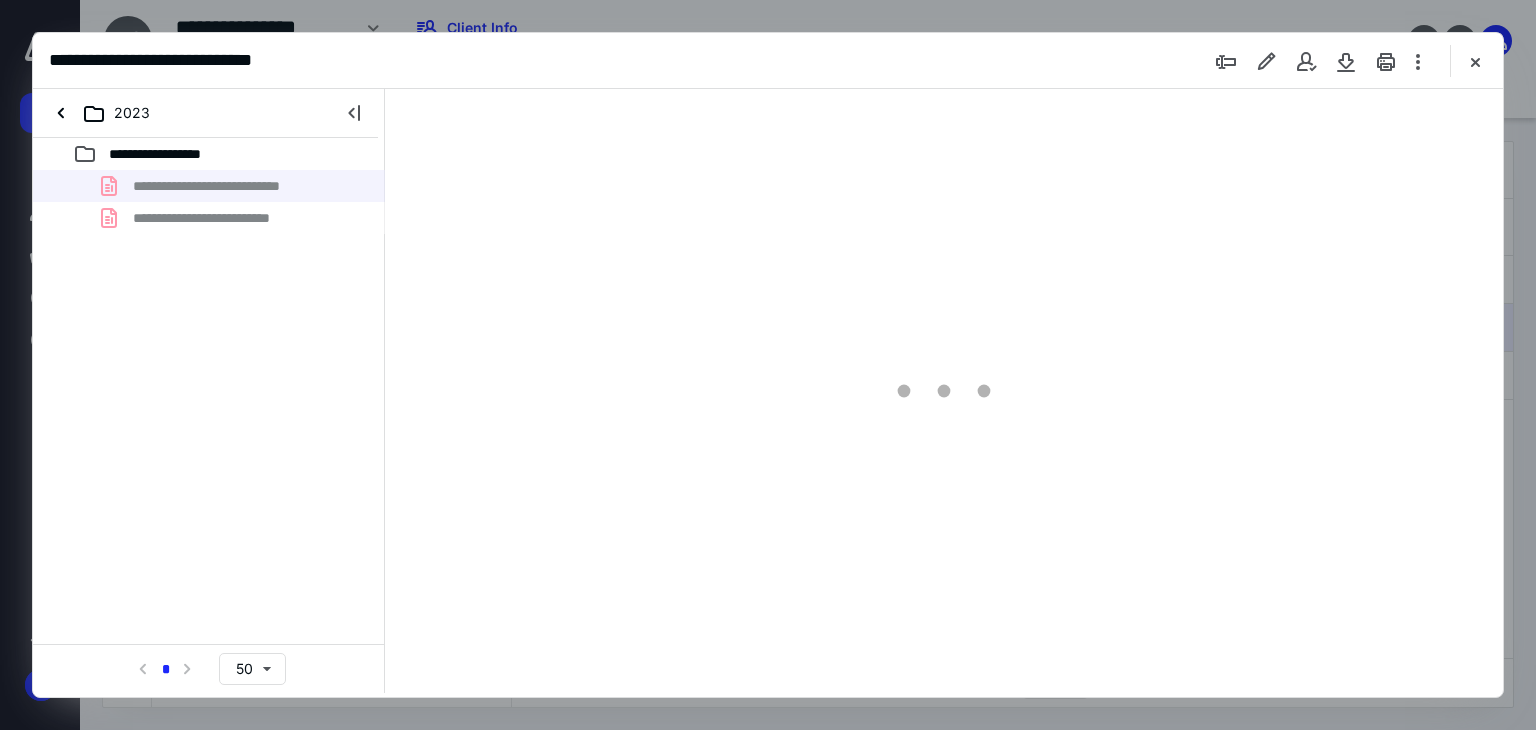 scroll, scrollTop: 0, scrollLeft: 0, axis: both 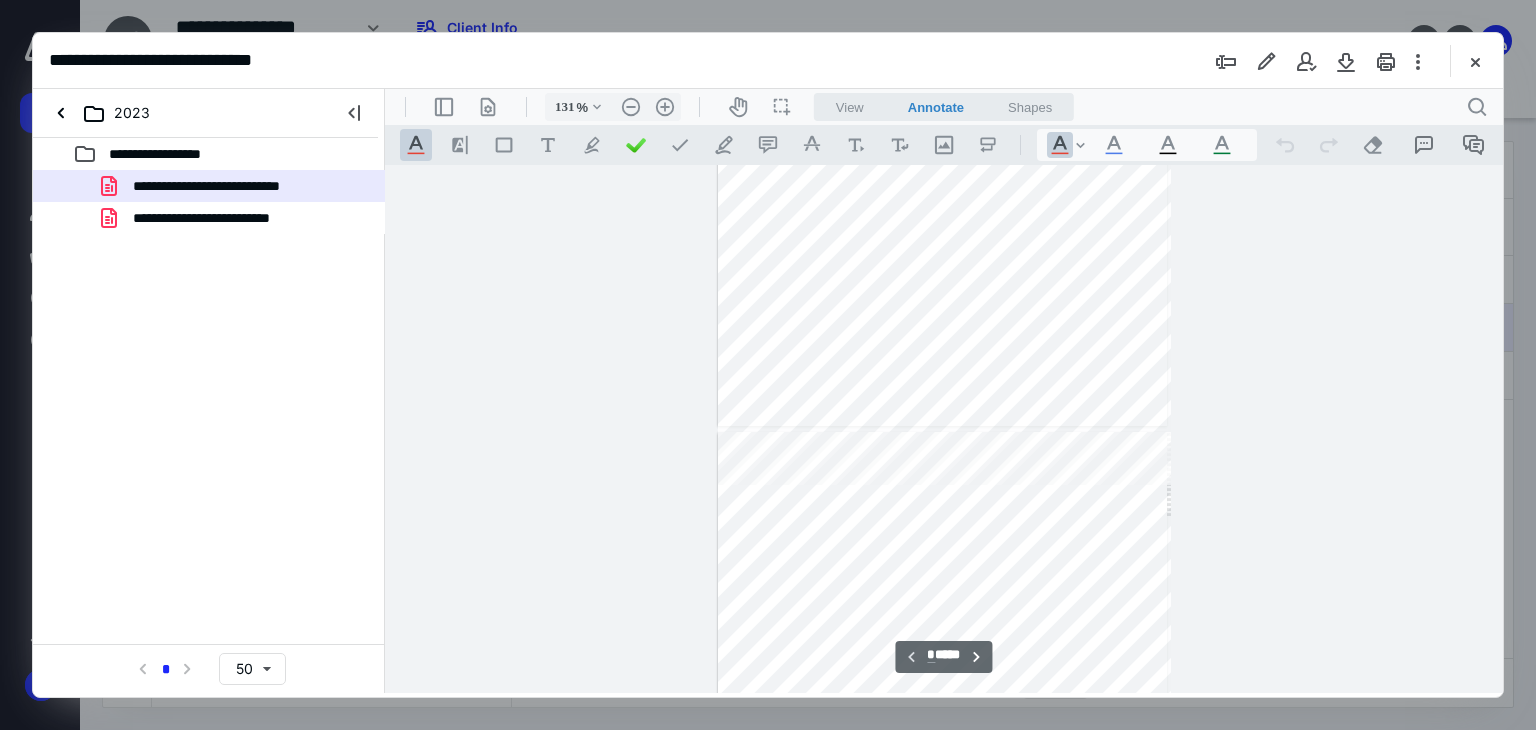 type on "106" 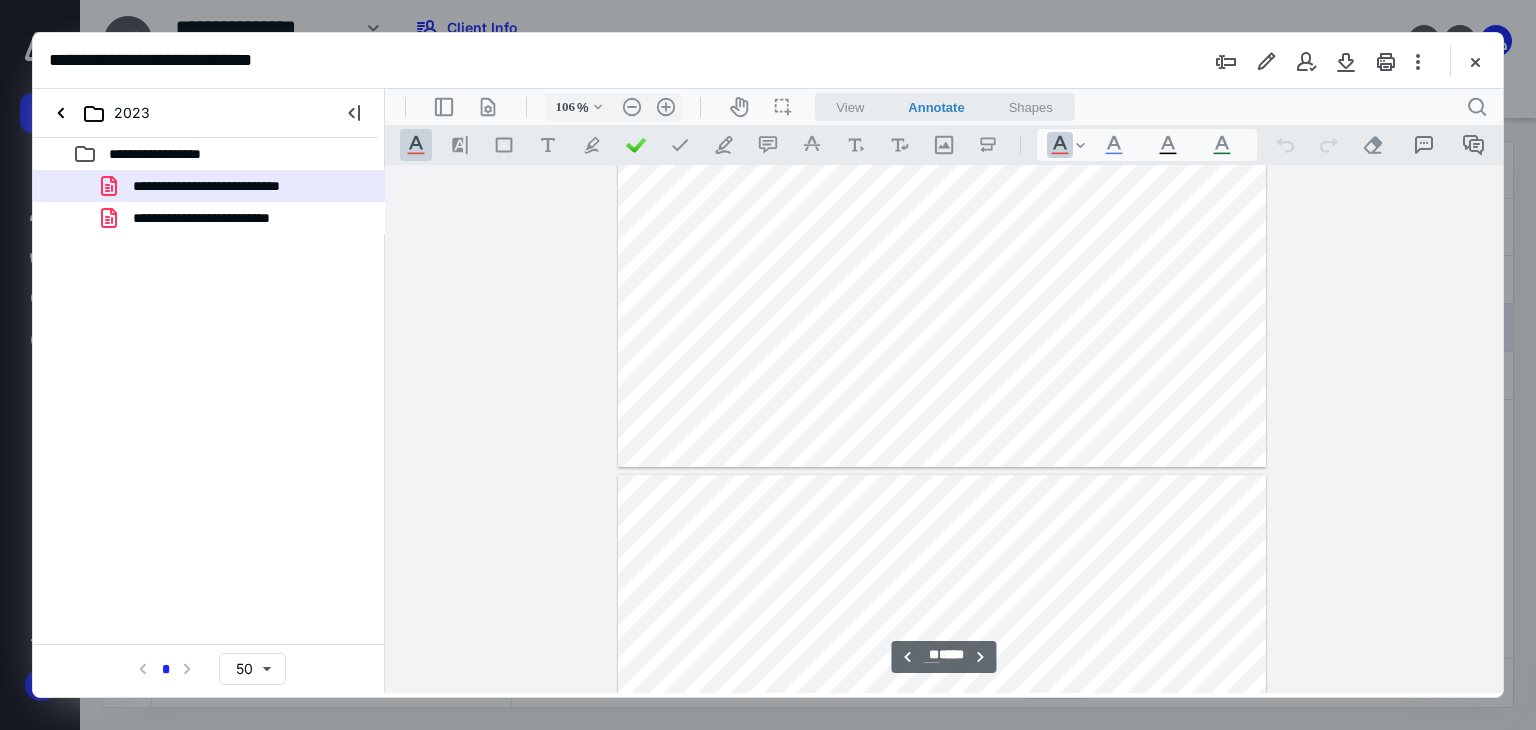 scroll, scrollTop: 11330, scrollLeft: 0, axis: vertical 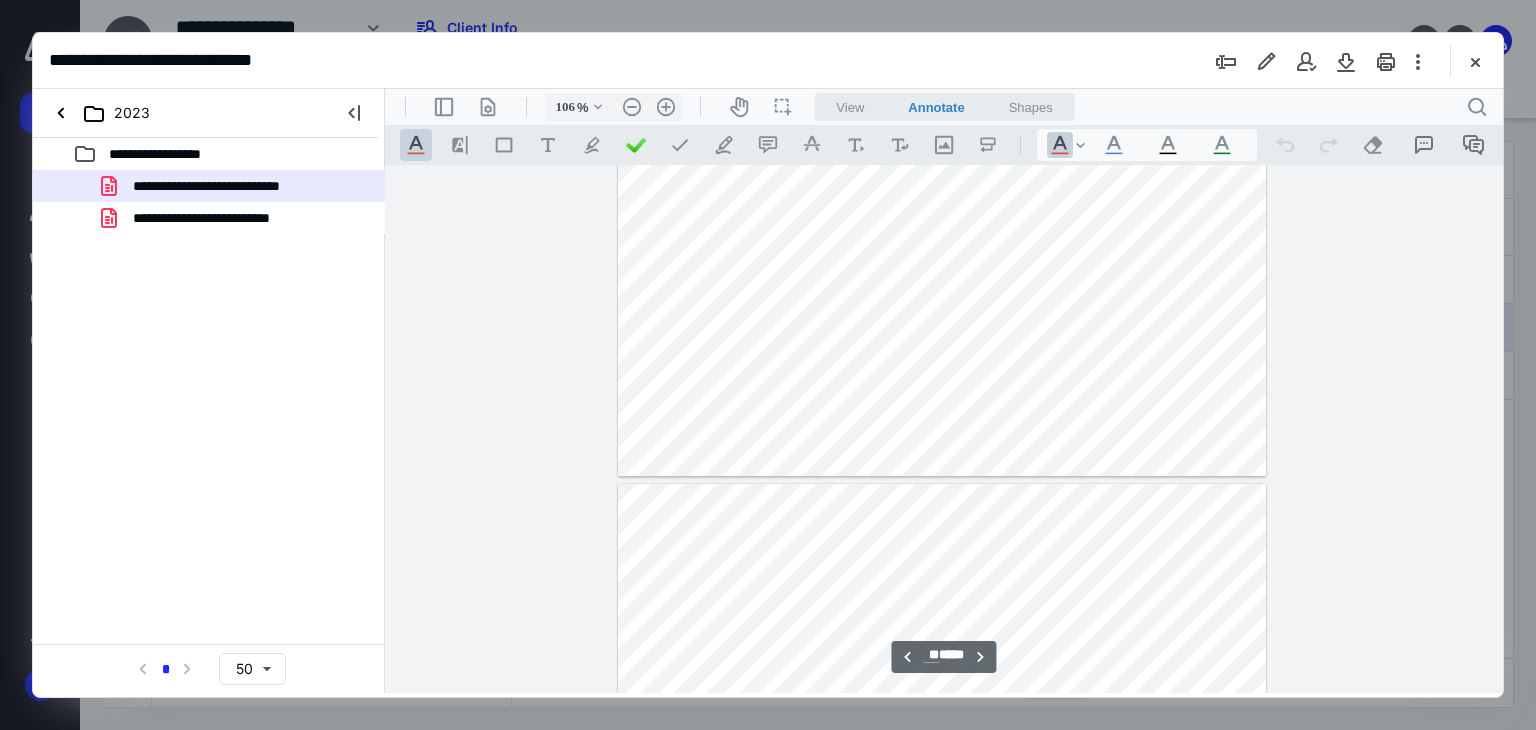 type on "**" 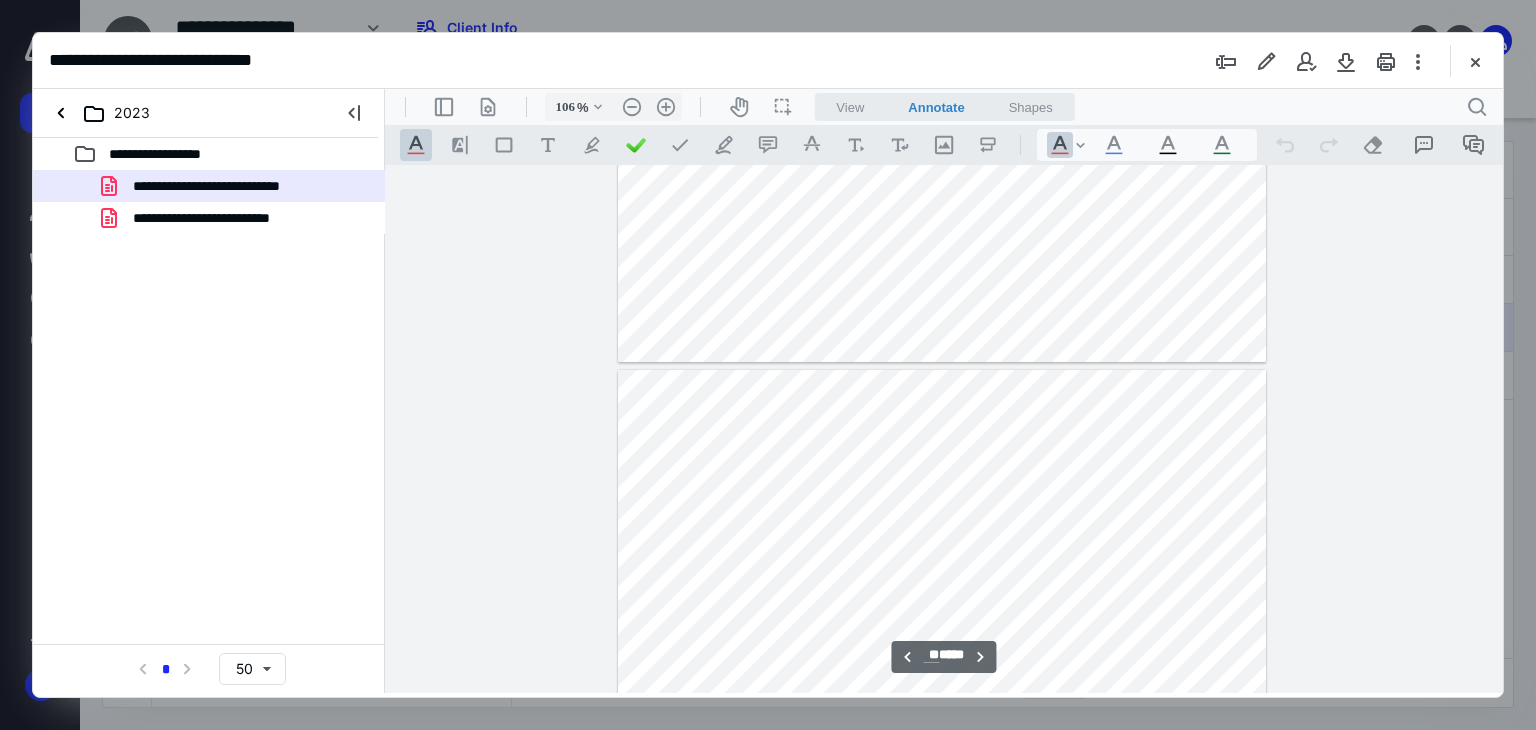 scroll, scrollTop: 9964, scrollLeft: 0, axis: vertical 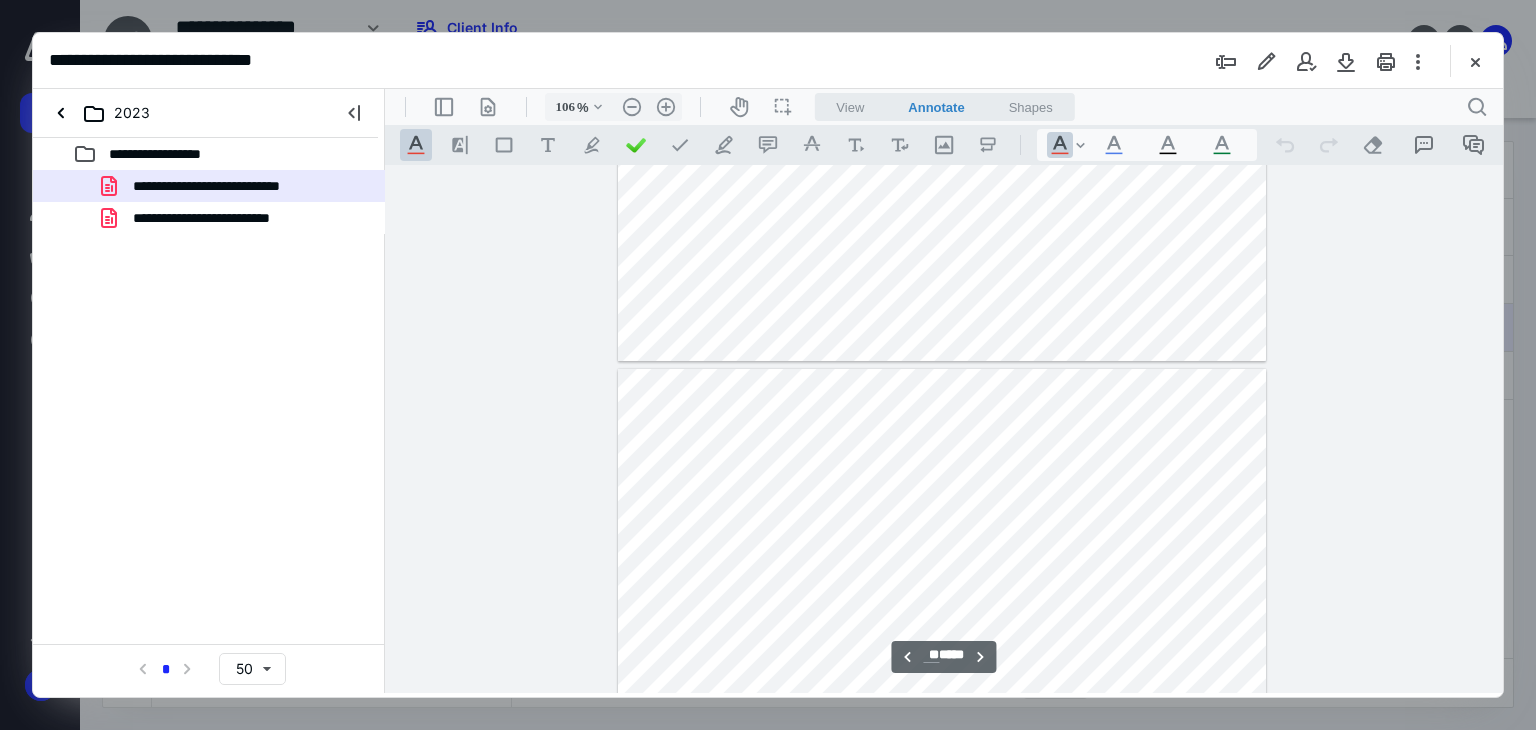 click at bounding box center (942, 789) 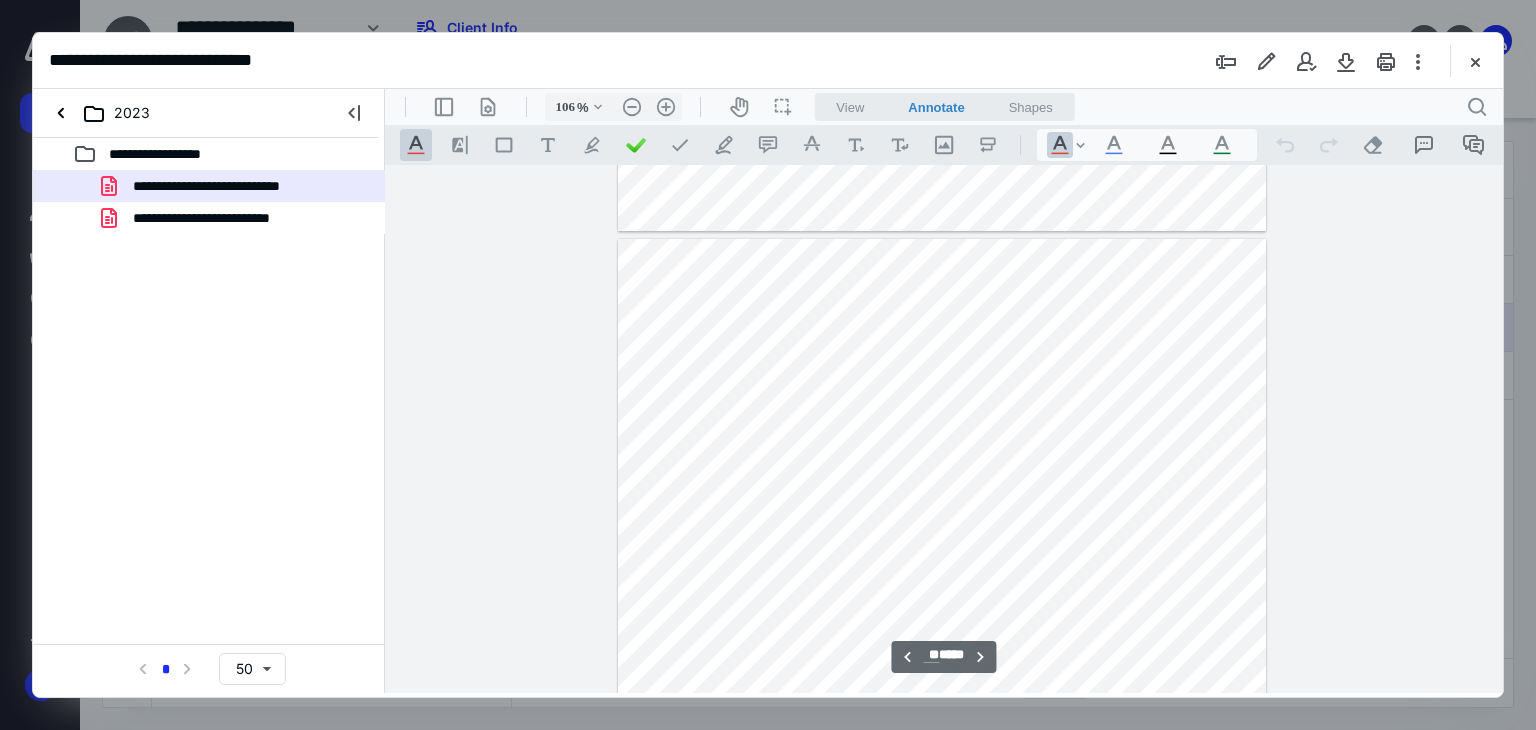 scroll, scrollTop: 10095, scrollLeft: 0, axis: vertical 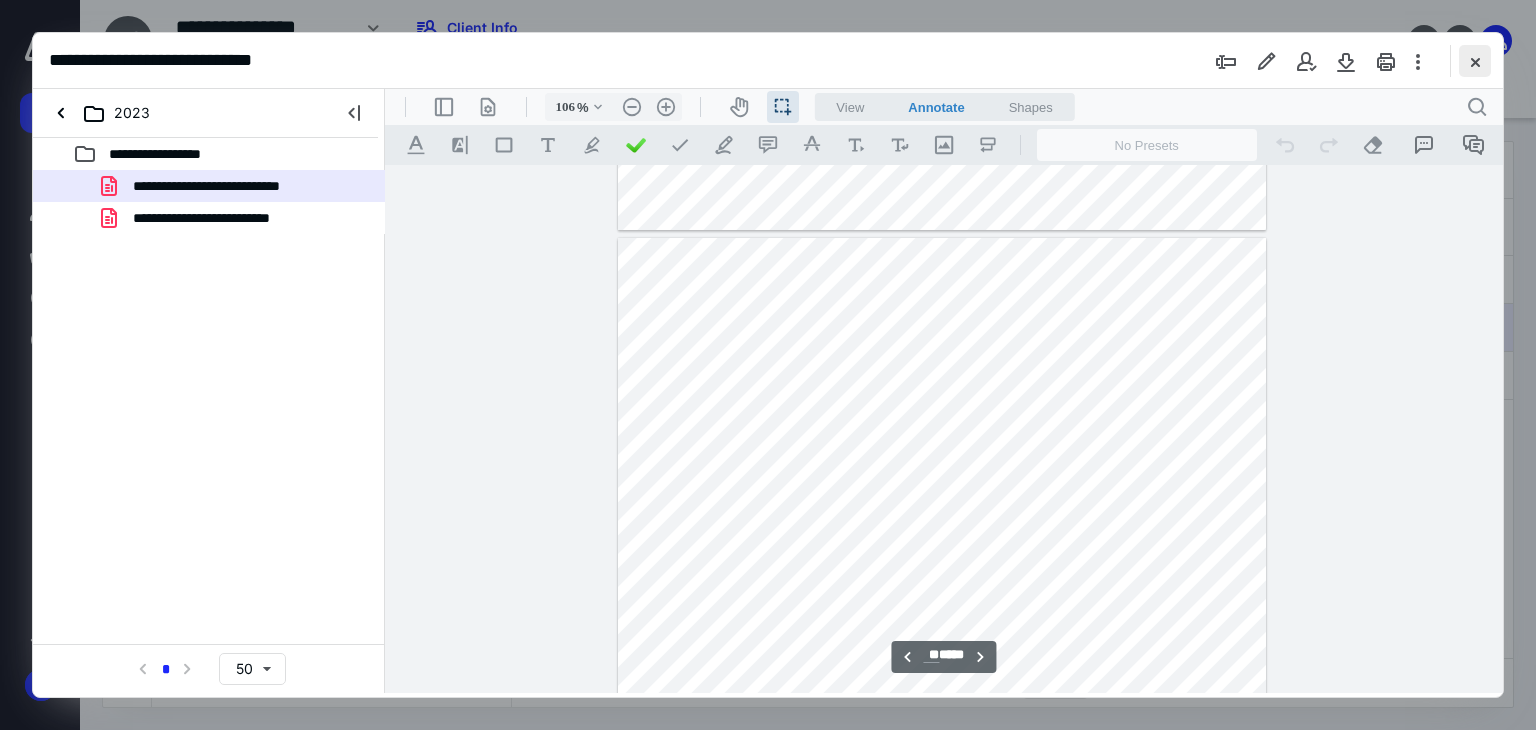 click at bounding box center [1475, 61] 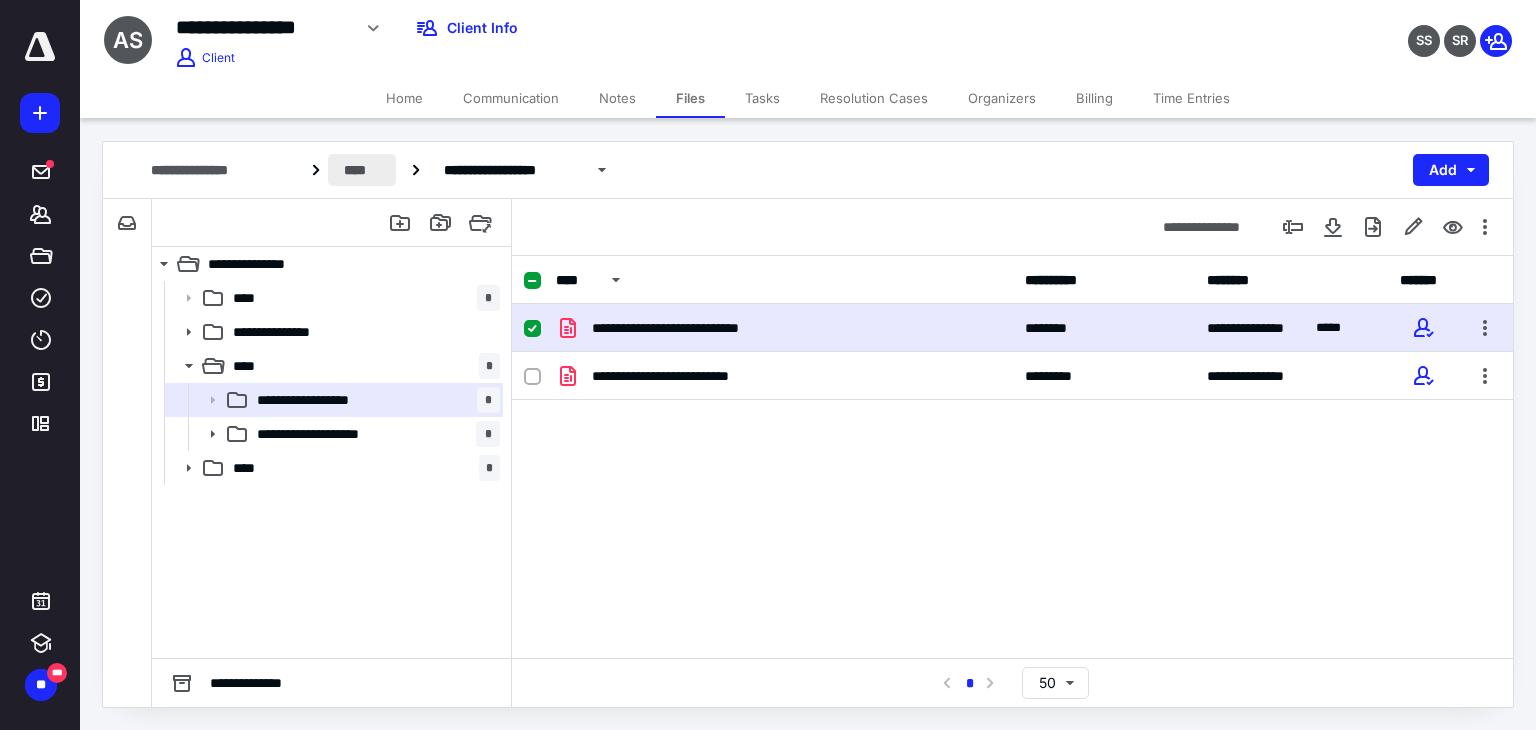 click on "****" at bounding box center (362, 170) 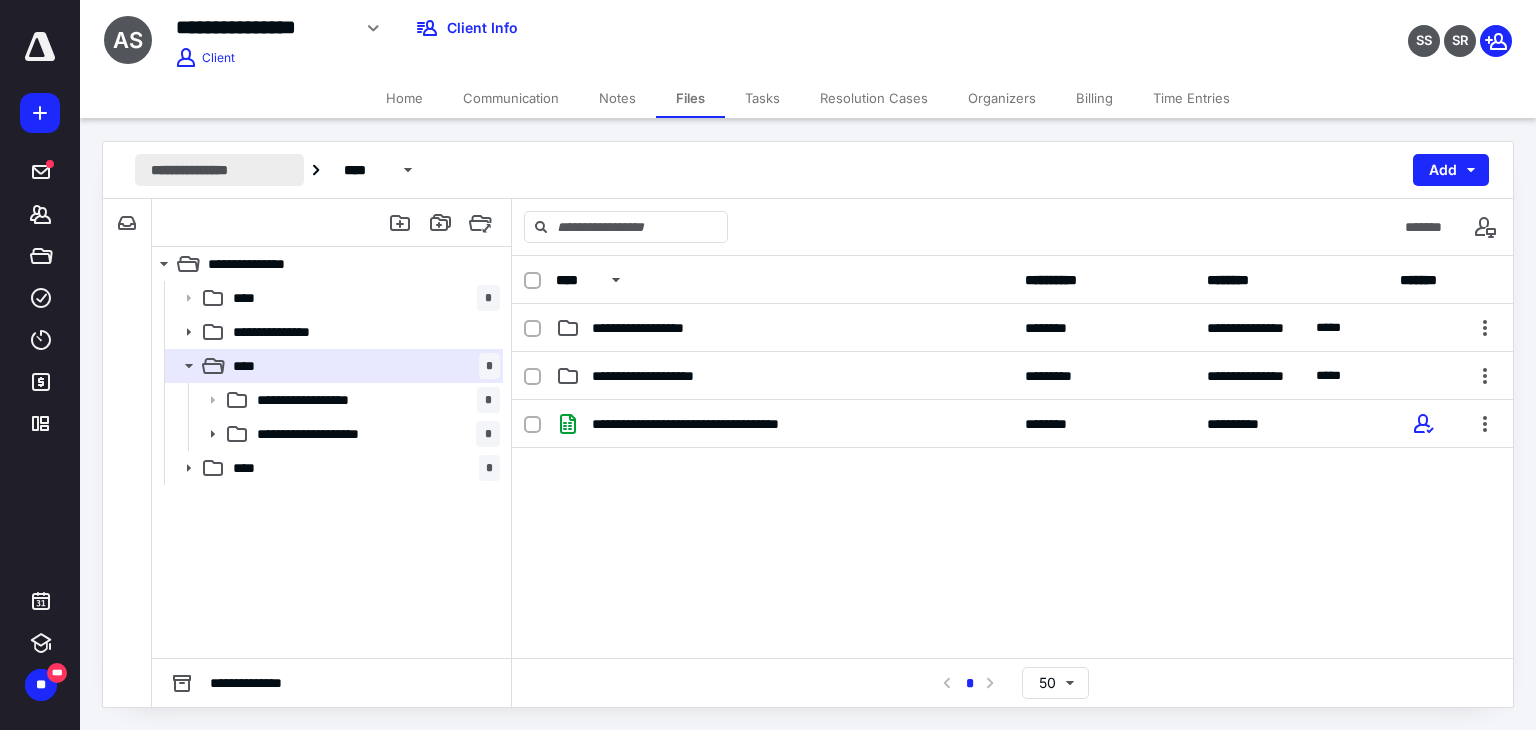 click on "**********" at bounding box center [219, 170] 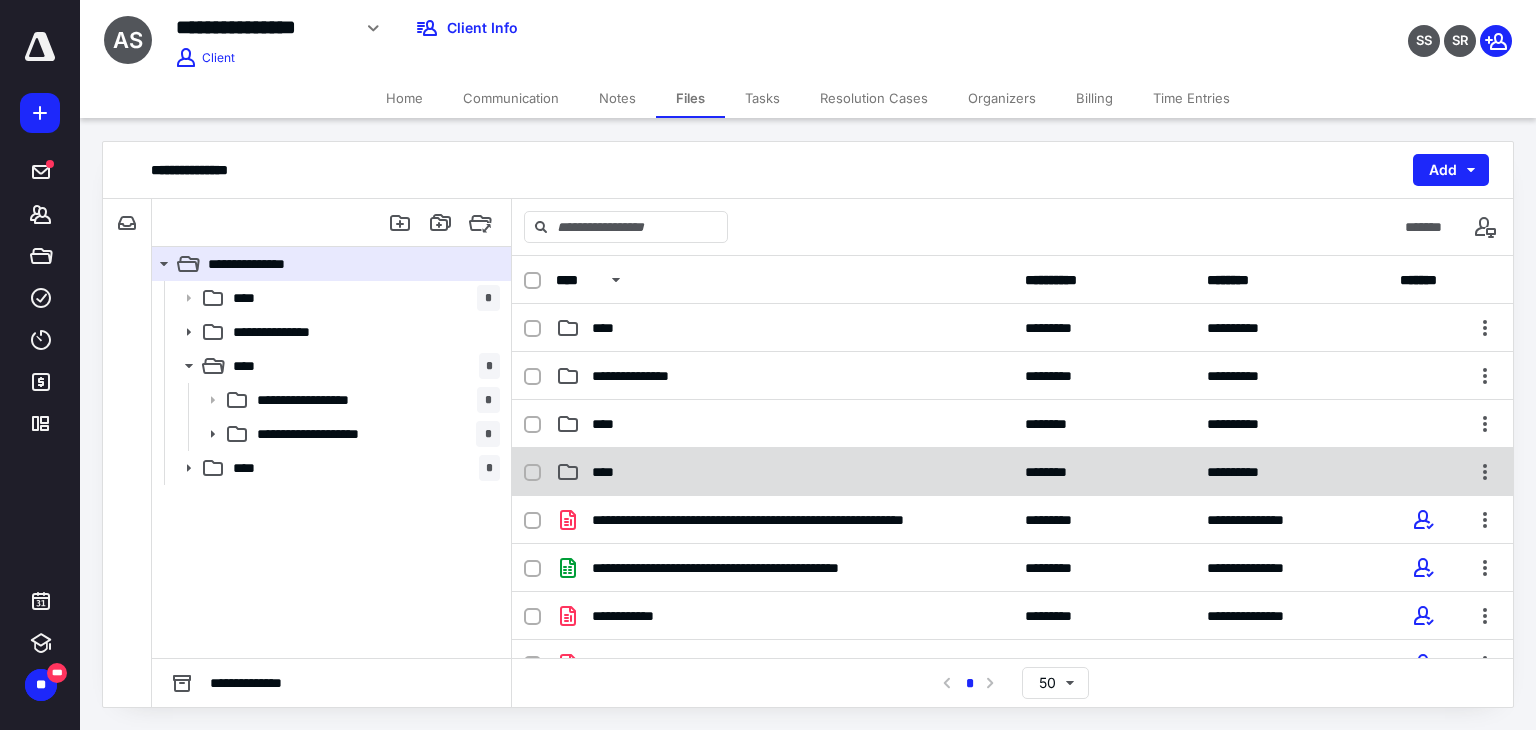 click on "****" at bounding box center [784, 472] 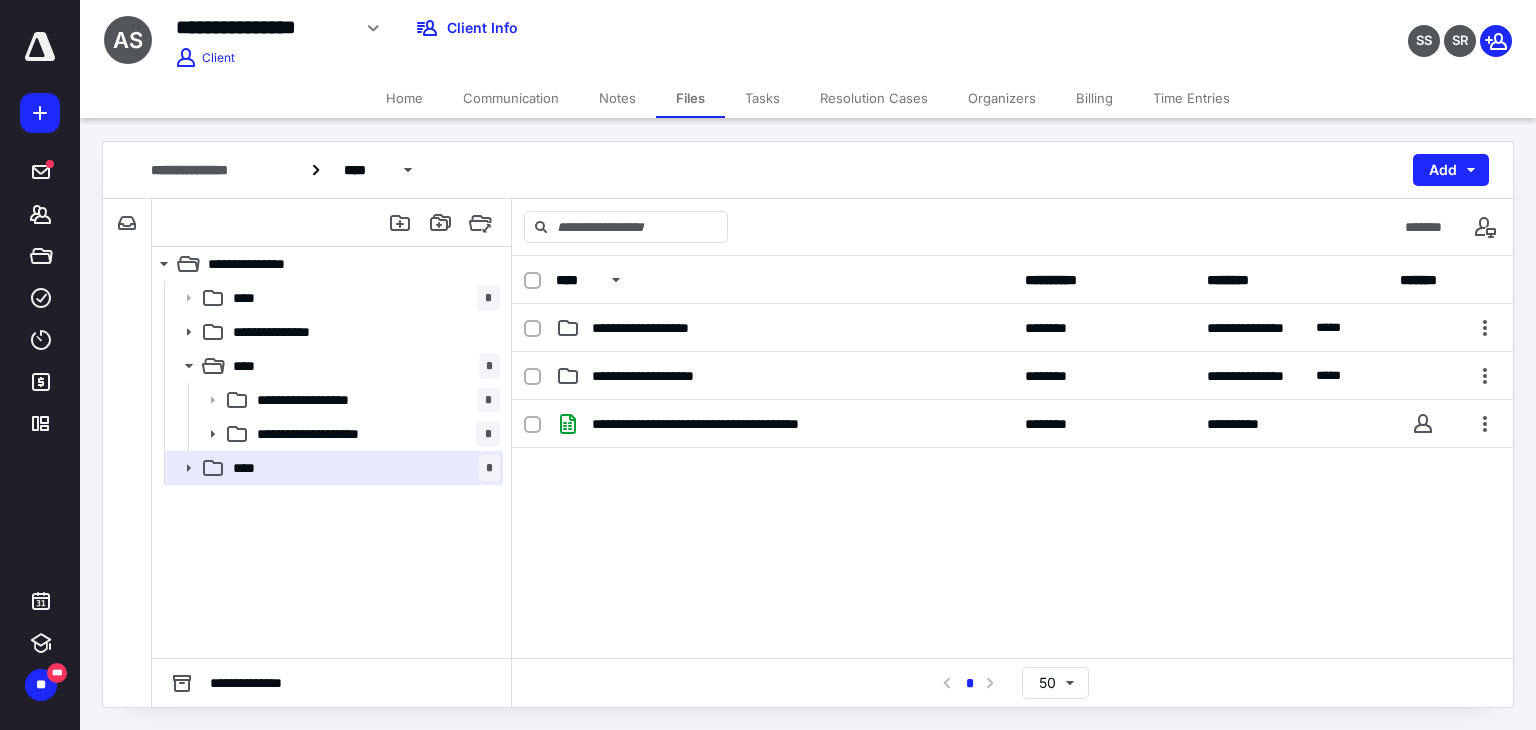 click on "**********" at bounding box center [1012, 550] 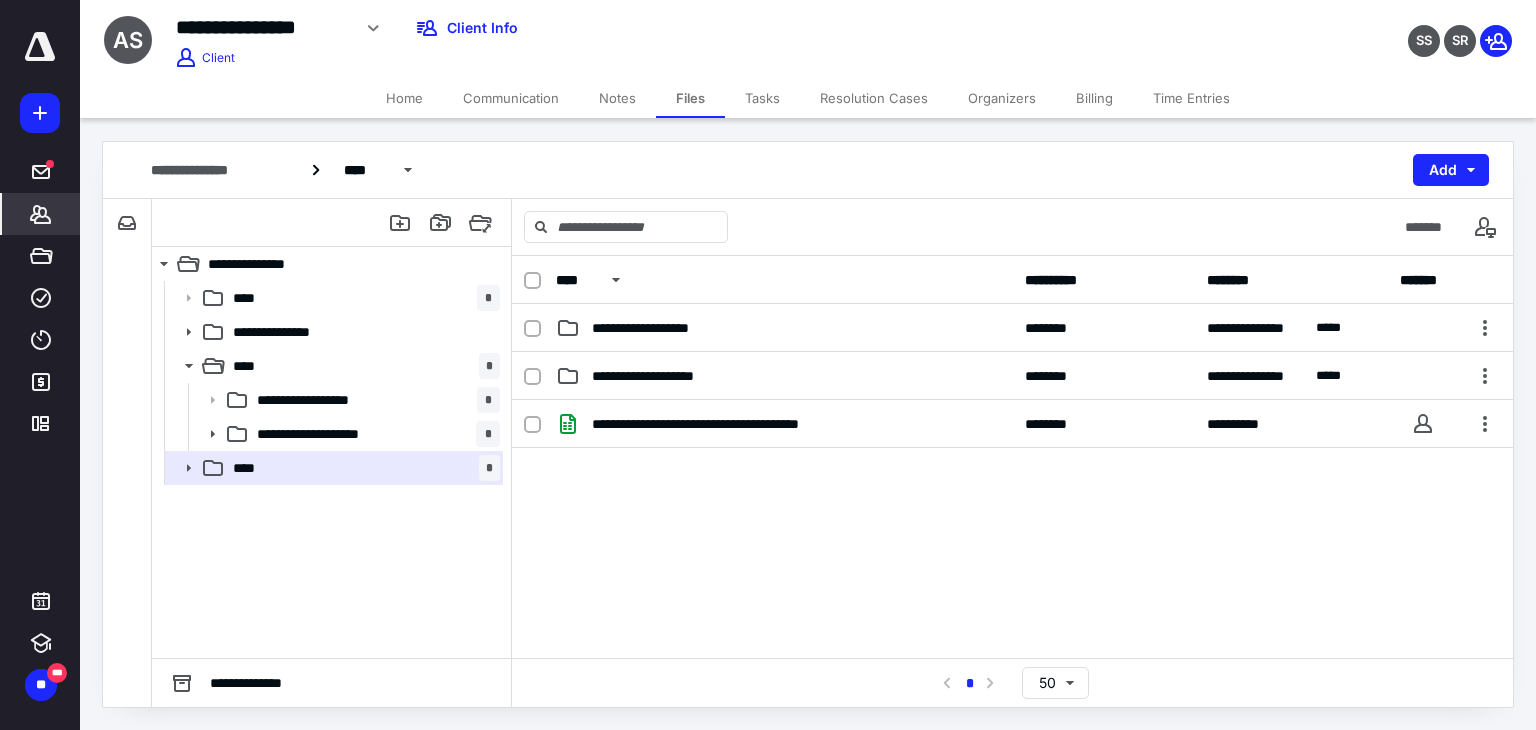 click 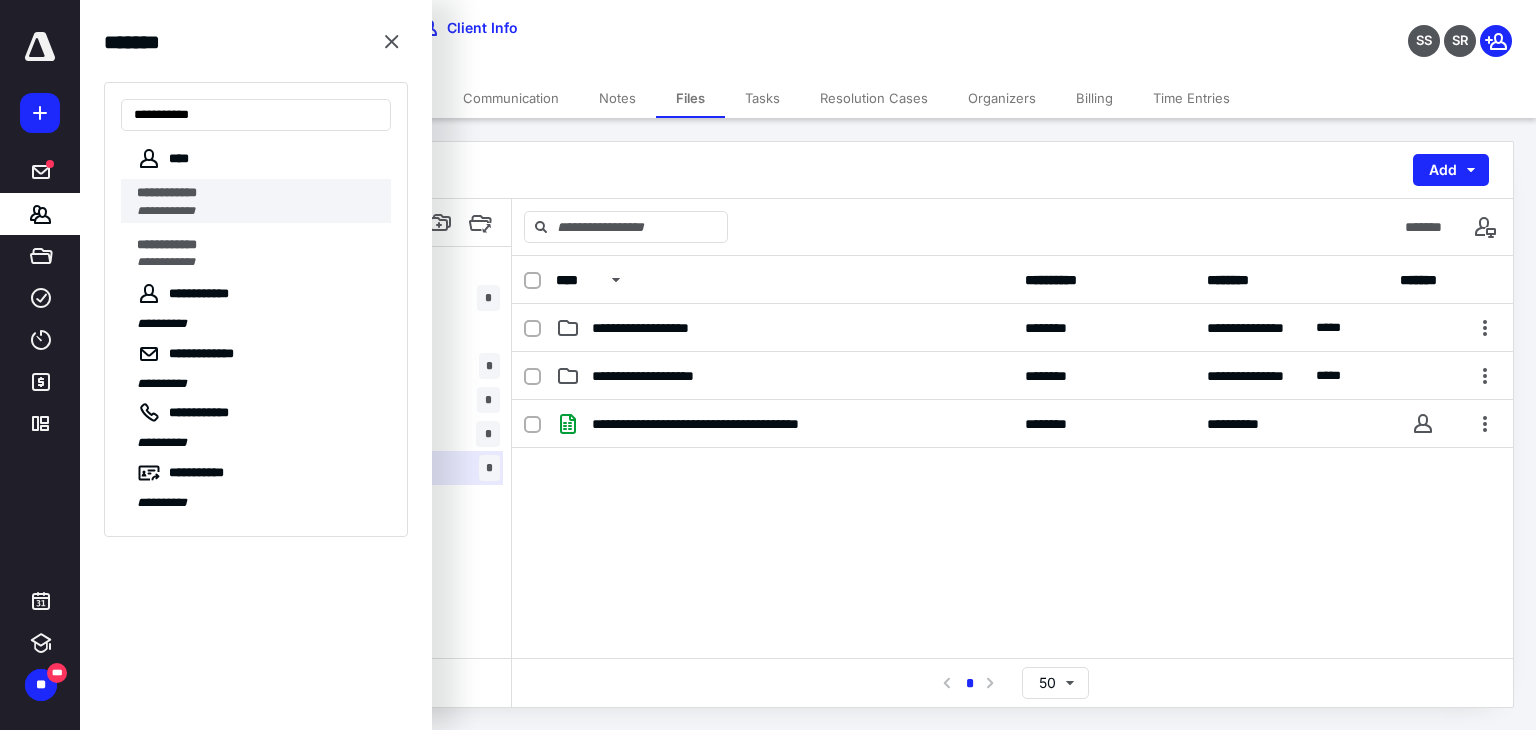 type on "**********" 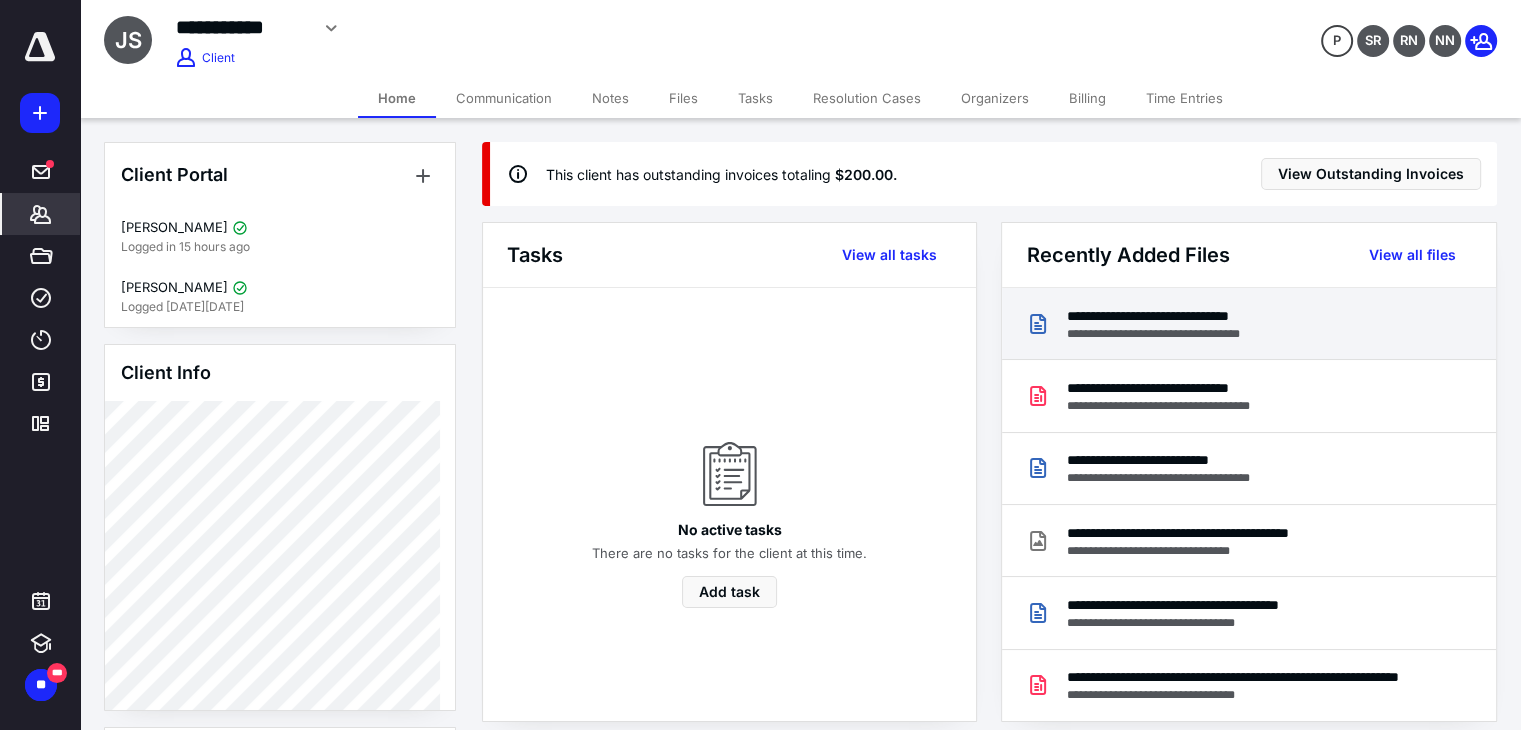 click on "**********" at bounding box center [1180, 316] 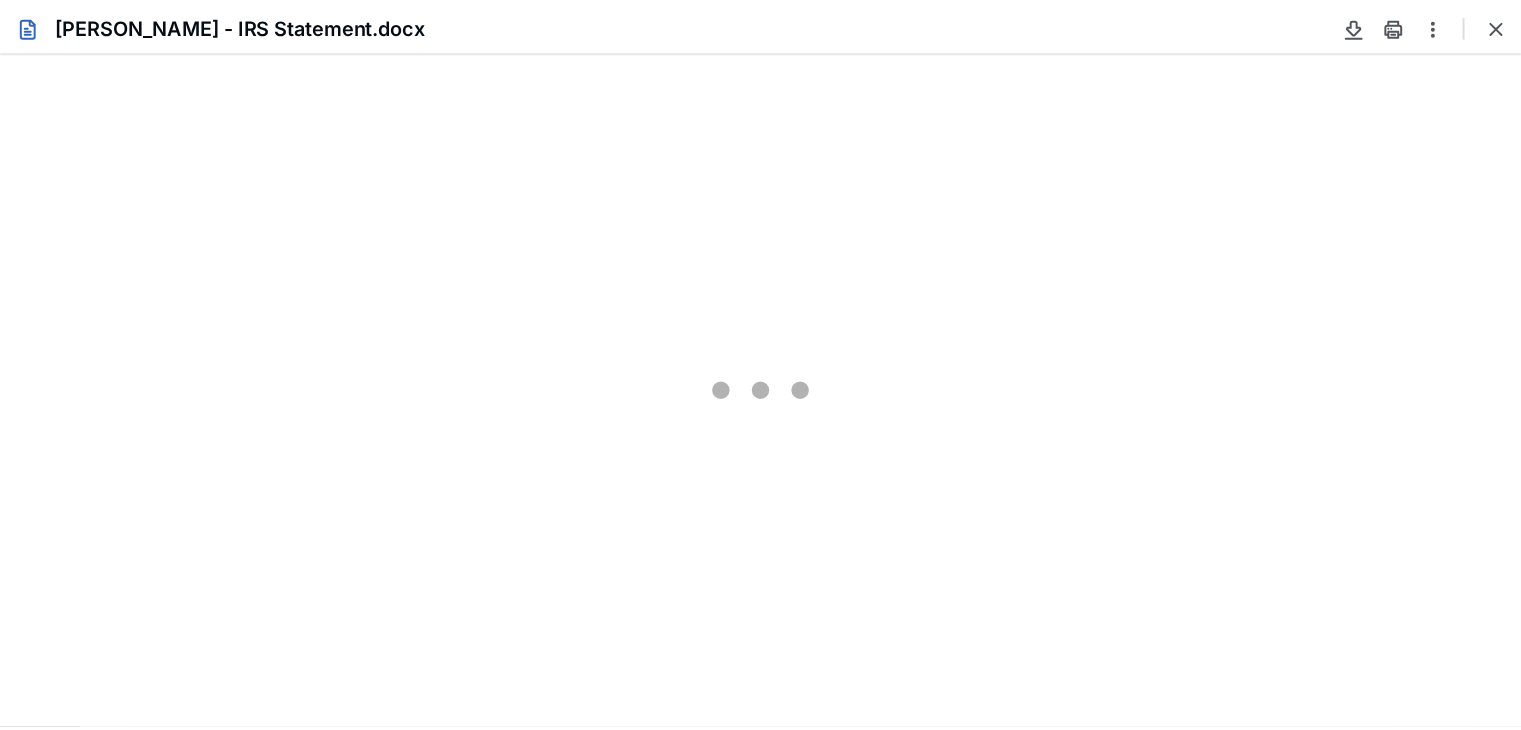 scroll, scrollTop: 0, scrollLeft: 0, axis: both 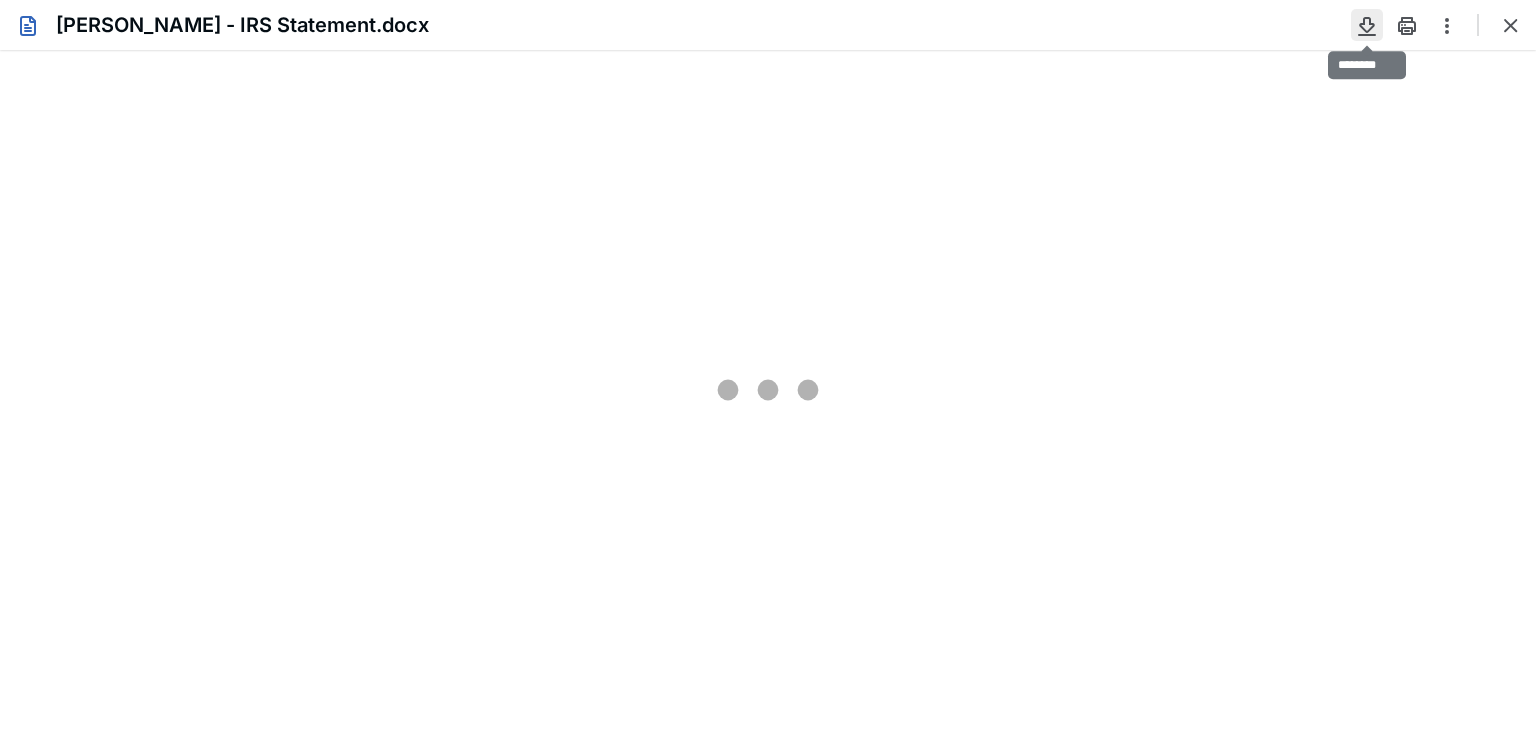 click at bounding box center (1367, 25) 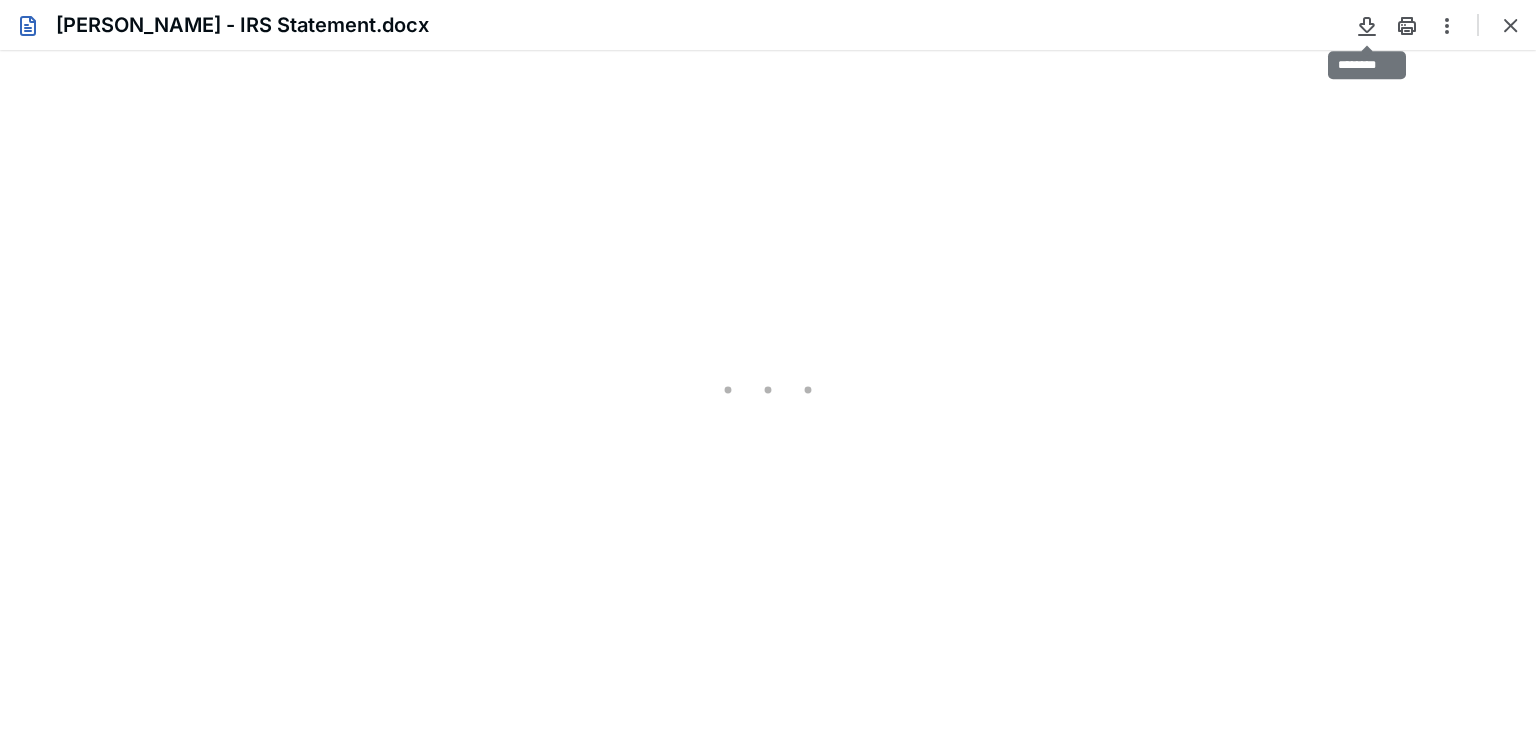 type on "81" 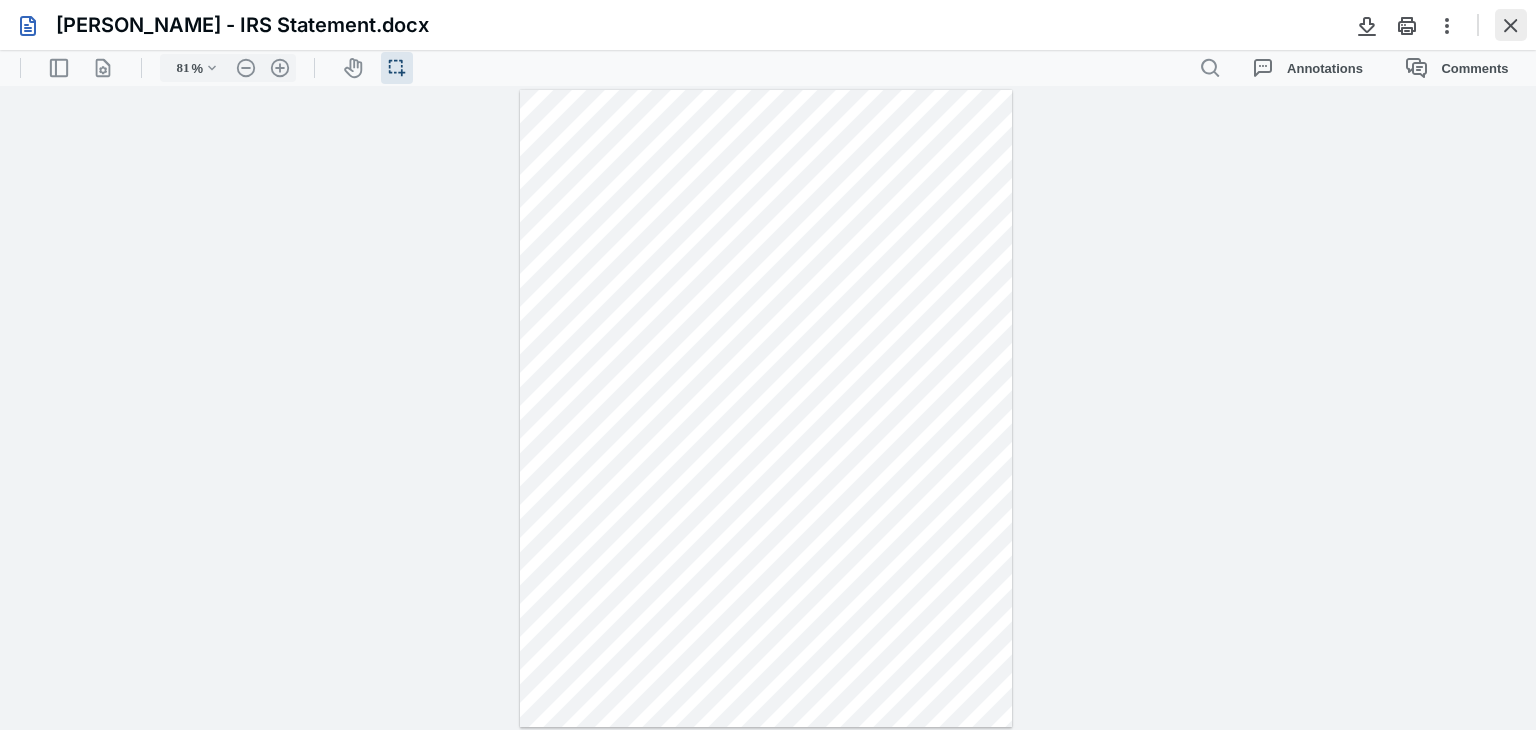 click at bounding box center [1511, 25] 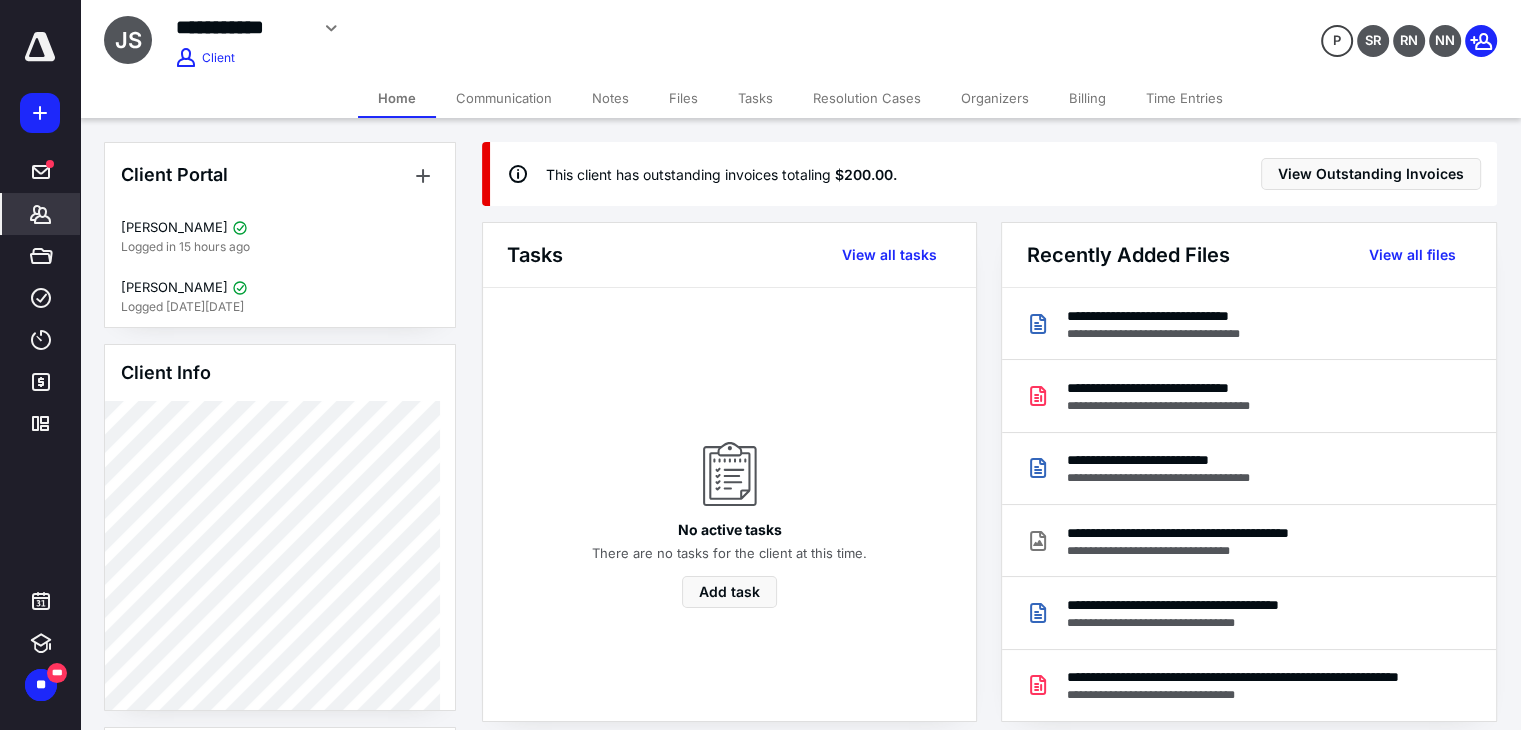 click on "Billing" at bounding box center (1087, 98) 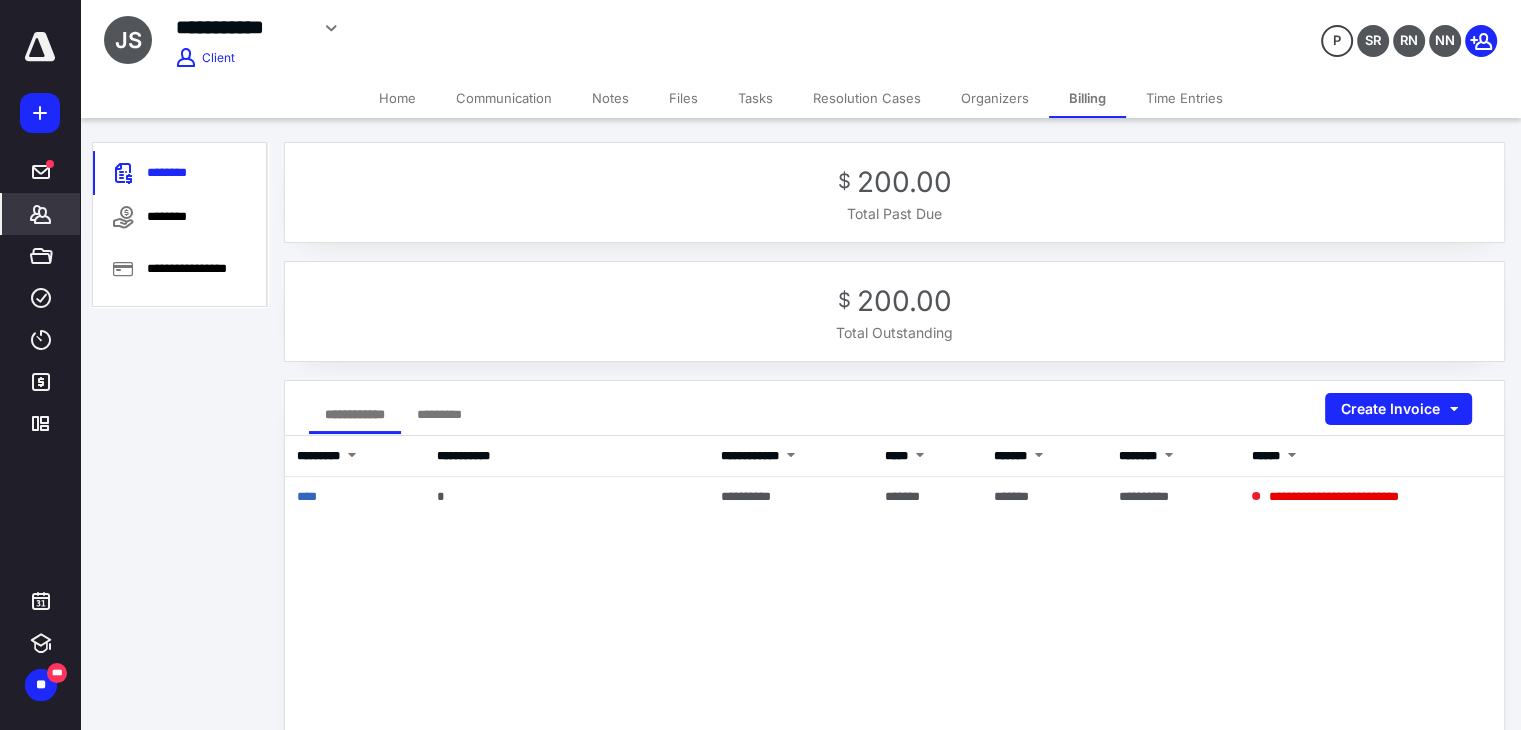 click on "Home" at bounding box center [397, 98] 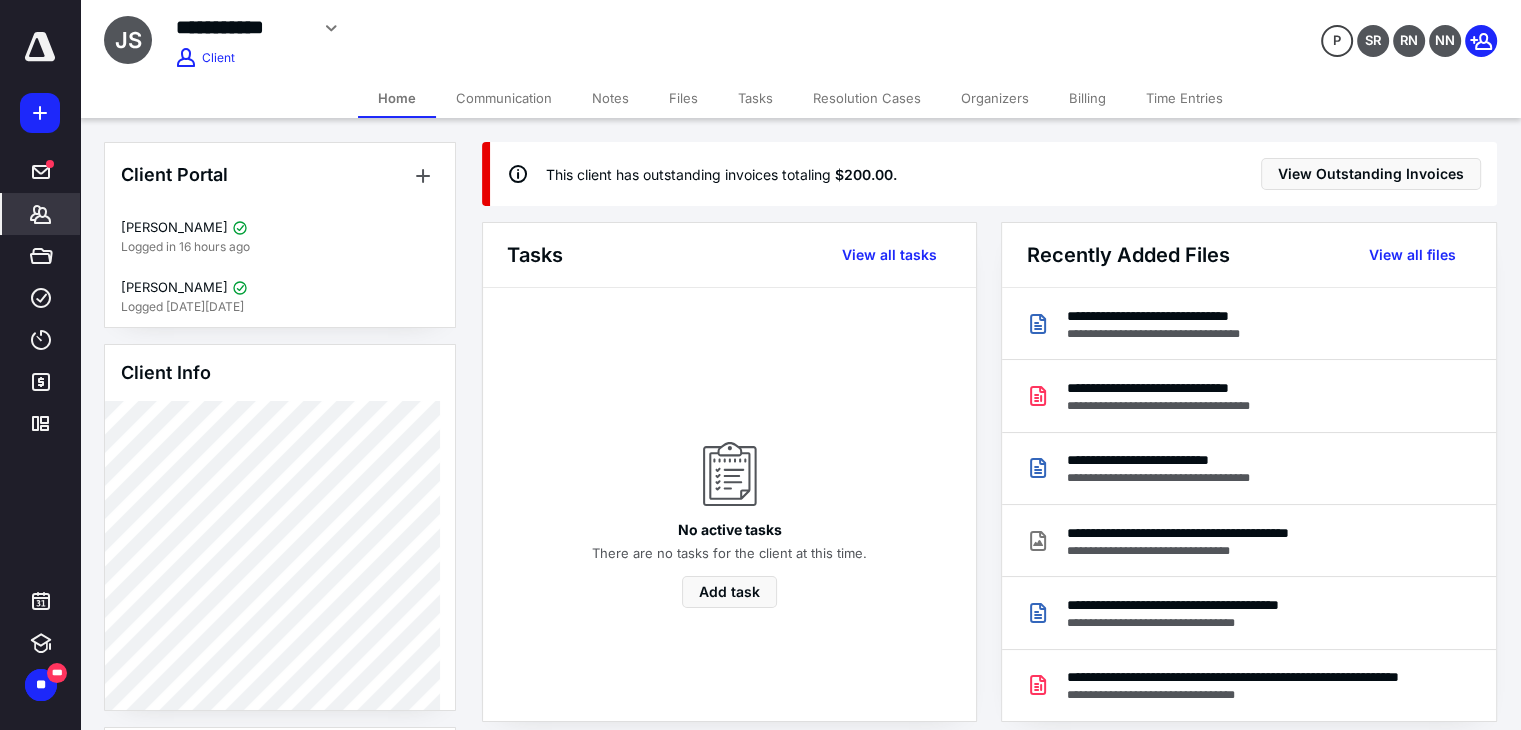 click on "Files" at bounding box center (683, 98) 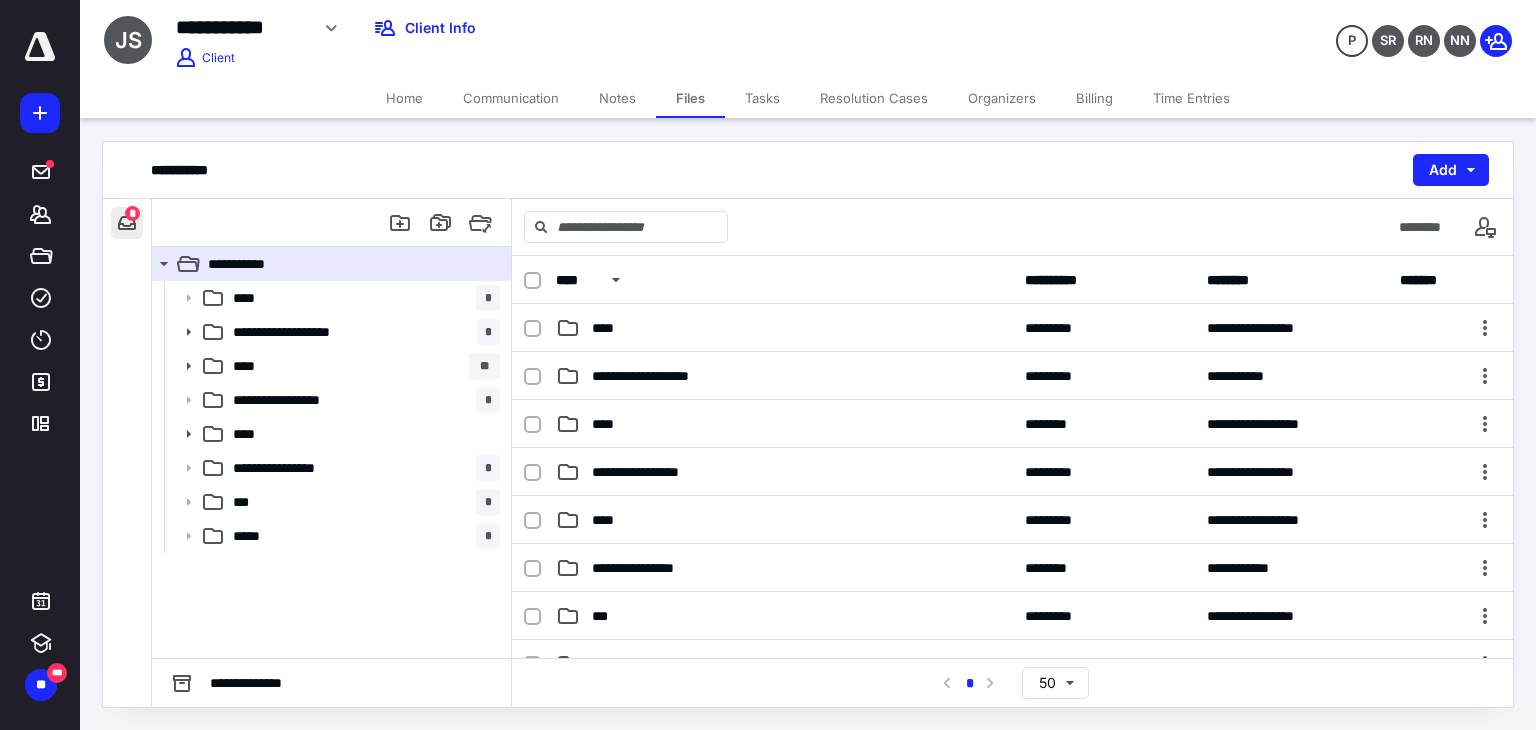 click at bounding box center (127, 223) 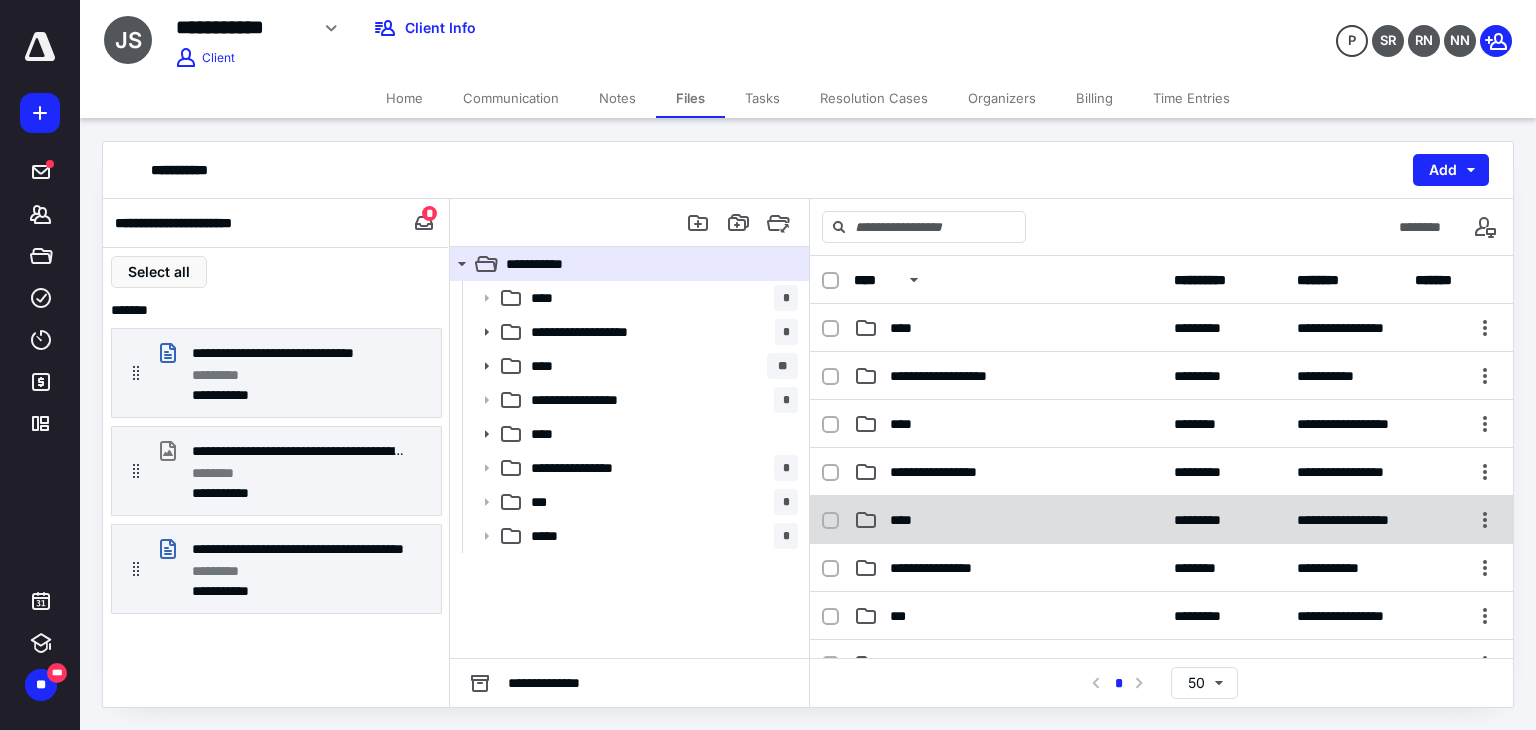 click on "****" at bounding box center (1008, 520) 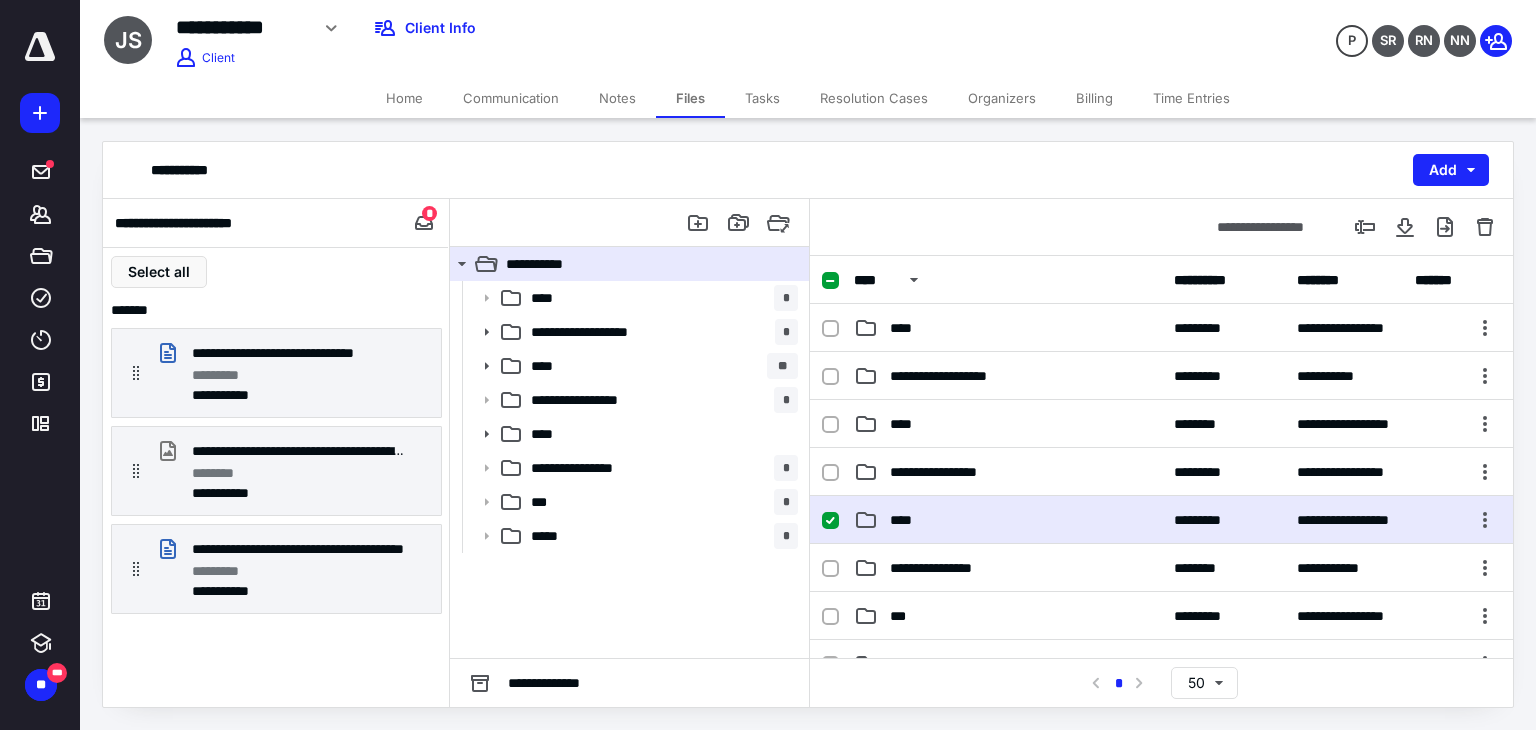click on "****" at bounding box center (1008, 520) 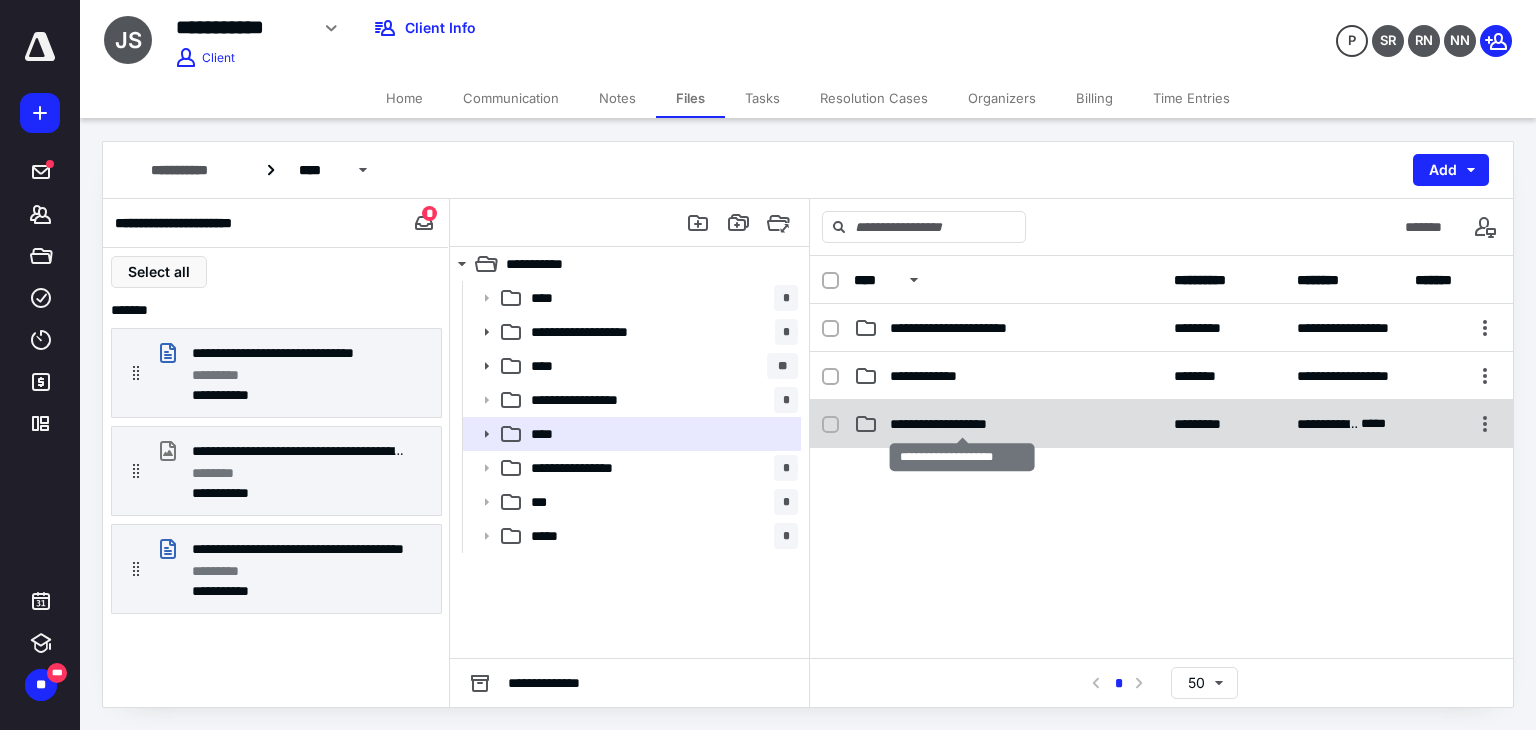 click on "**********" at bounding box center (962, 424) 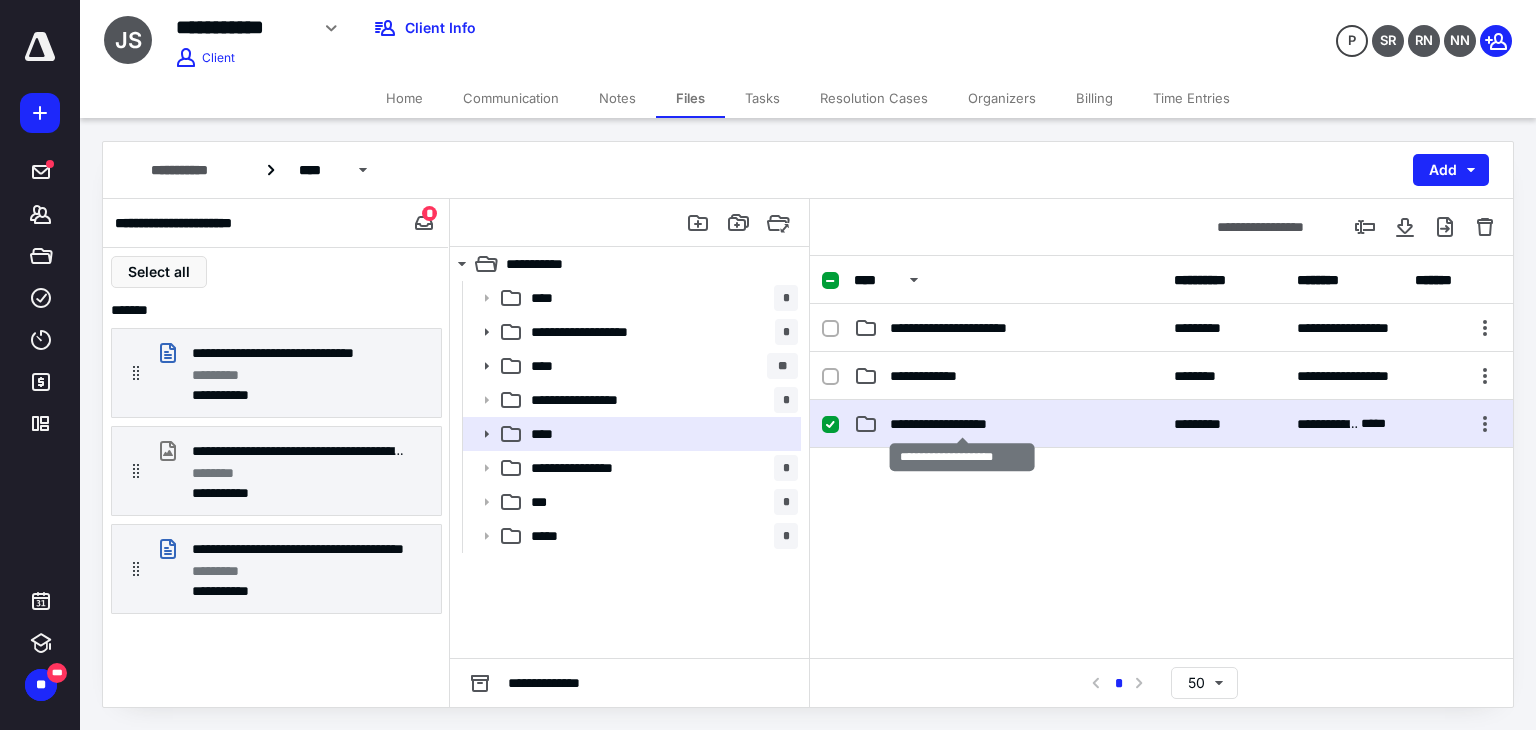 click on "**********" at bounding box center (962, 424) 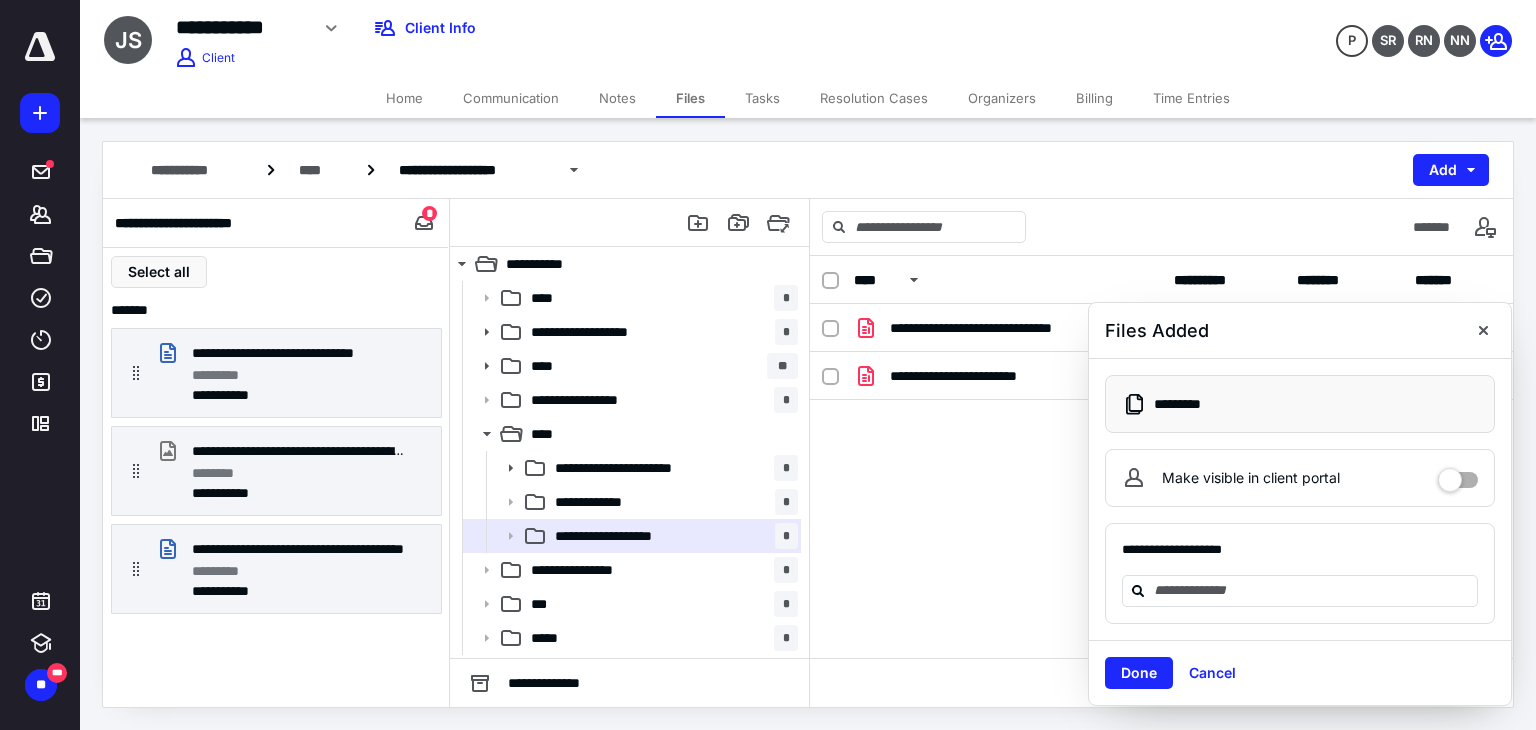 click at bounding box center (1458, 473) 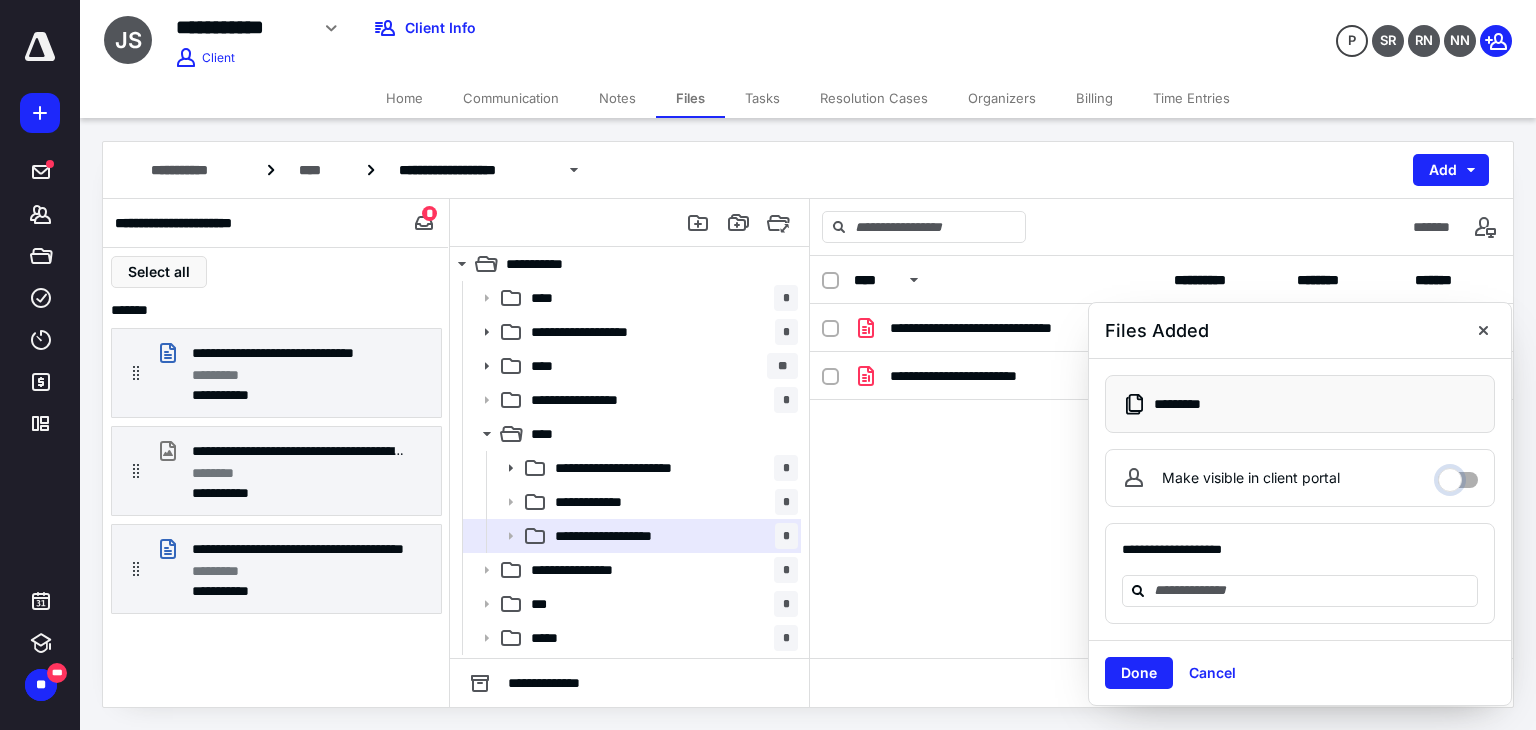 click on "Make visible in client portal" at bounding box center [1458, 475] 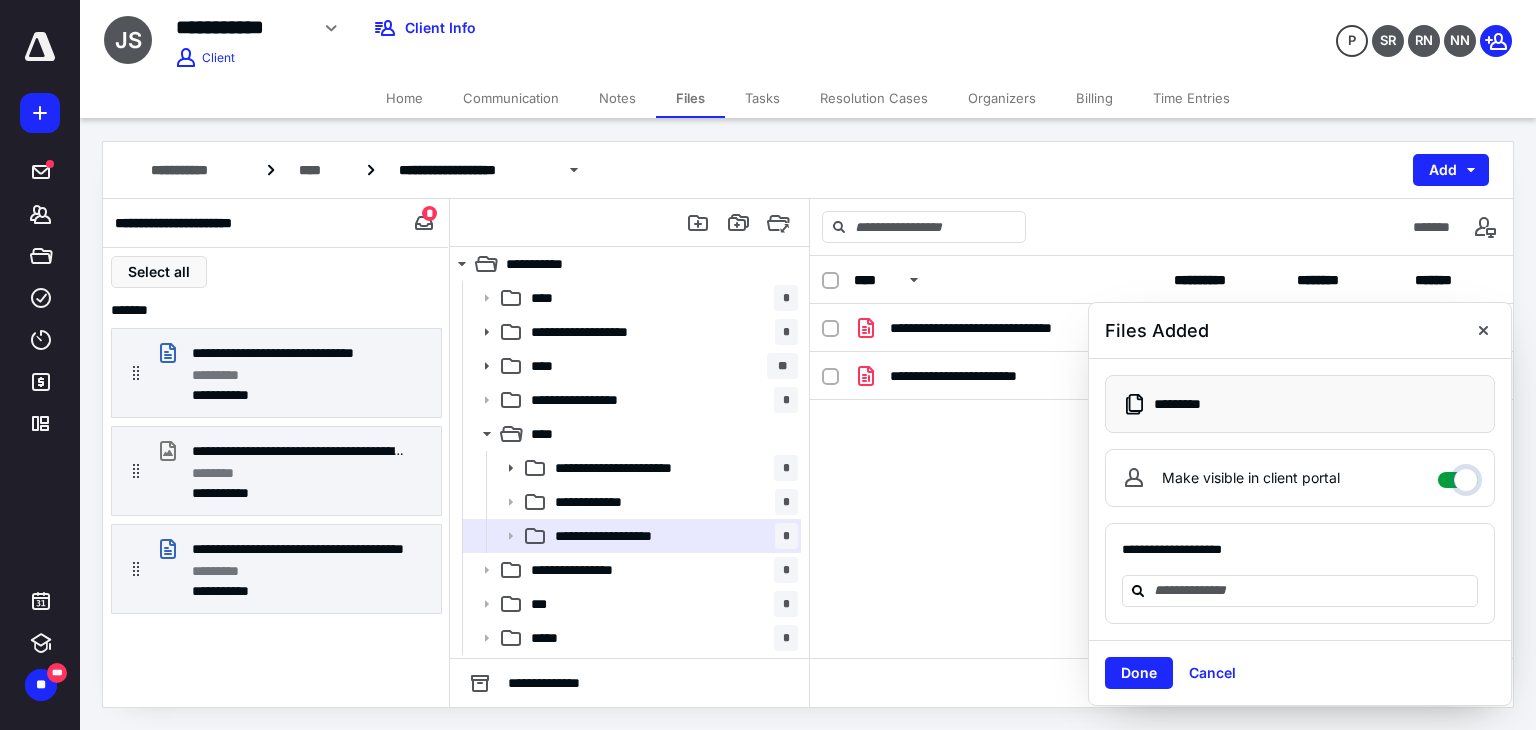 checkbox on "****" 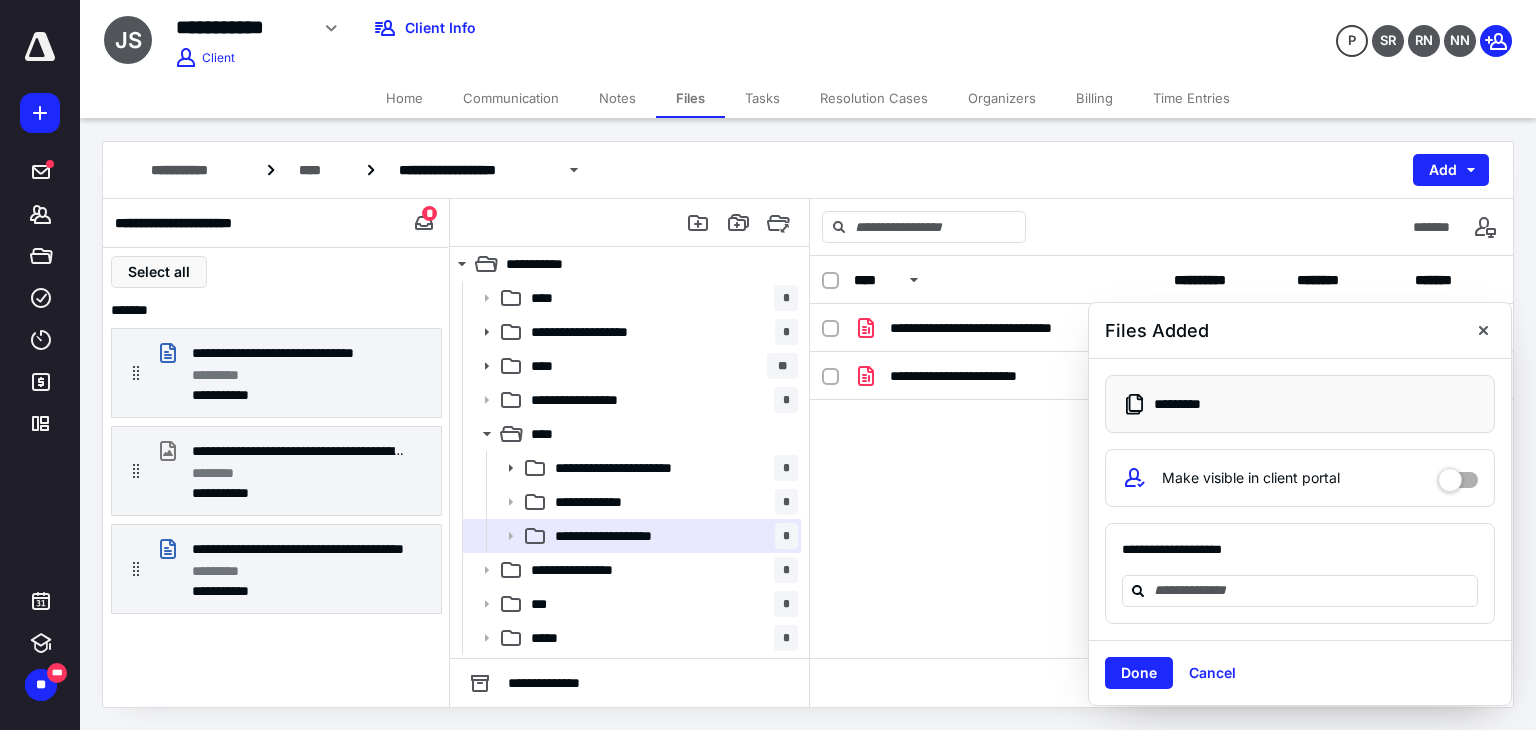 click on "**********" at bounding box center [1300, 574] 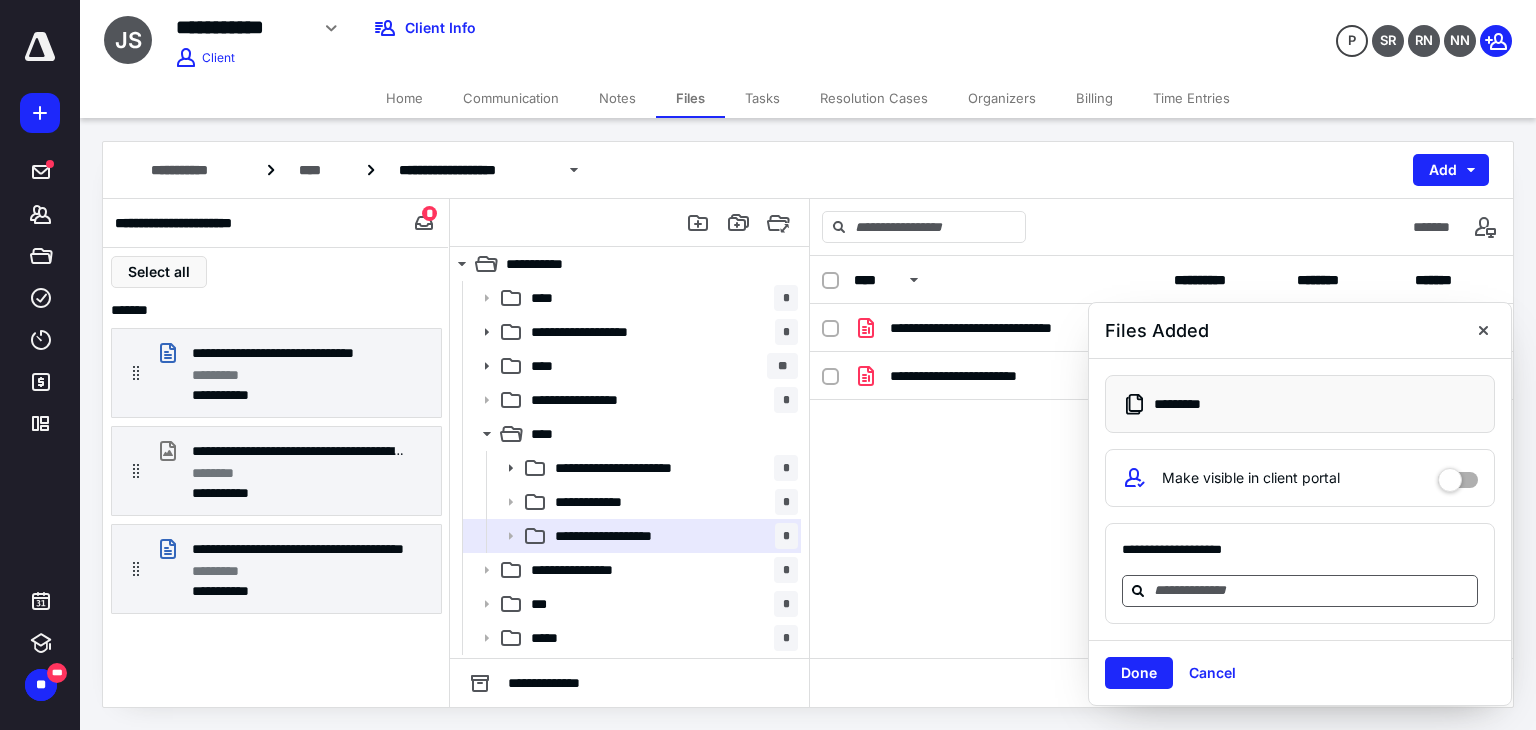 click at bounding box center (1312, 590) 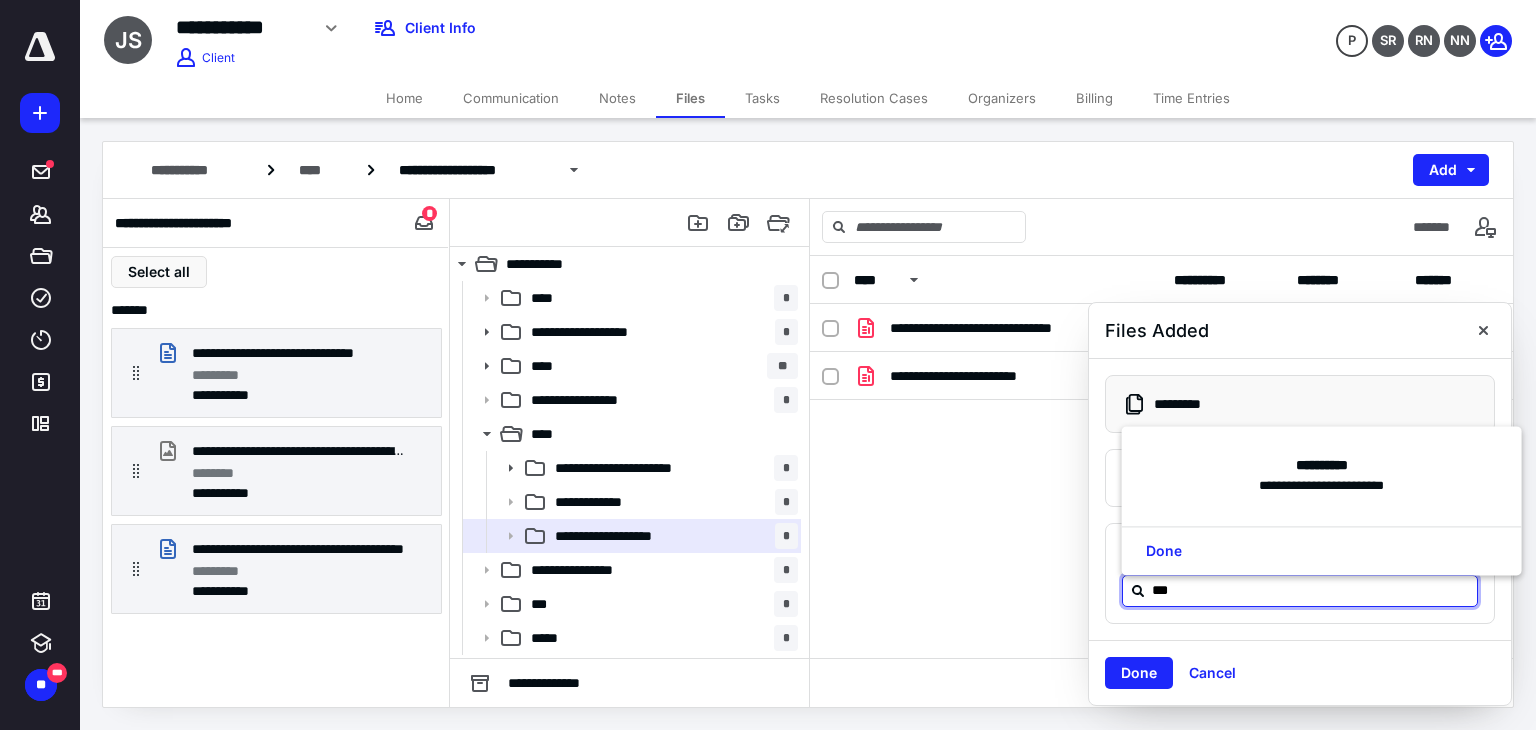 type on "**" 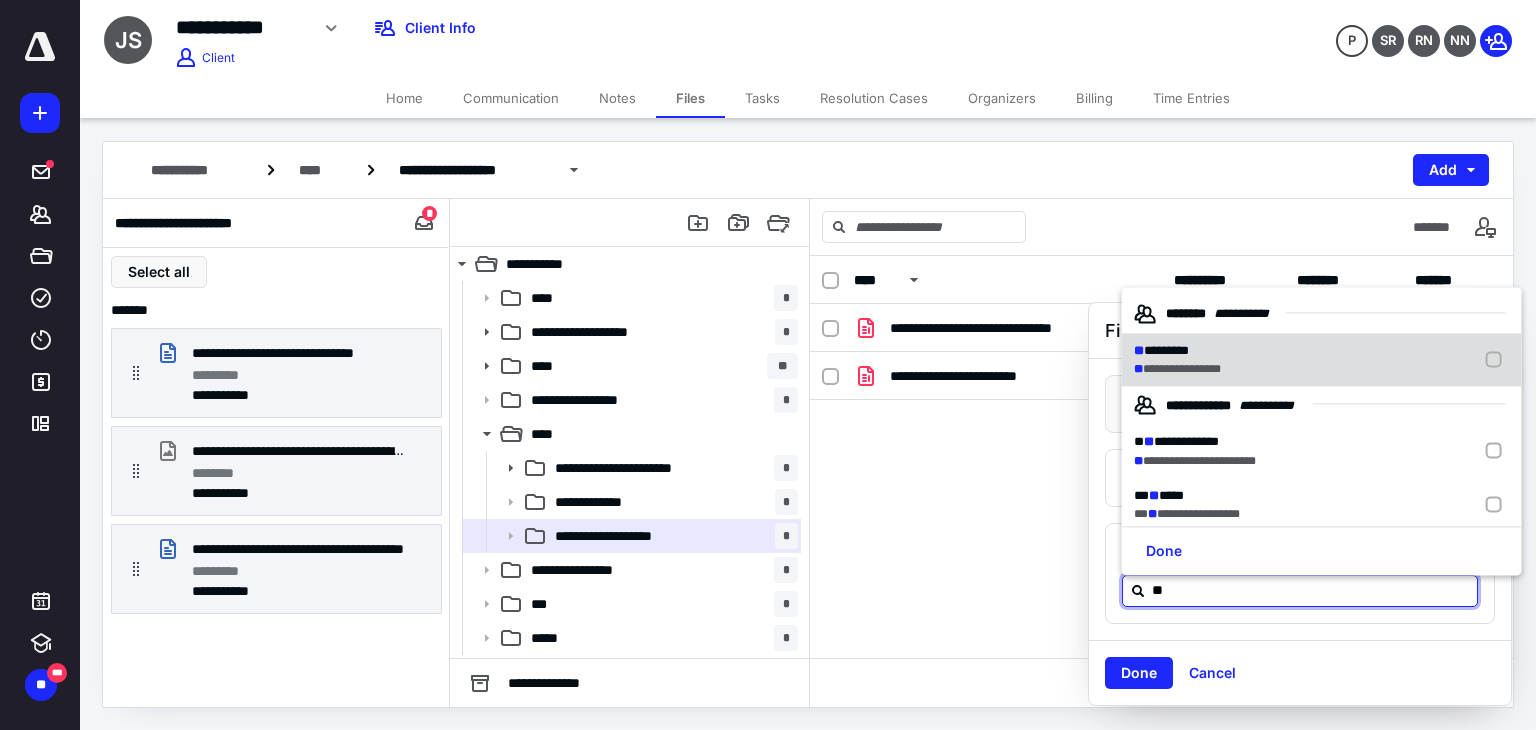 click at bounding box center [1498, 360] 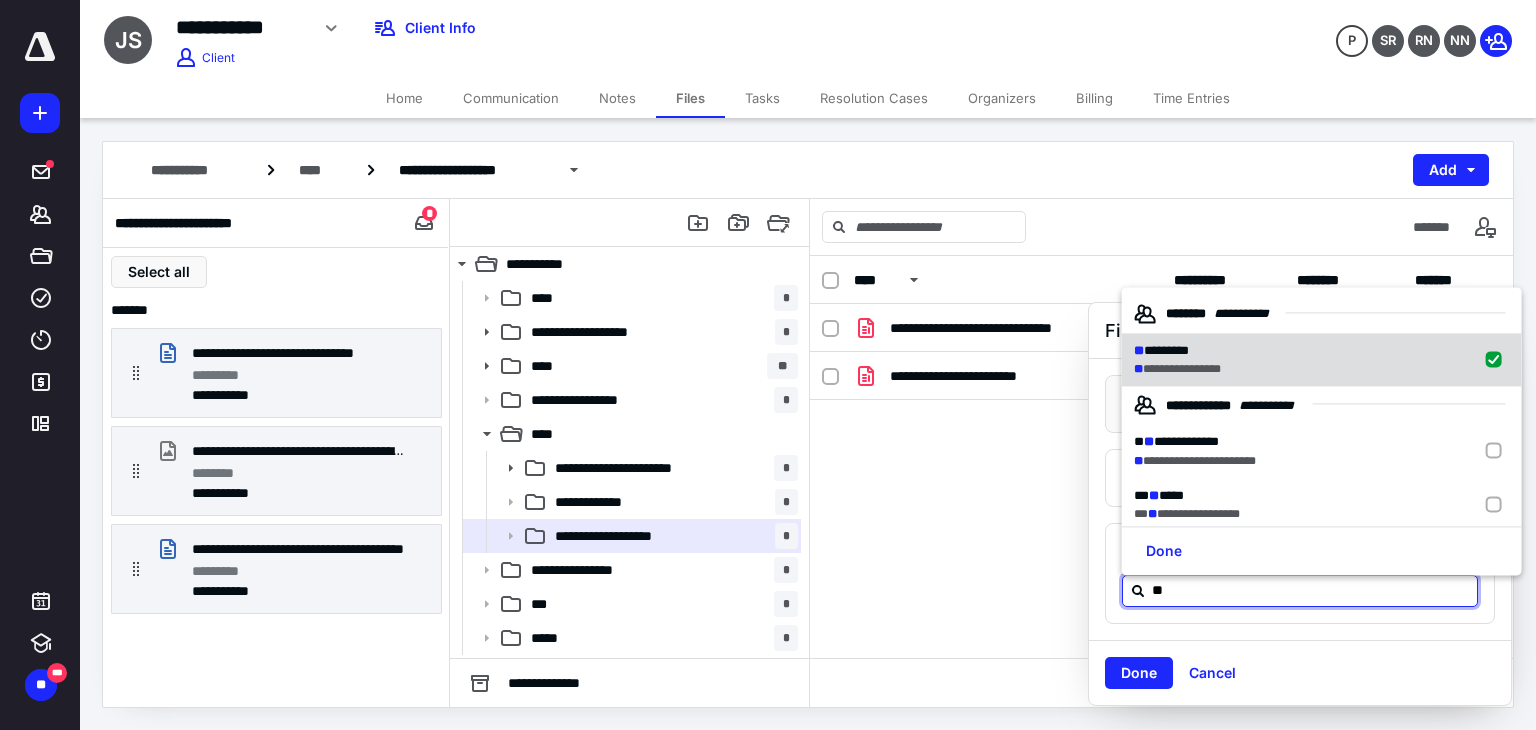 checkbox on "true" 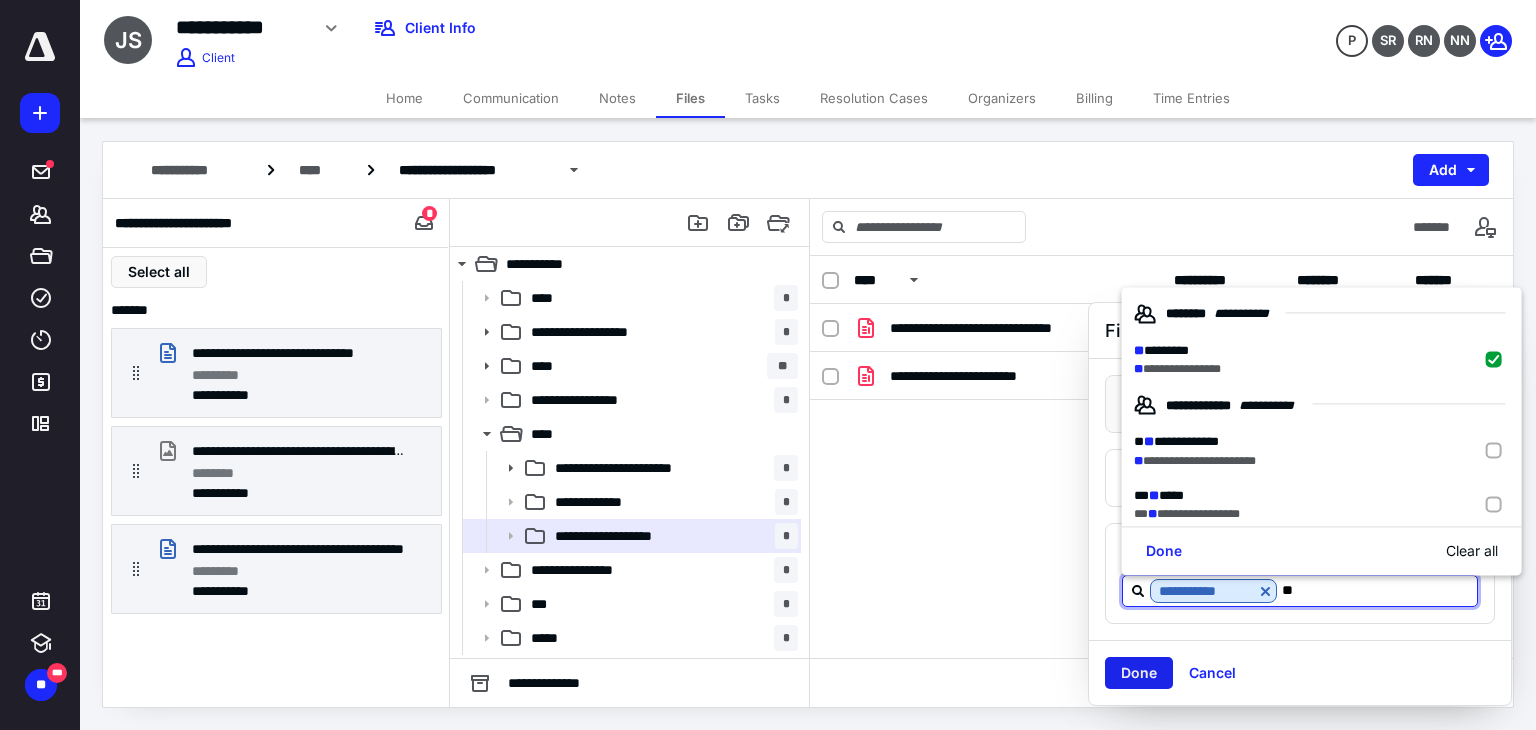 type on "**" 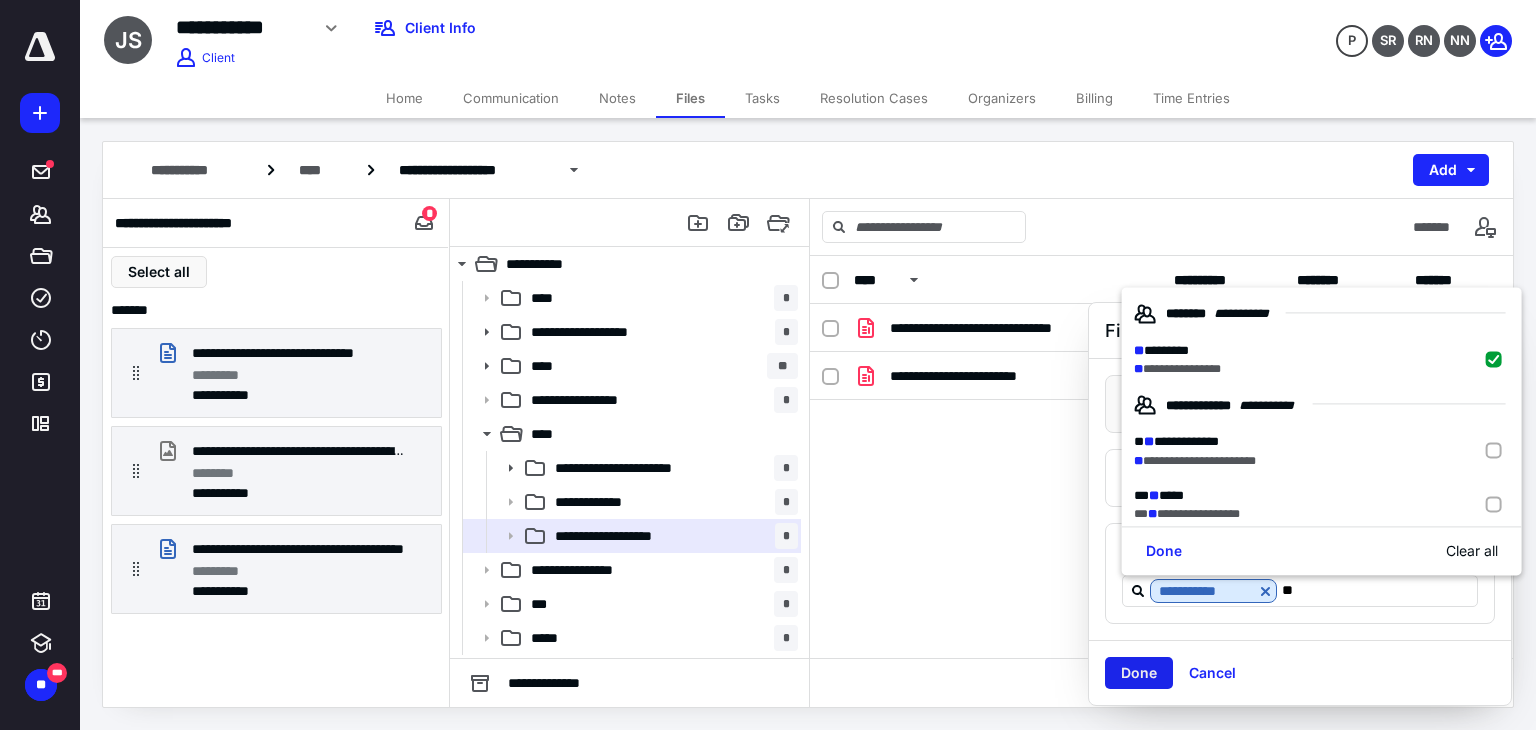 click on "Done" at bounding box center (1139, 673) 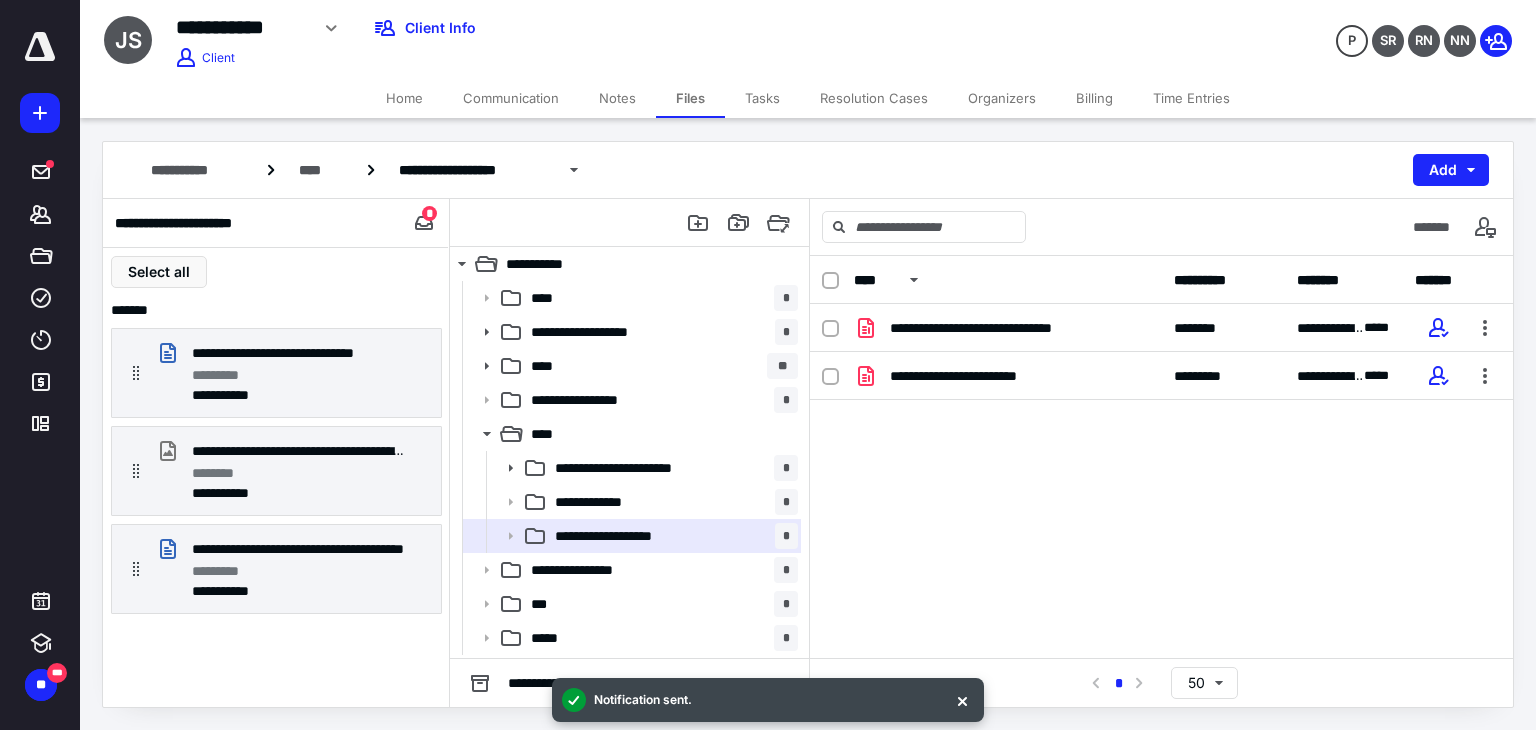 click on "Home" at bounding box center (404, 98) 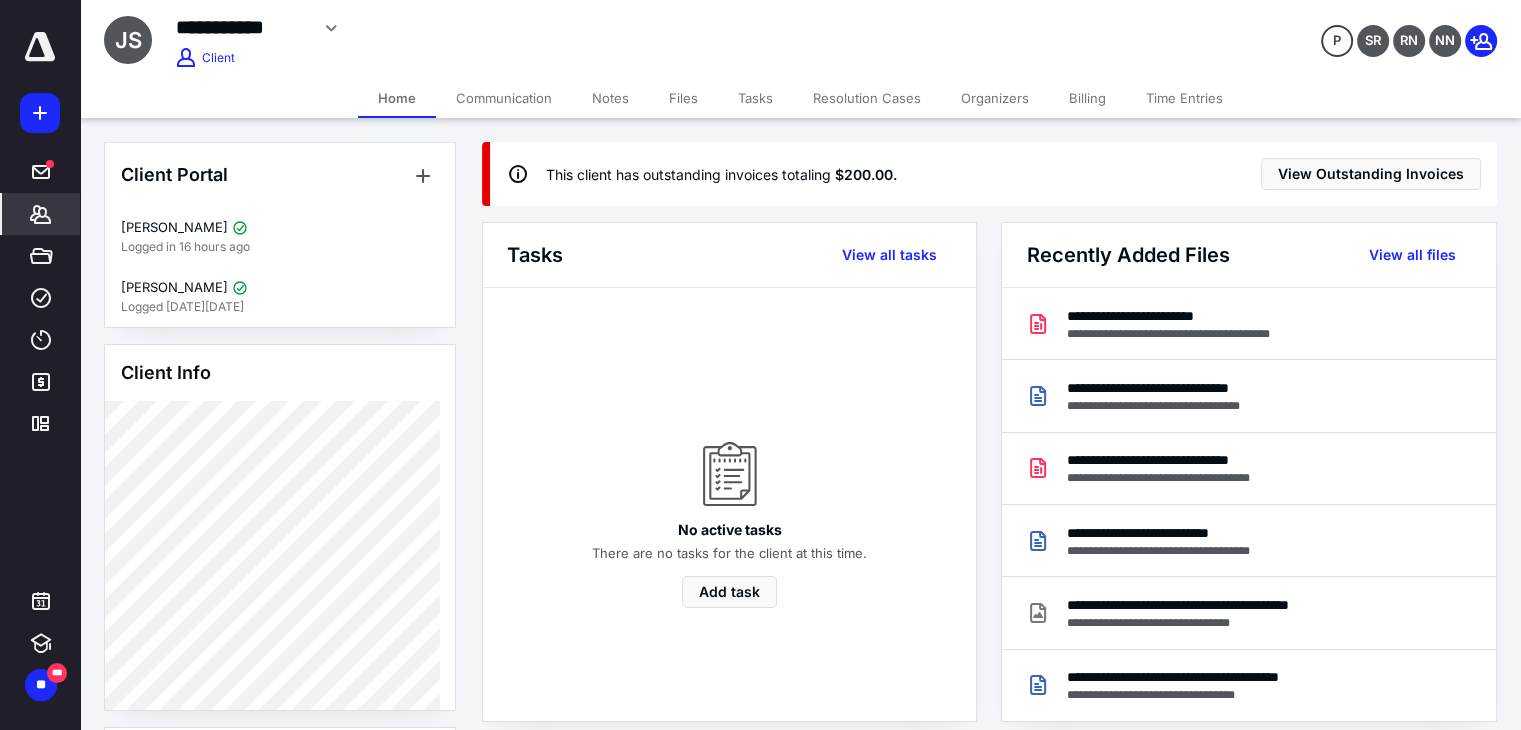 click on "This client has outstanding invoices totaling   $200.00 . View Outstanding Invoices" at bounding box center (993, 174) 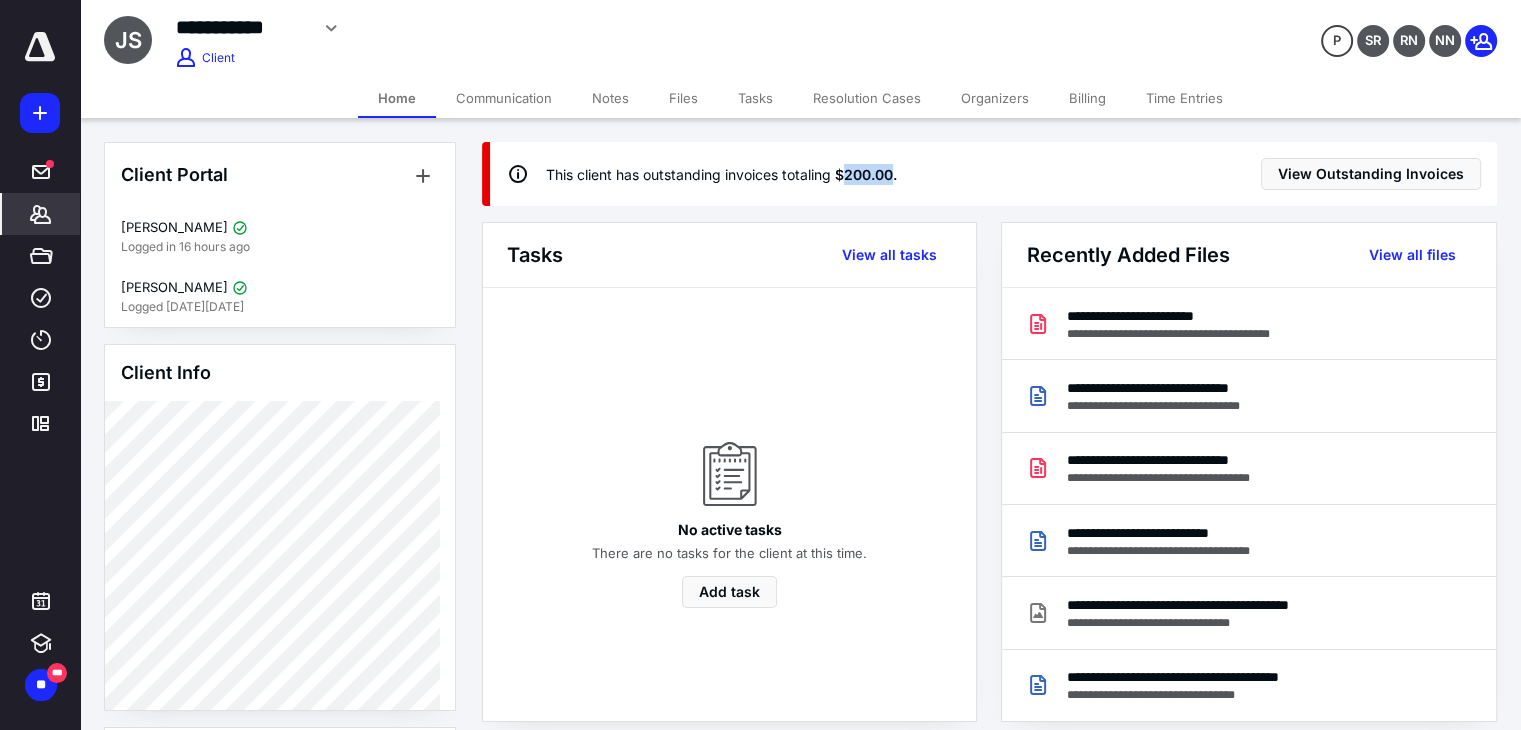 click on "This client has outstanding invoices totaling   $200.00 . View Outstanding Invoices" at bounding box center [993, 174] 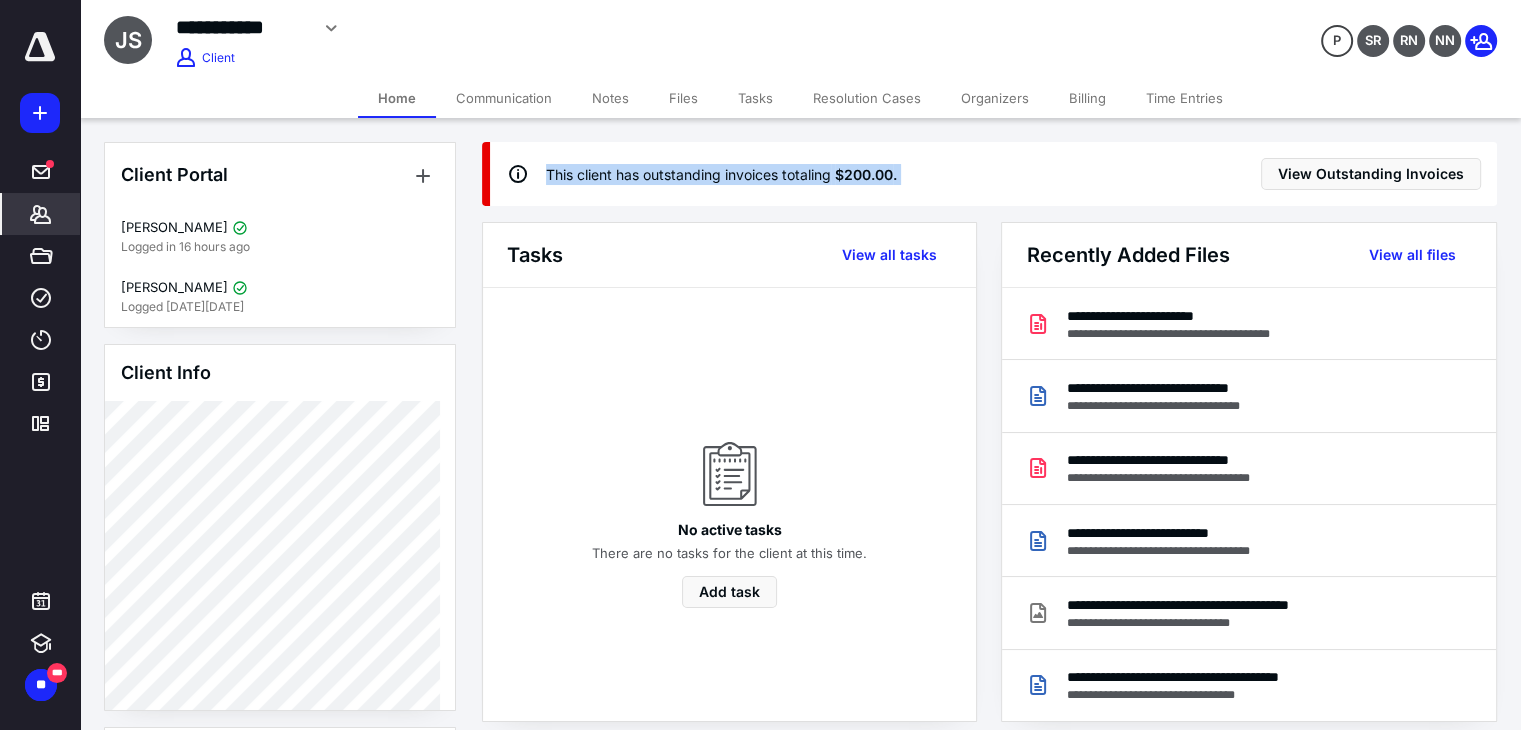 click on "This client has outstanding invoices totaling   $200.00 . View Outstanding Invoices" at bounding box center (993, 174) 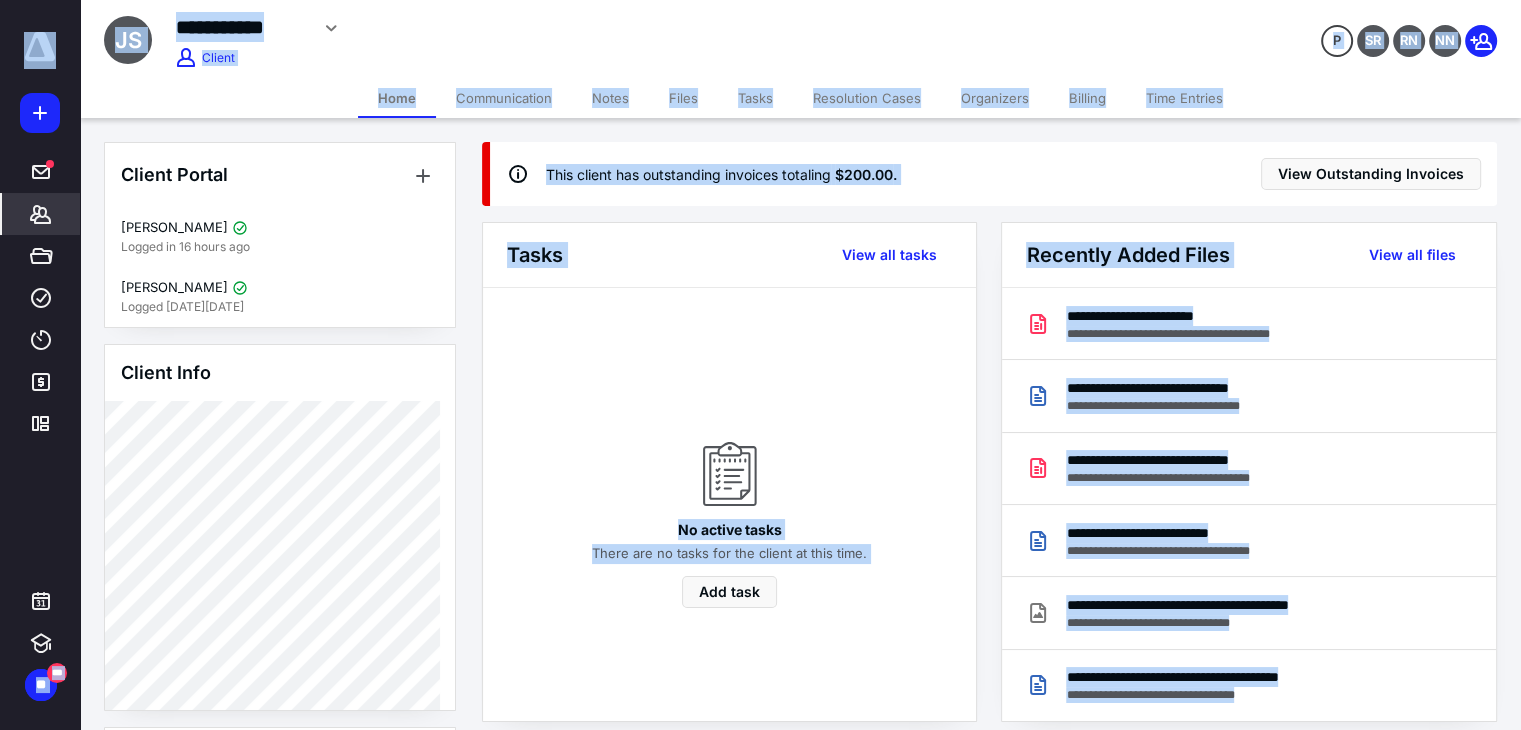 drag, startPoint x: 849, startPoint y: 196, endPoint x: 1096, endPoint y: 101, distance: 264.63937 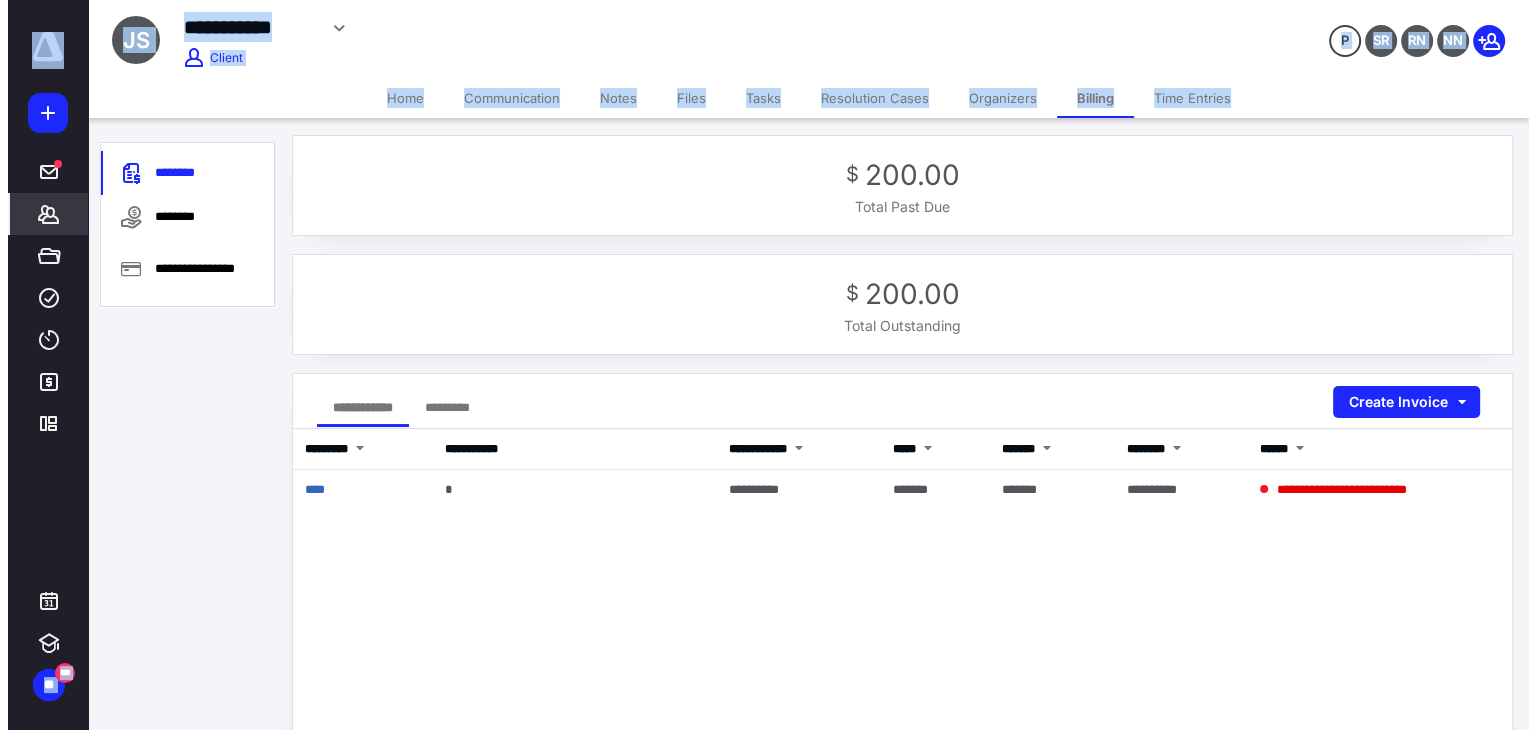 scroll, scrollTop: 6, scrollLeft: 0, axis: vertical 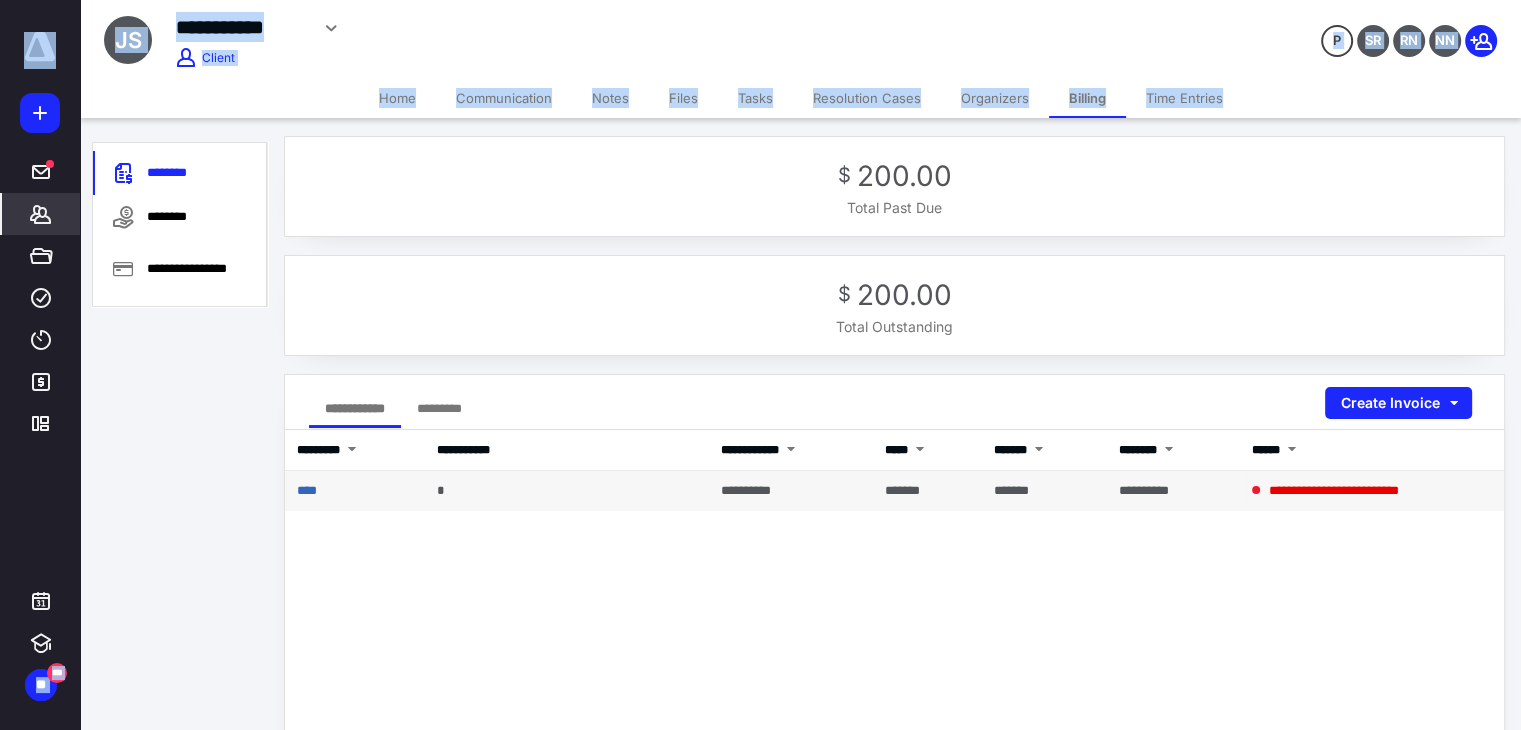 click on "****" at bounding box center [355, 491] 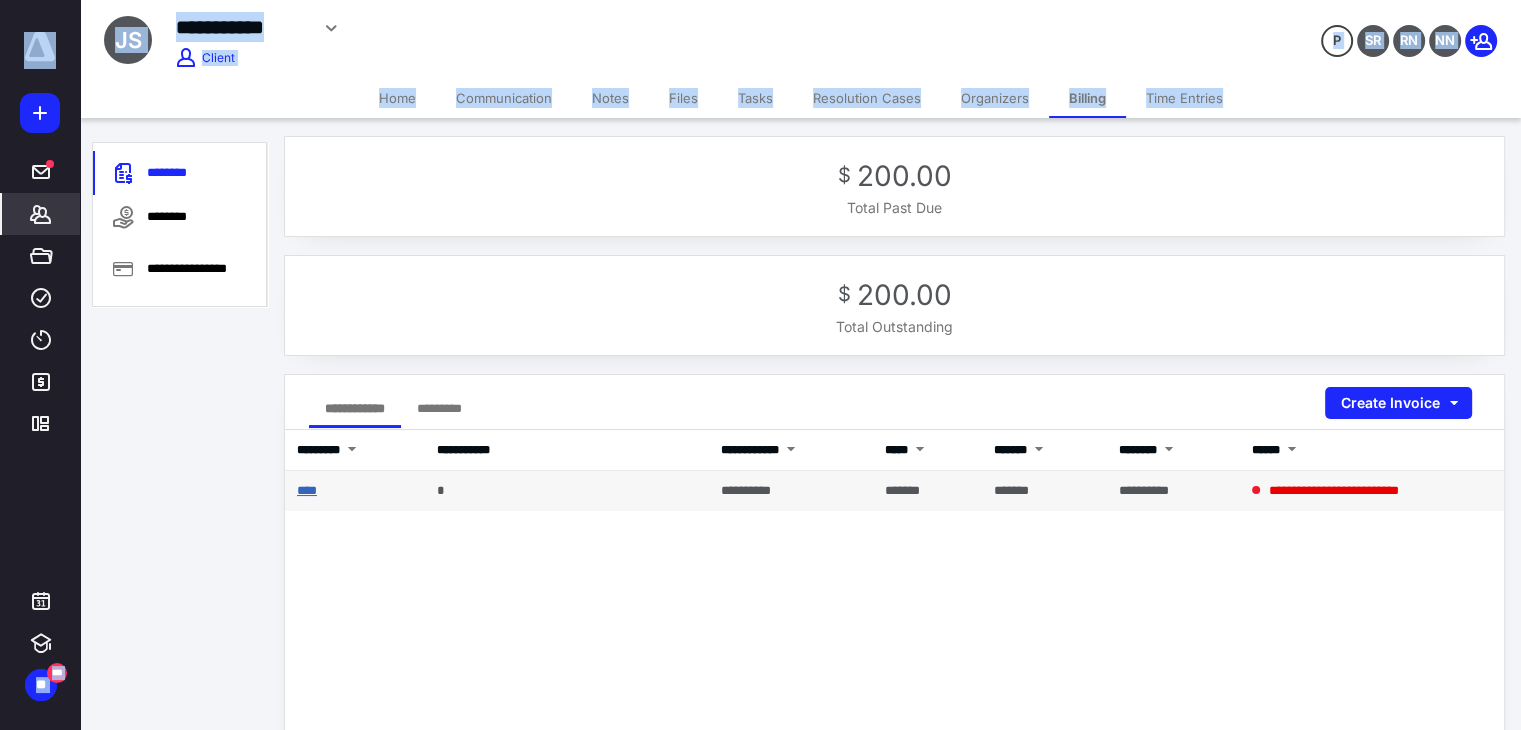 click on "****" at bounding box center (307, 490) 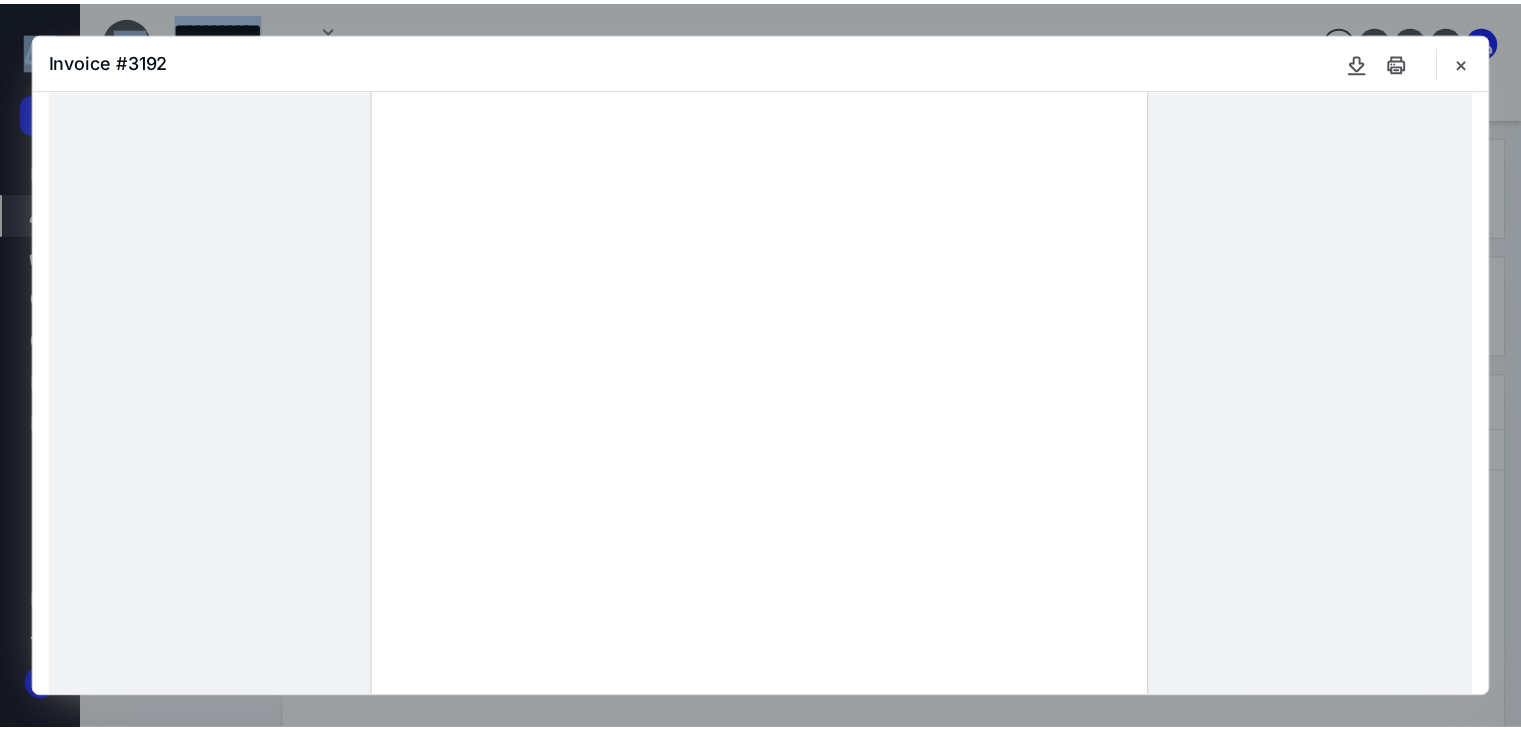 scroll, scrollTop: 0, scrollLeft: 0, axis: both 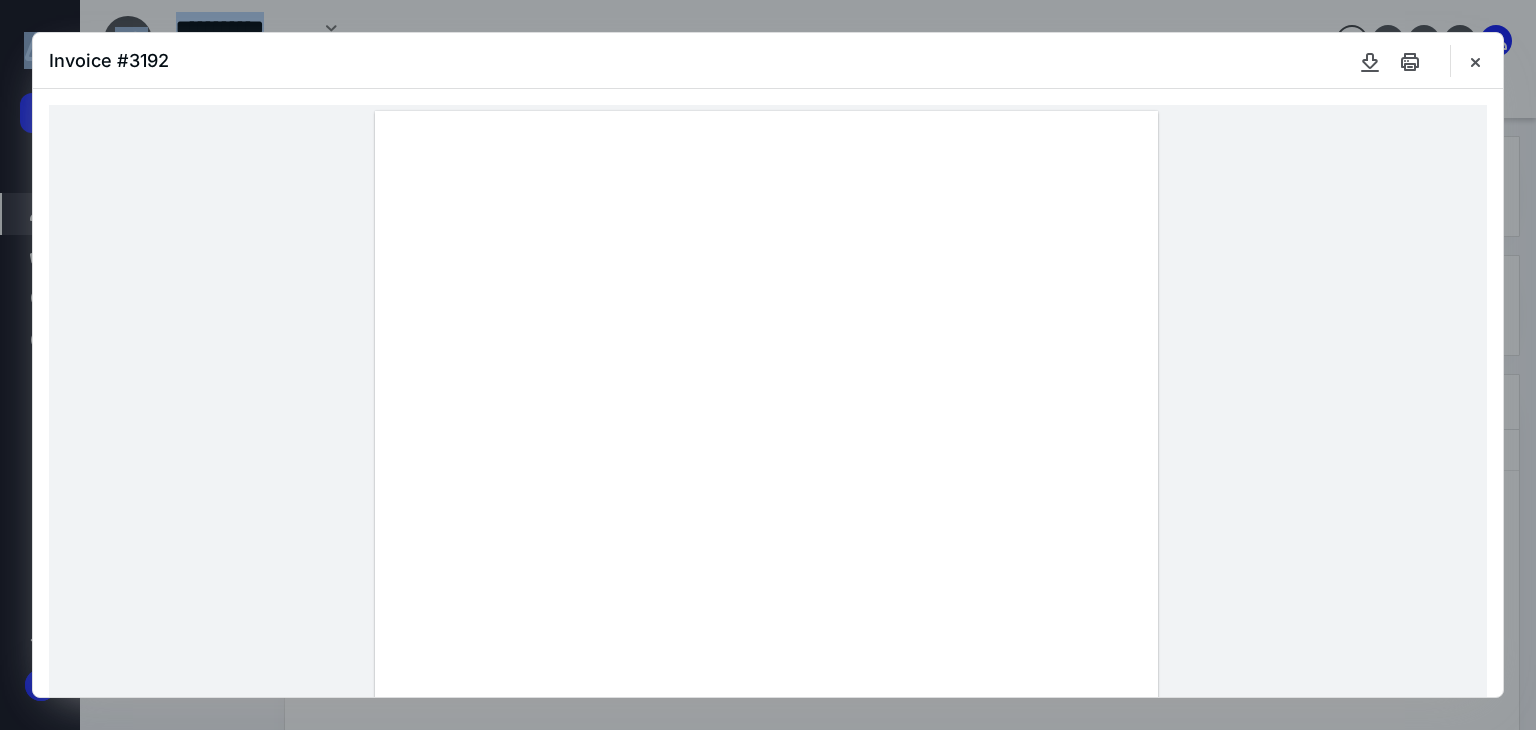 click at bounding box center [766, 618] 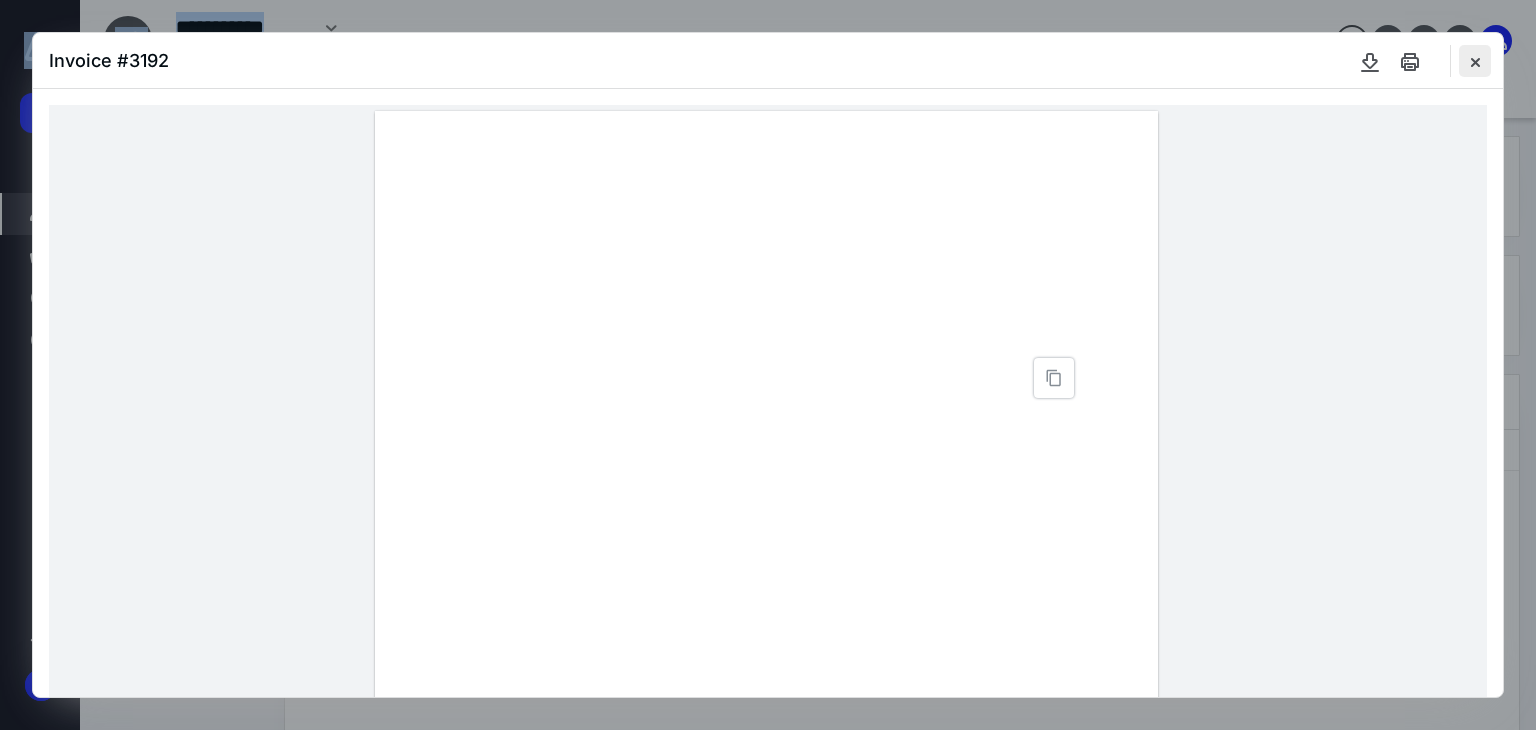 click at bounding box center [1475, 61] 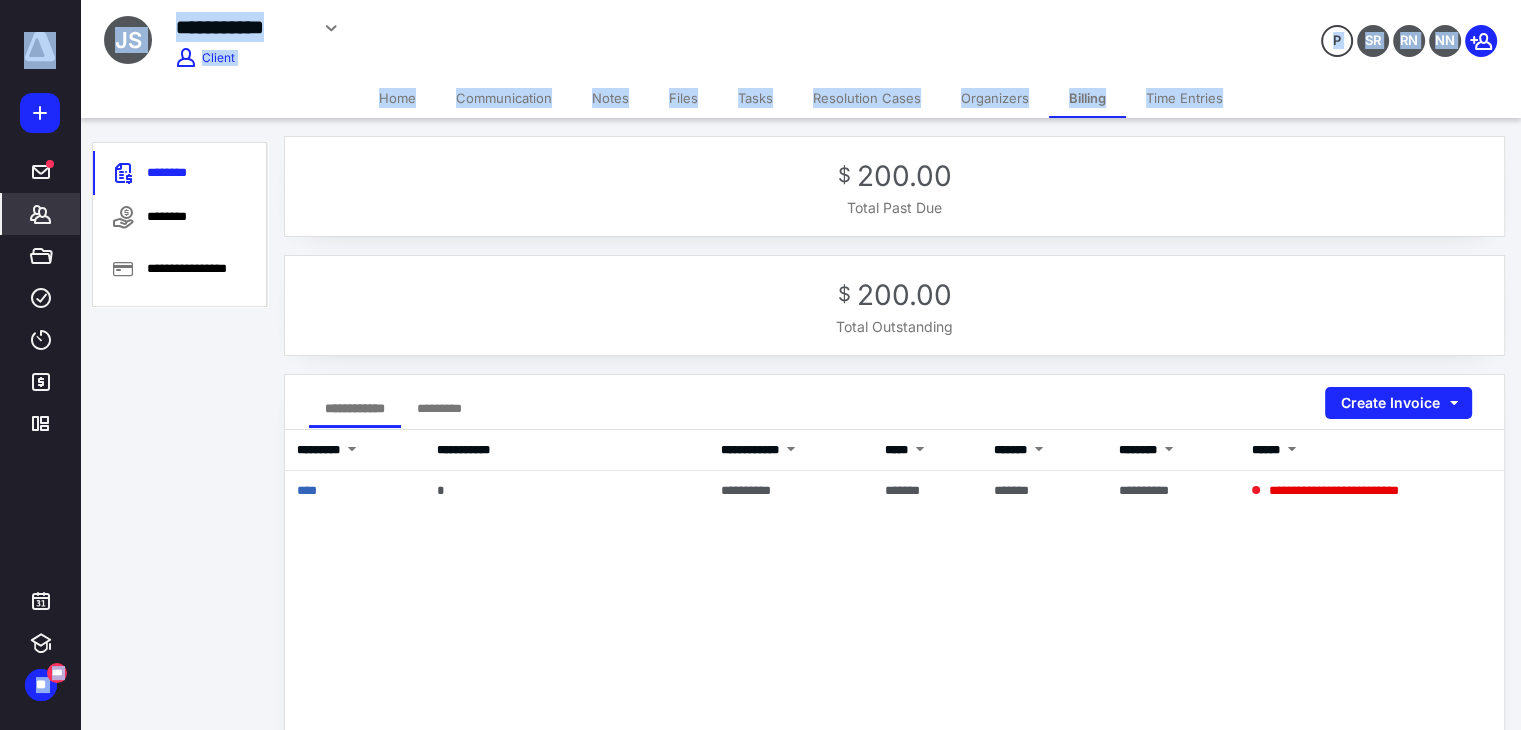 click on "Home" at bounding box center [397, 98] 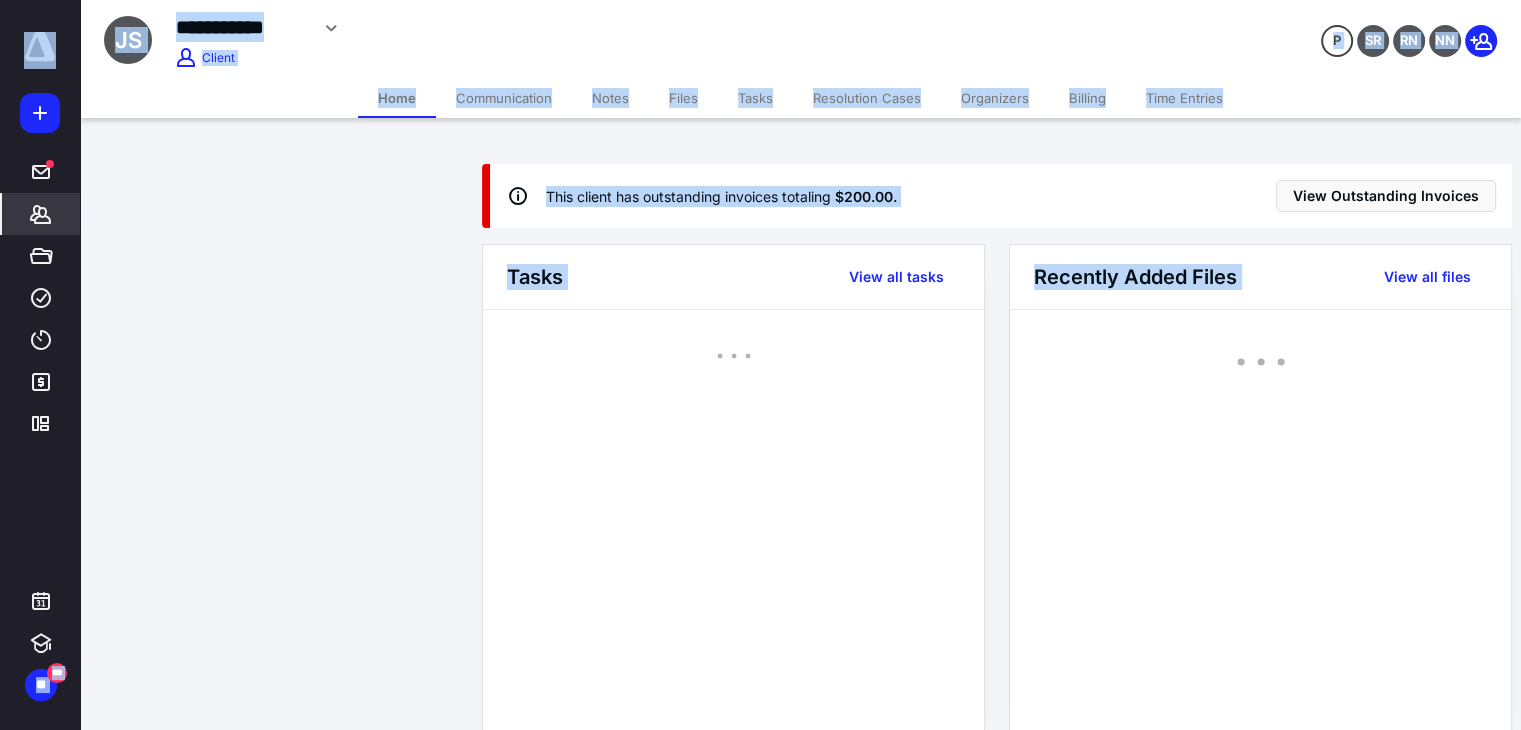scroll, scrollTop: 0, scrollLeft: 0, axis: both 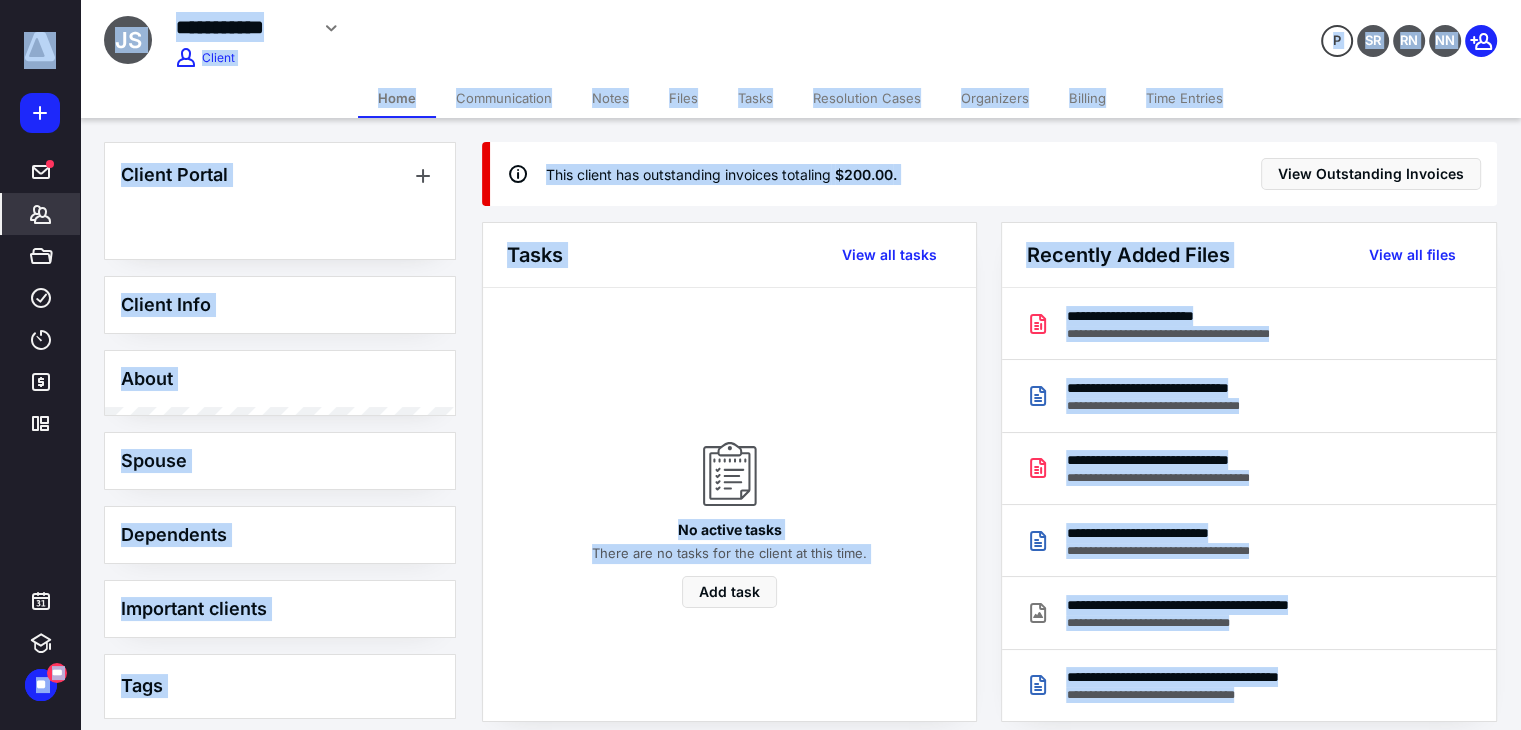 click on "No active tasks There are no tasks for the client at this time. Add task" at bounding box center (729, 504) 